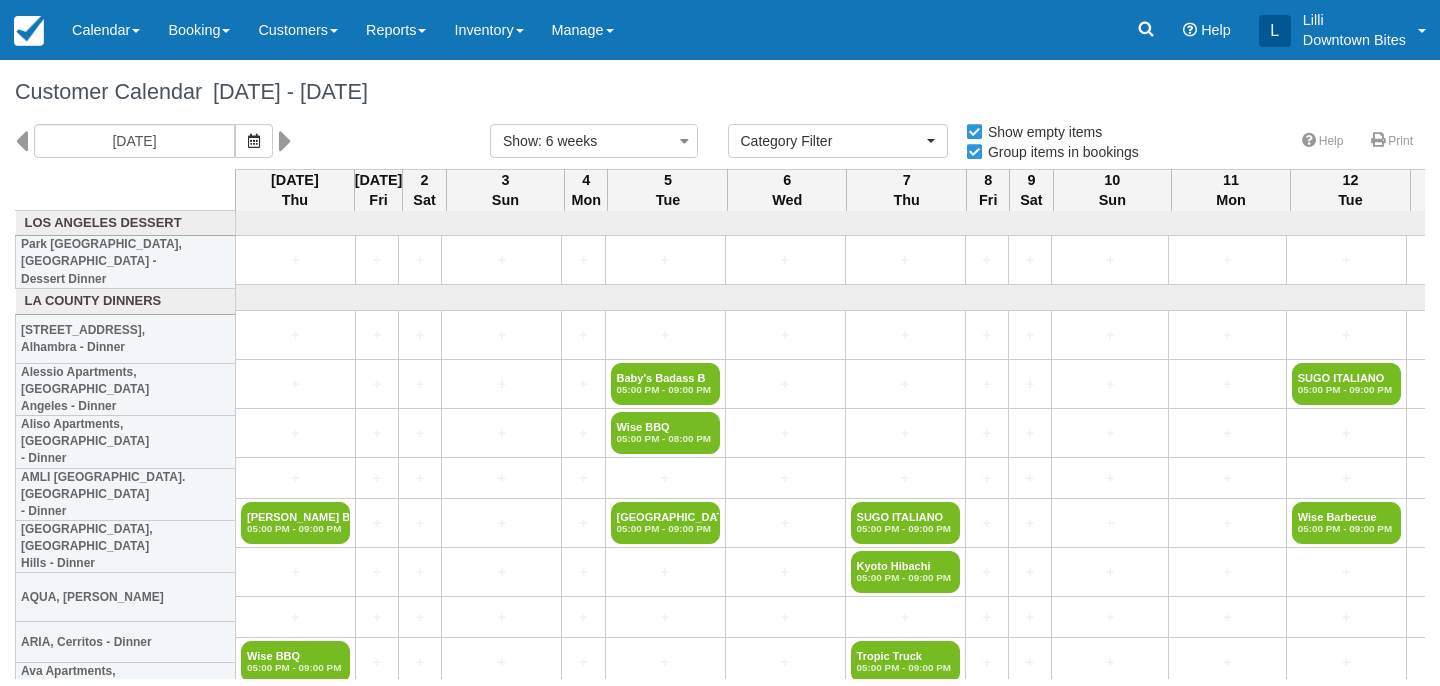 select 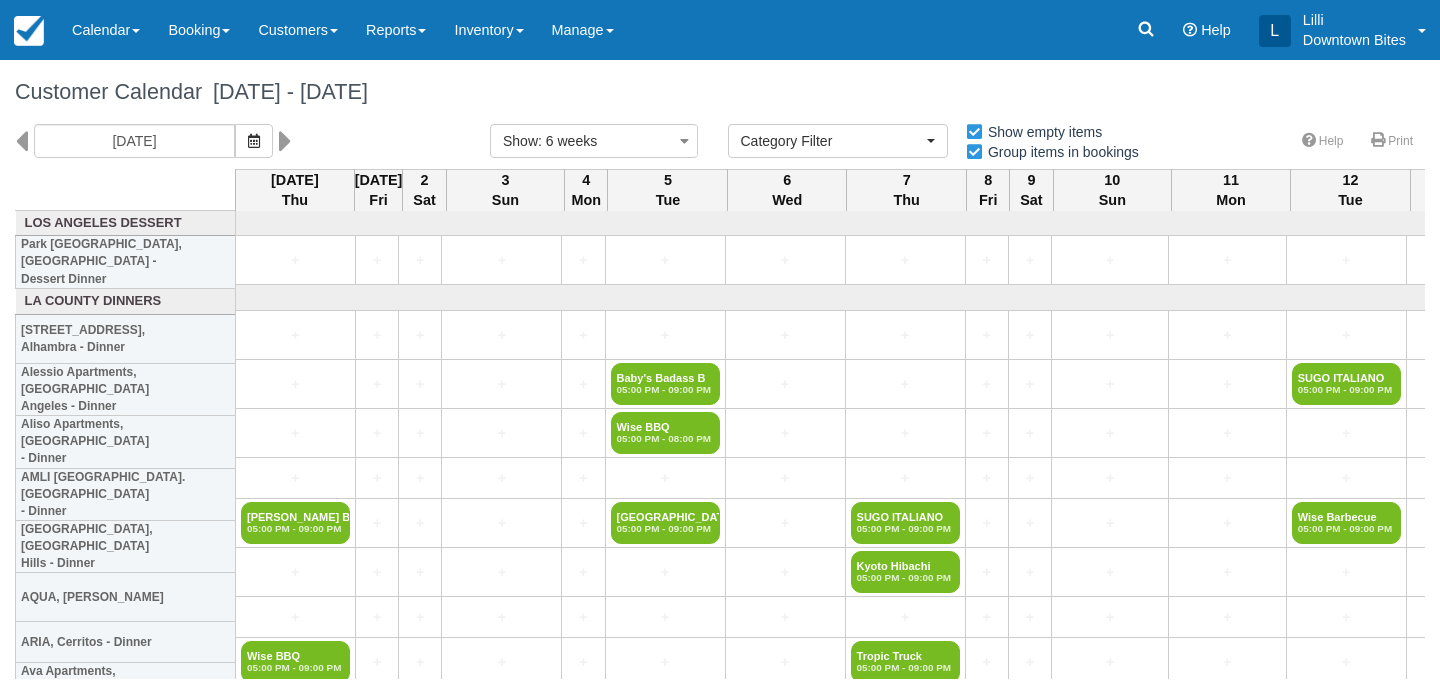 click on "Calendar" at bounding box center (106, 30) 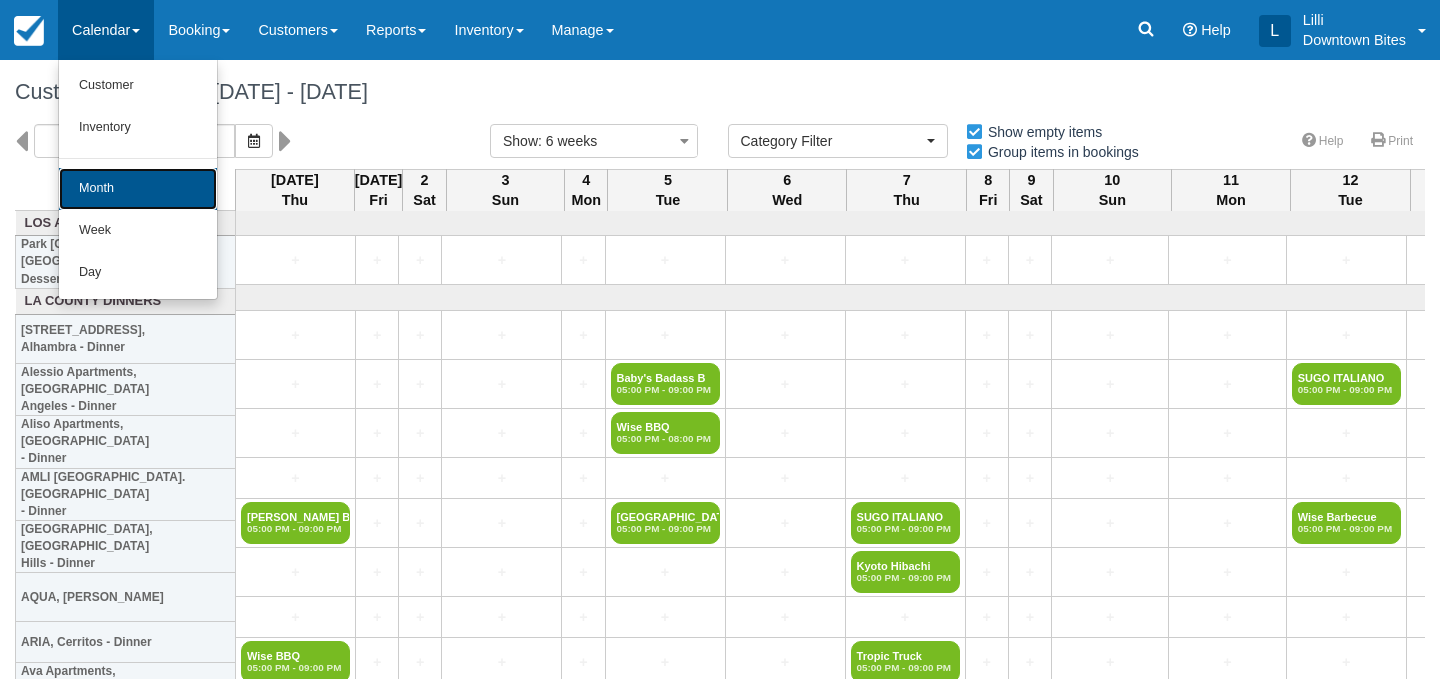 click on "Month" at bounding box center (138, 189) 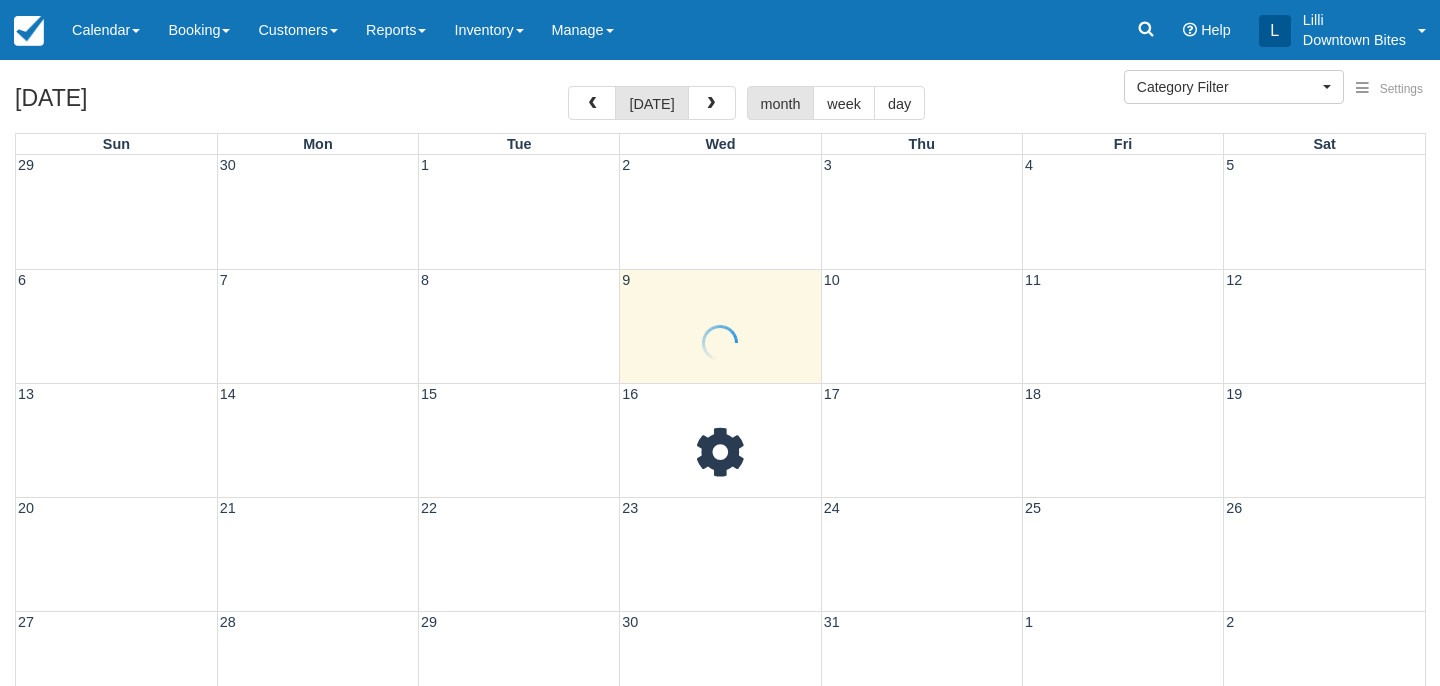select 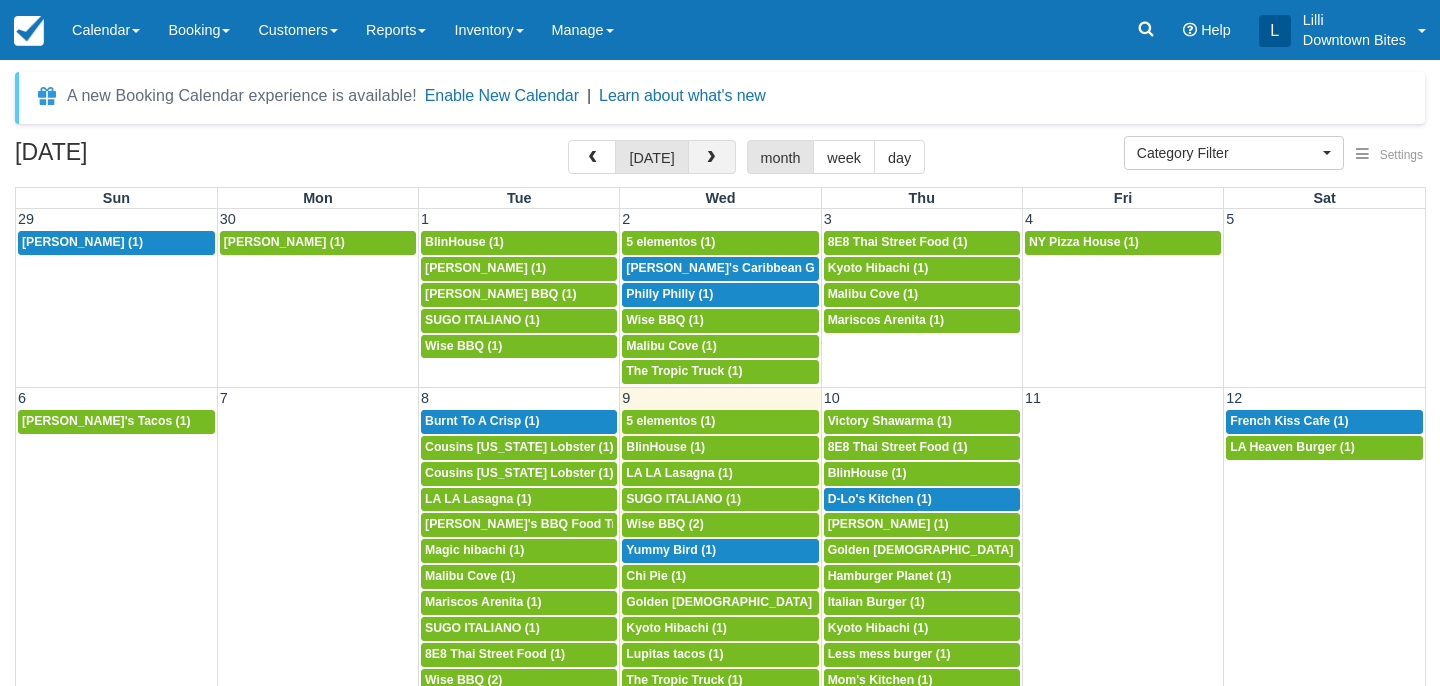 click at bounding box center [711, 158] 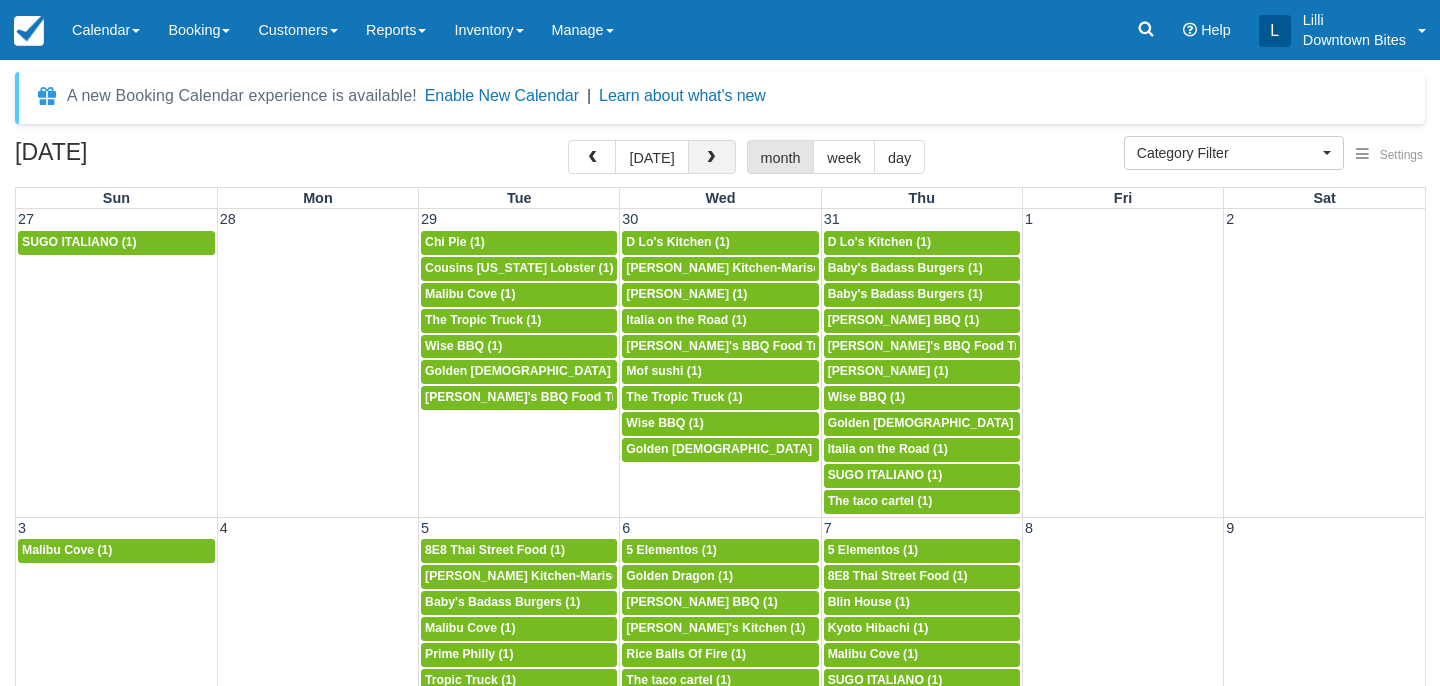 click at bounding box center (711, 158) 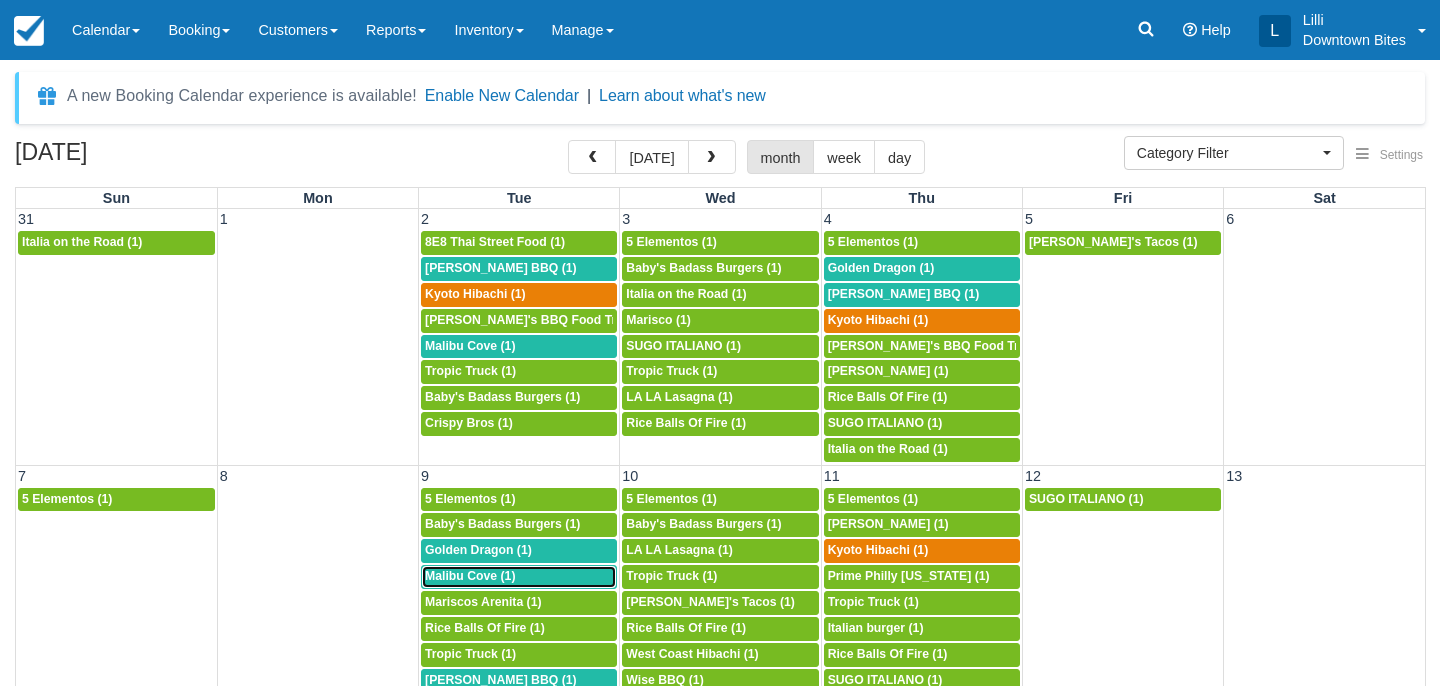 click on "Malibu Cove (1)" at bounding box center (470, 576) 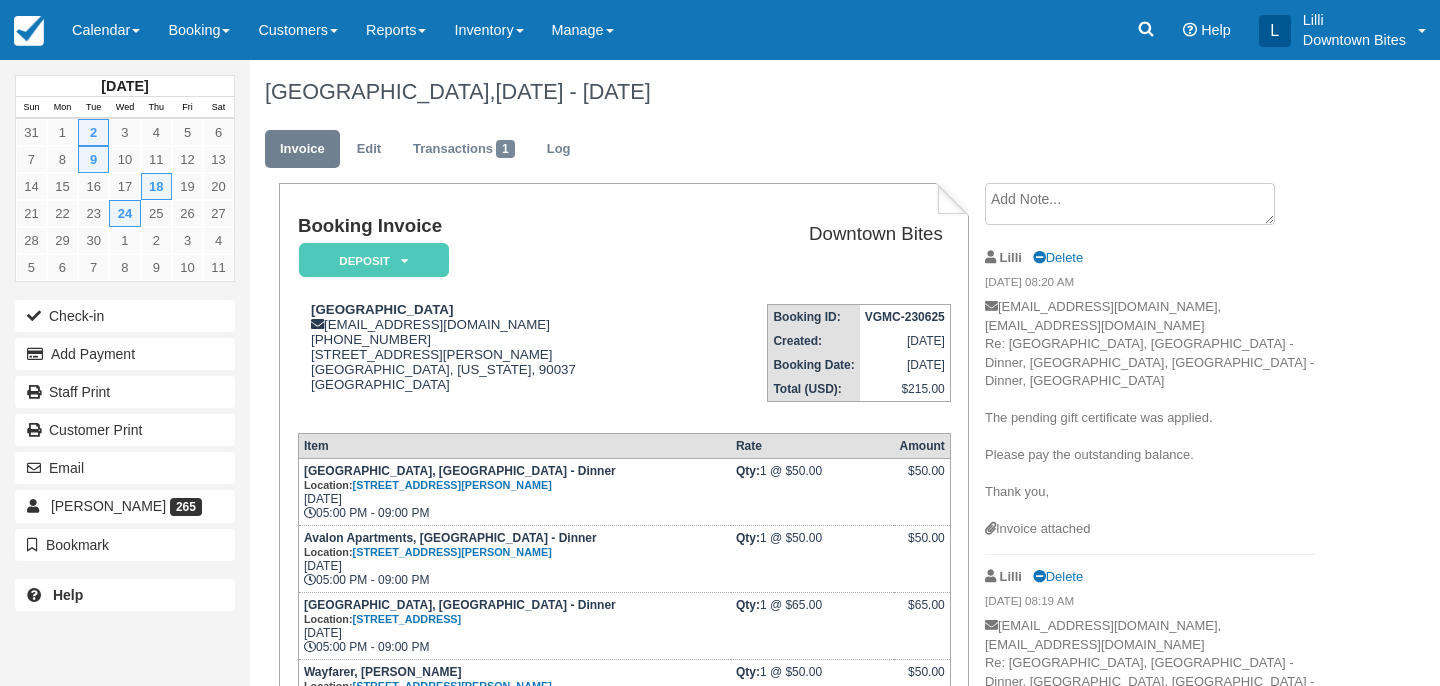 scroll, scrollTop: 0, scrollLeft: 0, axis: both 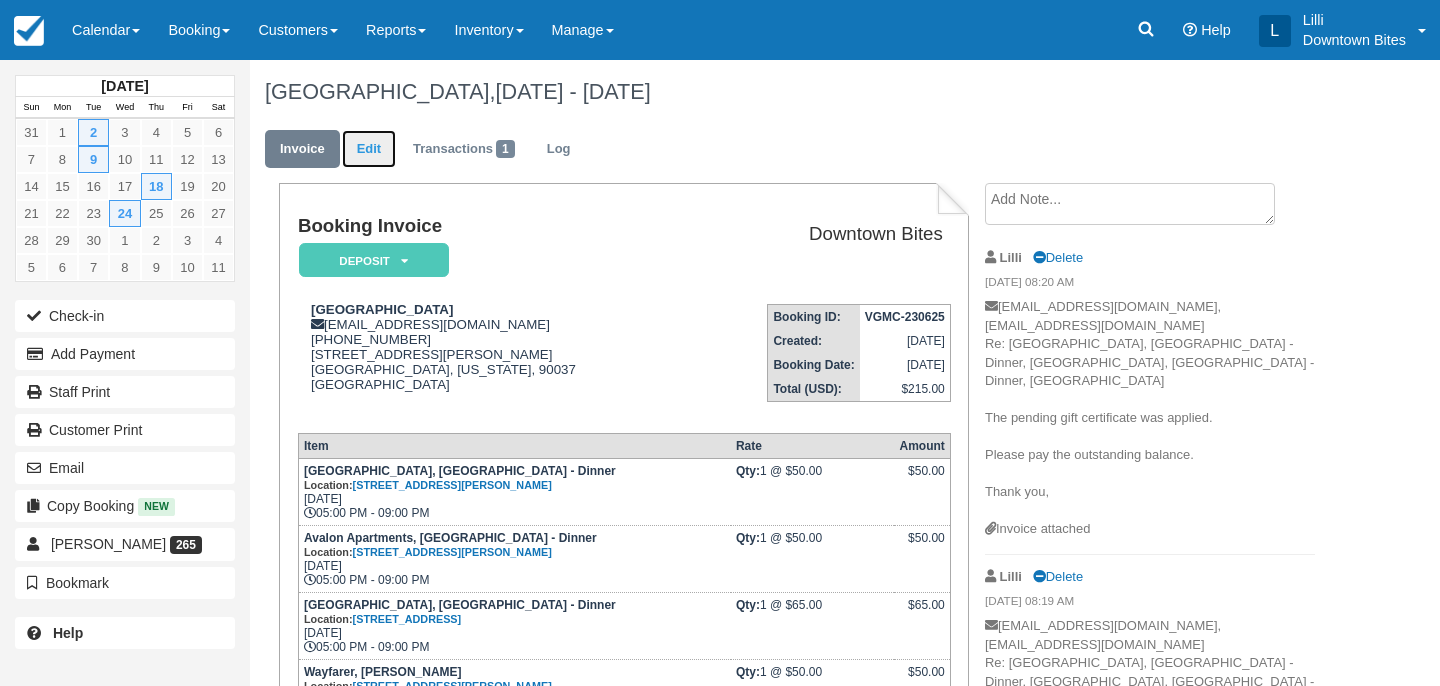 click on "Edit" at bounding box center [369, 149] 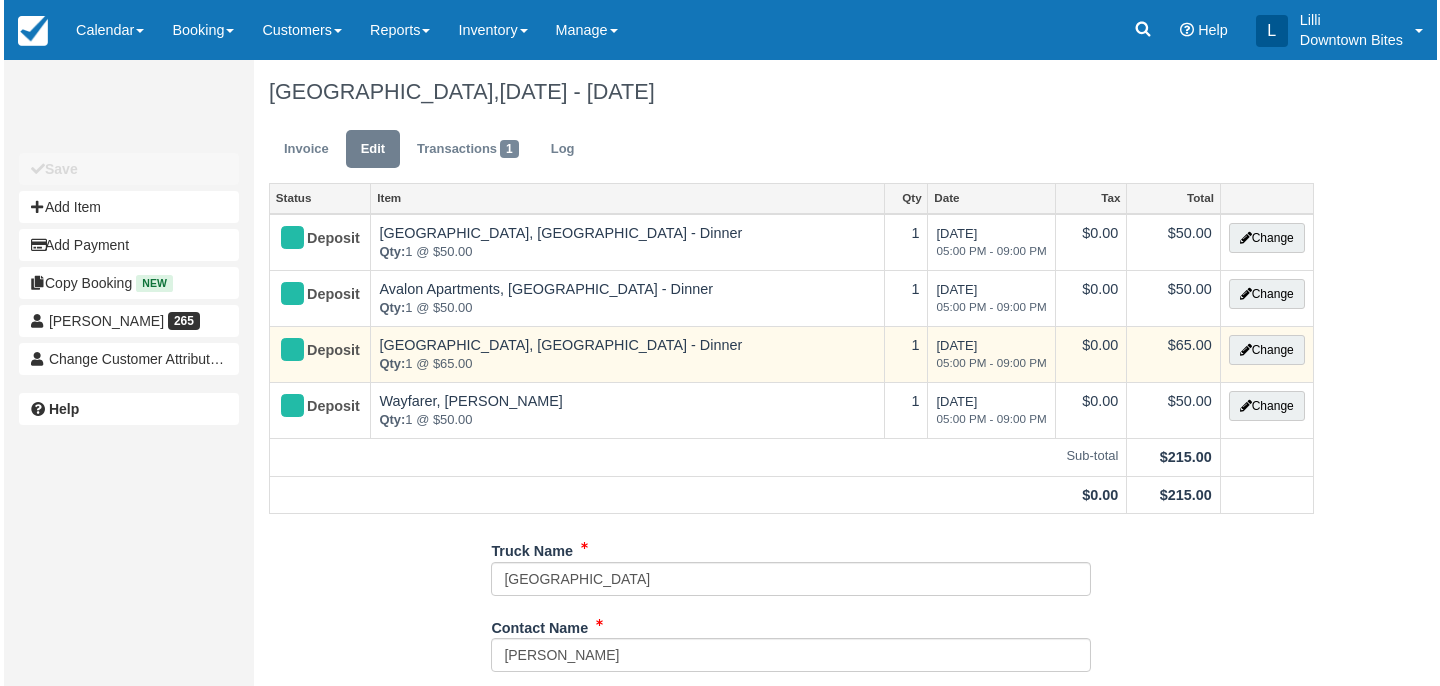 scroll, scrollTop: 0, scrollLeft: 0, axis: both 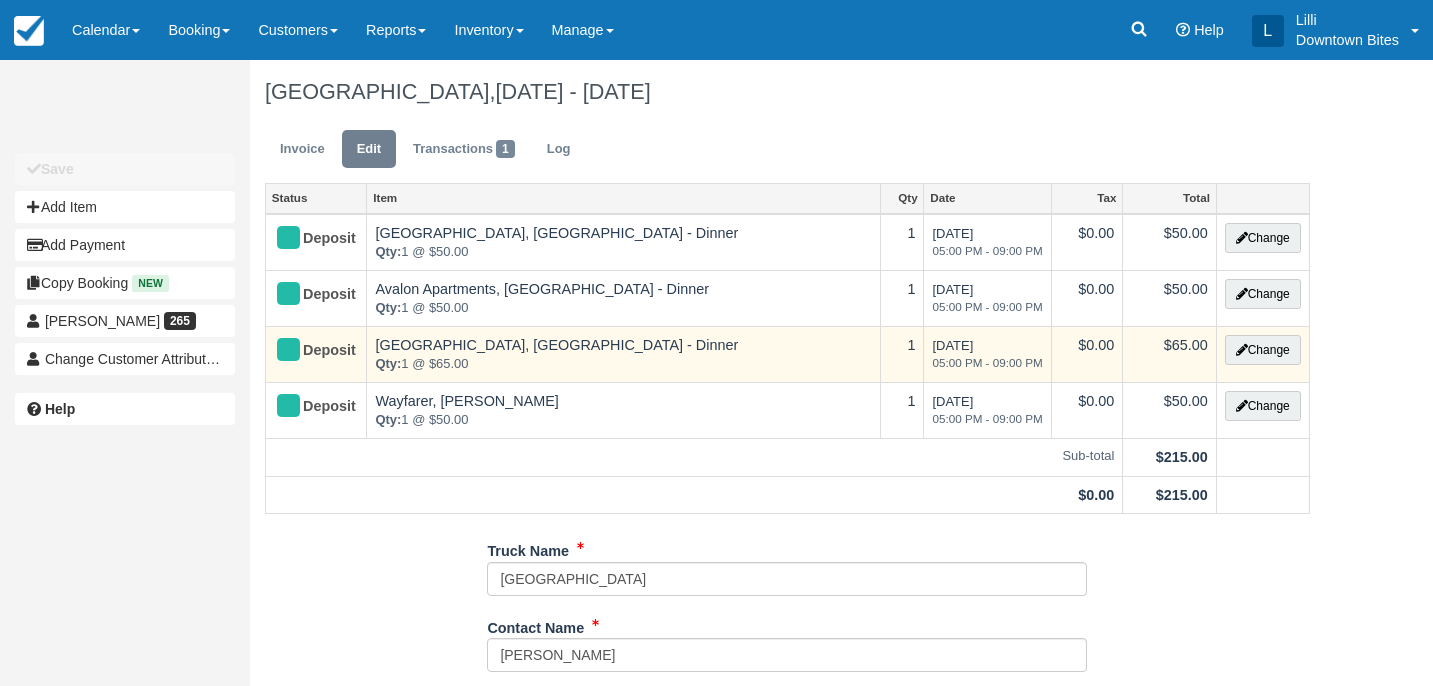 type on "(626) 677-0189" 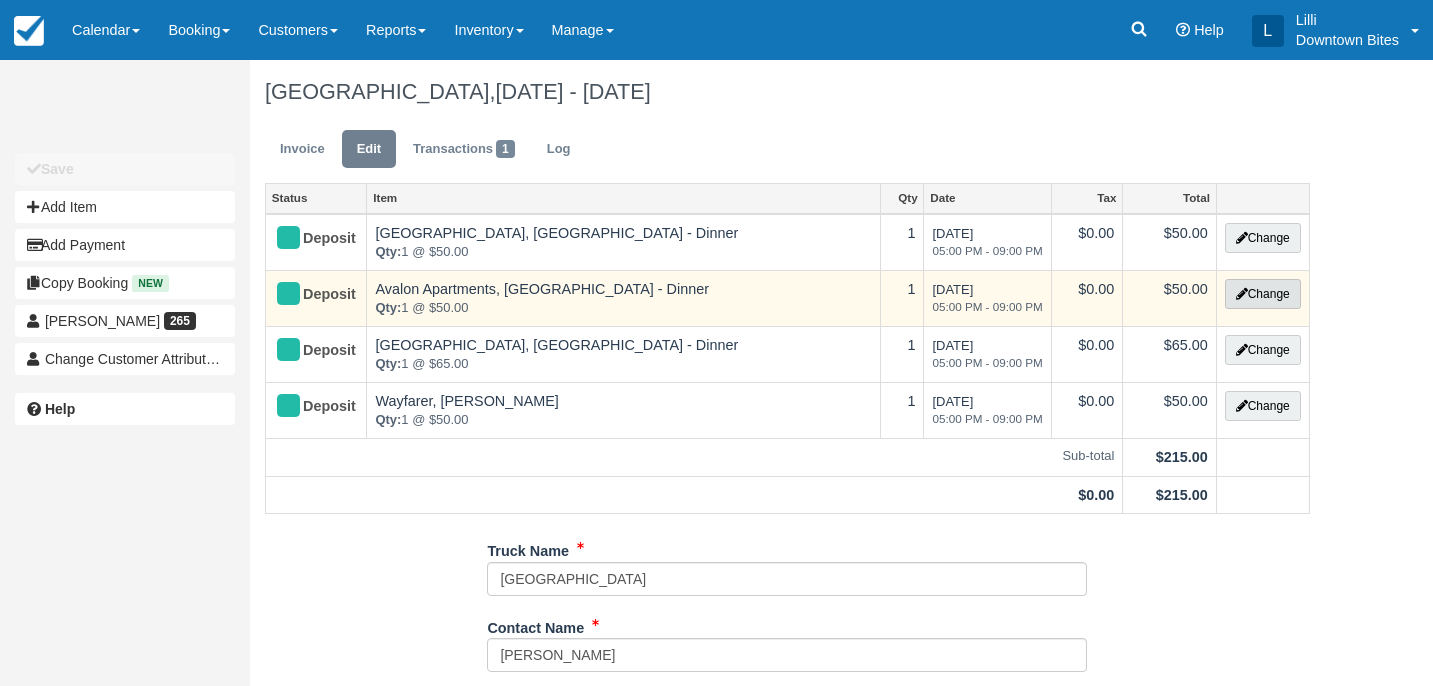 click on "Change" at bounding box center (1263, 294) 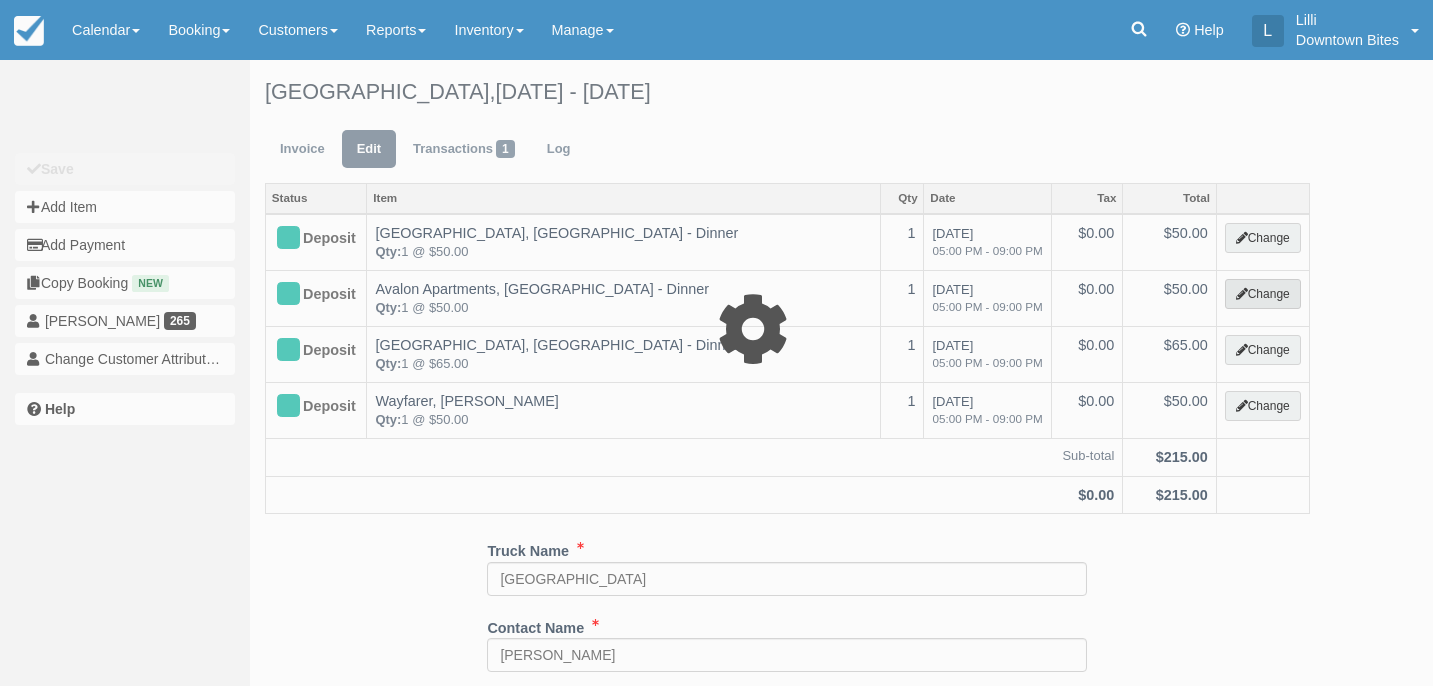 select on "2" 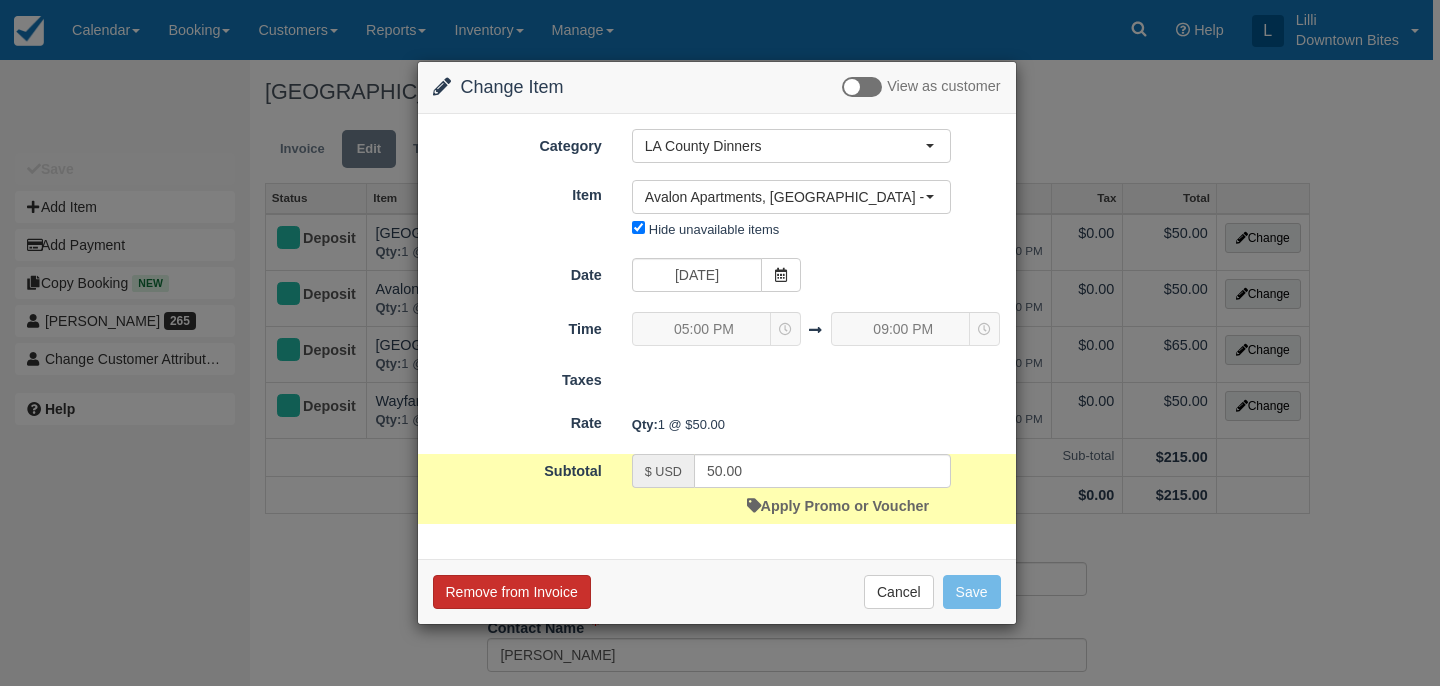 click on "Remove from Invoice" at bounding box center [512, 592] 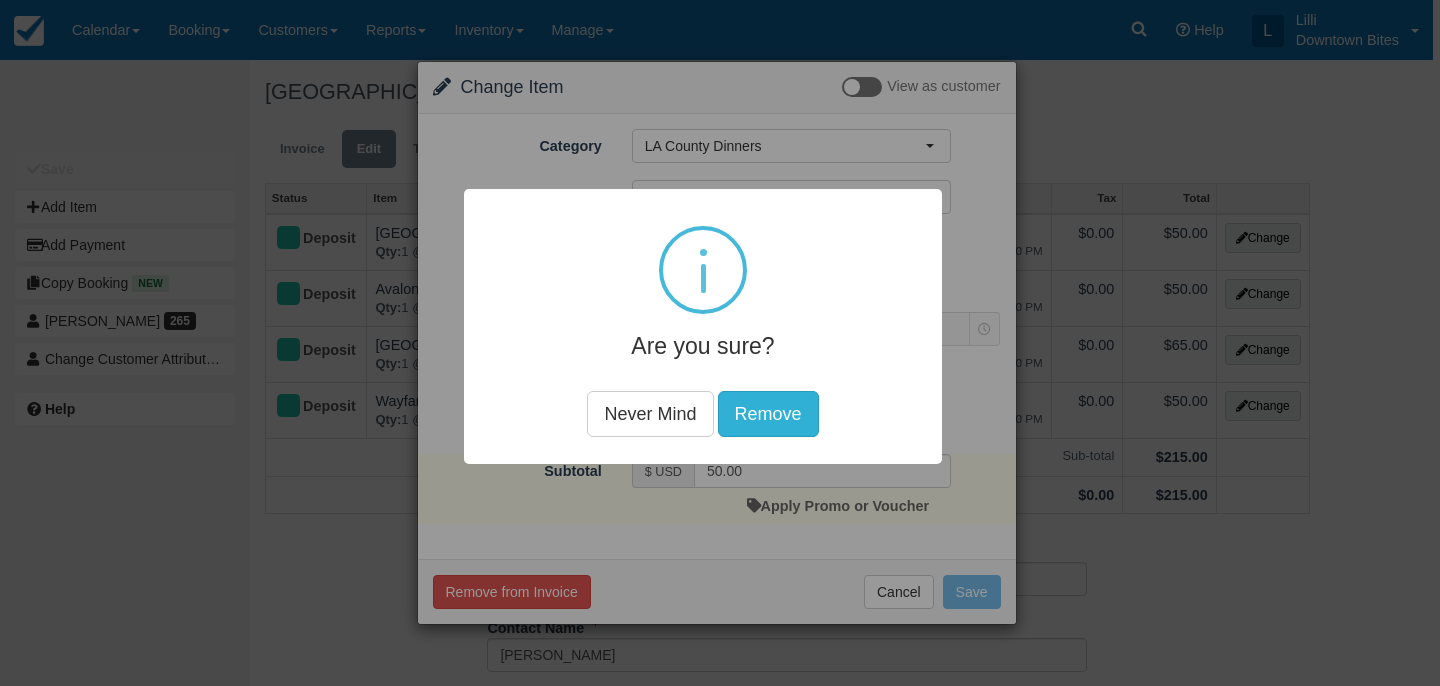 click on "Remove" at bounding box center [768, 414] 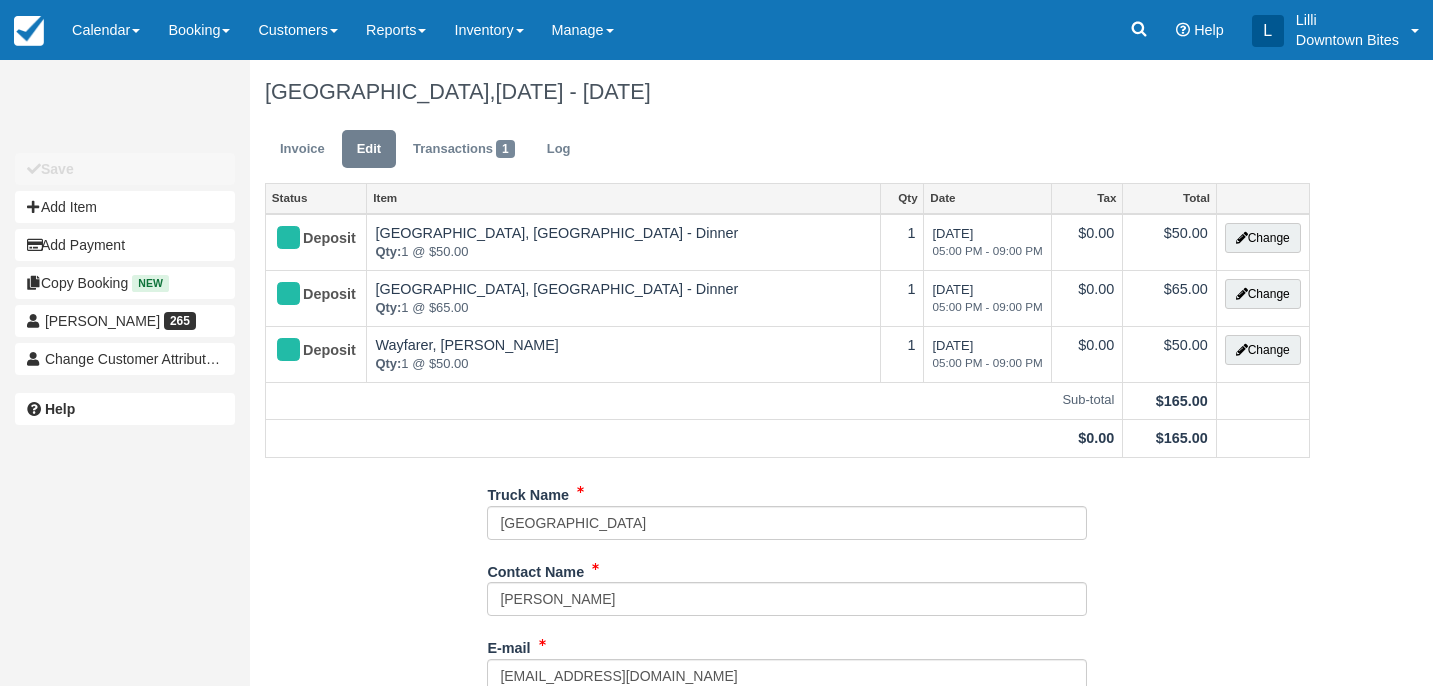 scroll, scrollTop: 0, scrollLeft: 0, axis: both 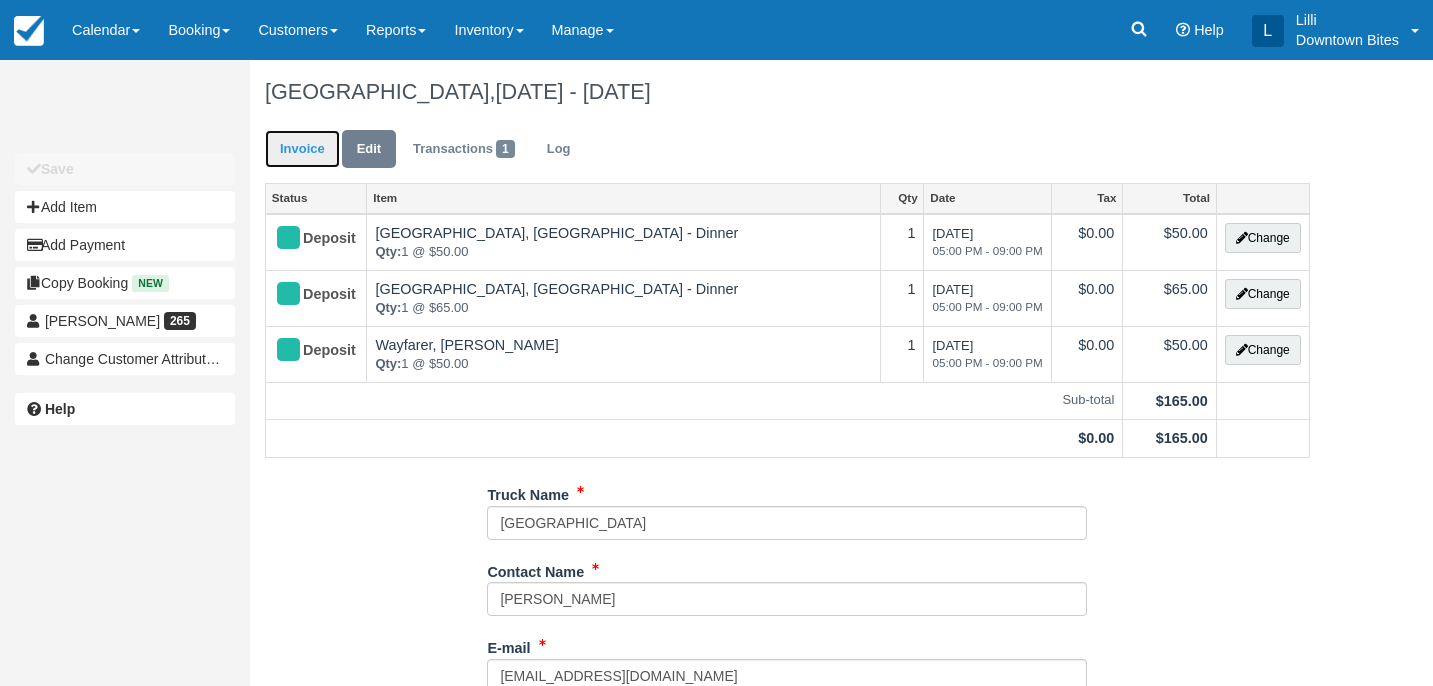 click on "Invoice" at bounding box center (302, 149) 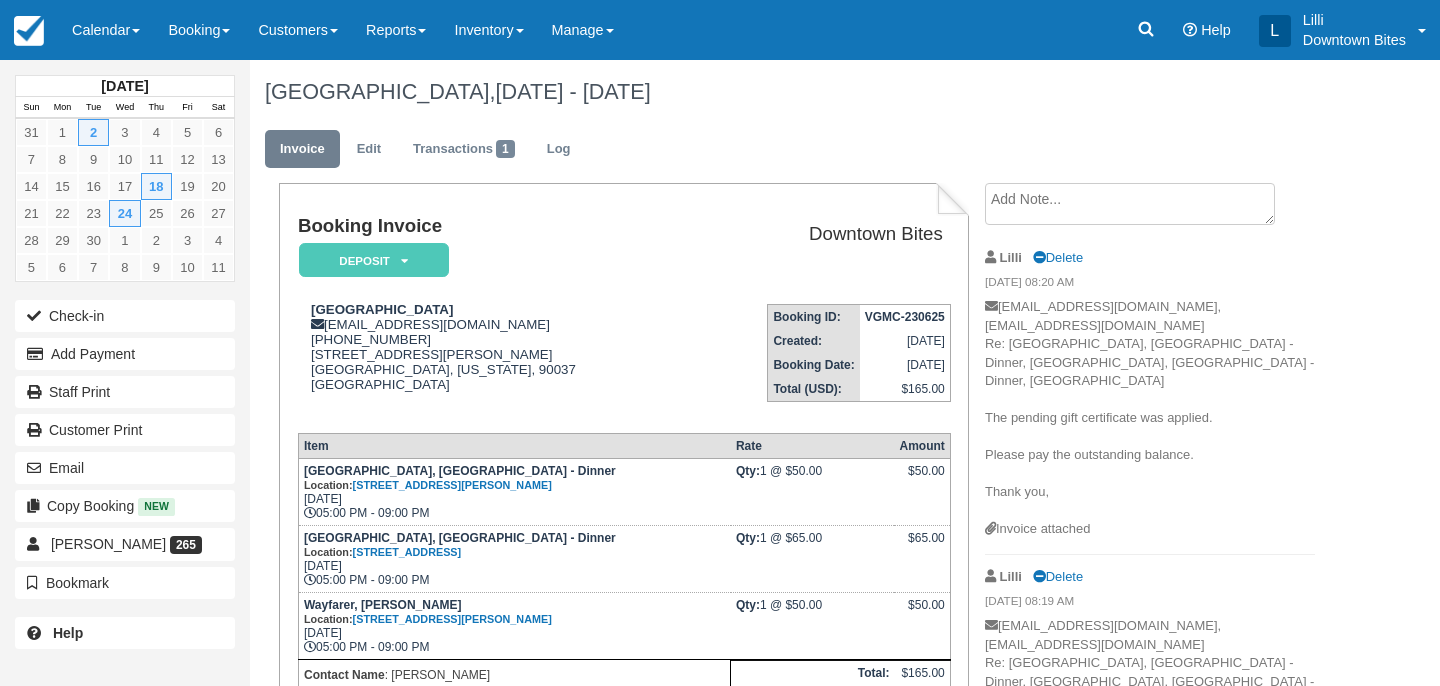 scroll, scrollTop: 0, scrollLeft: 0, axis: both 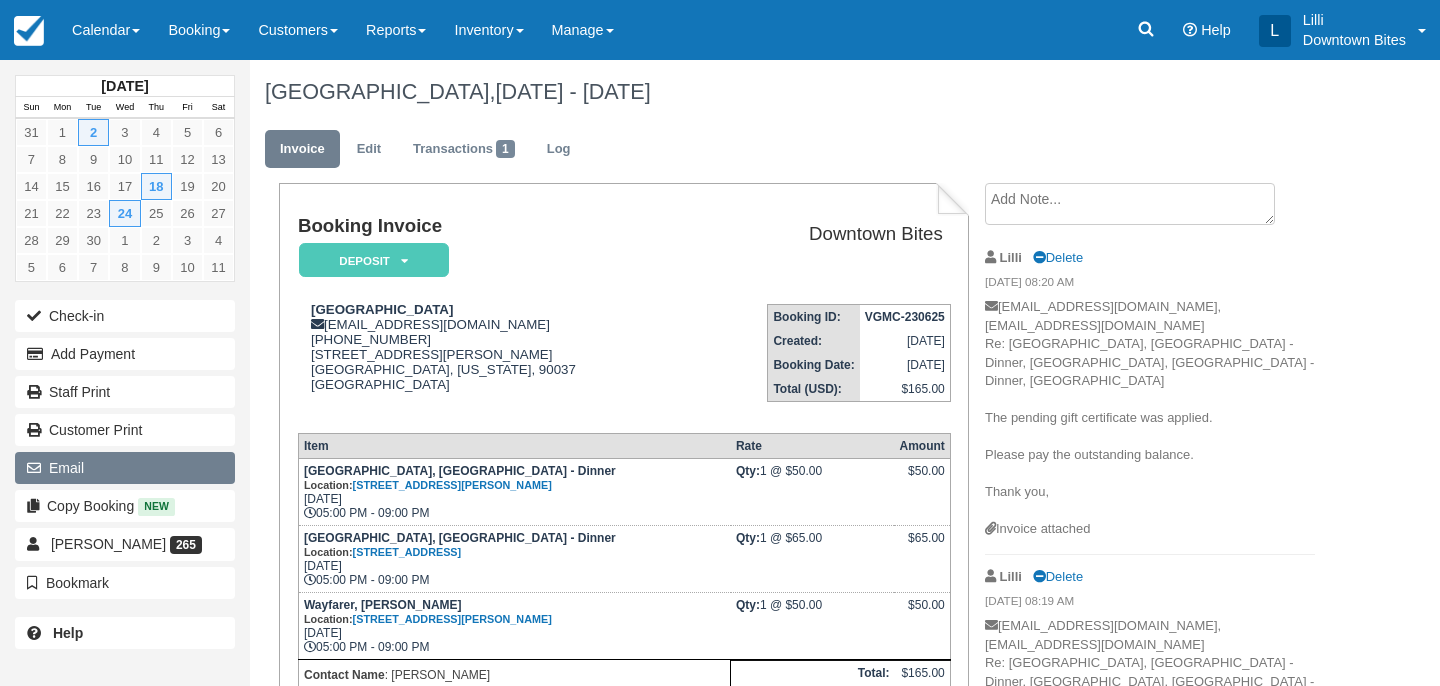 click on "Email" at bounding box center (125, 468) 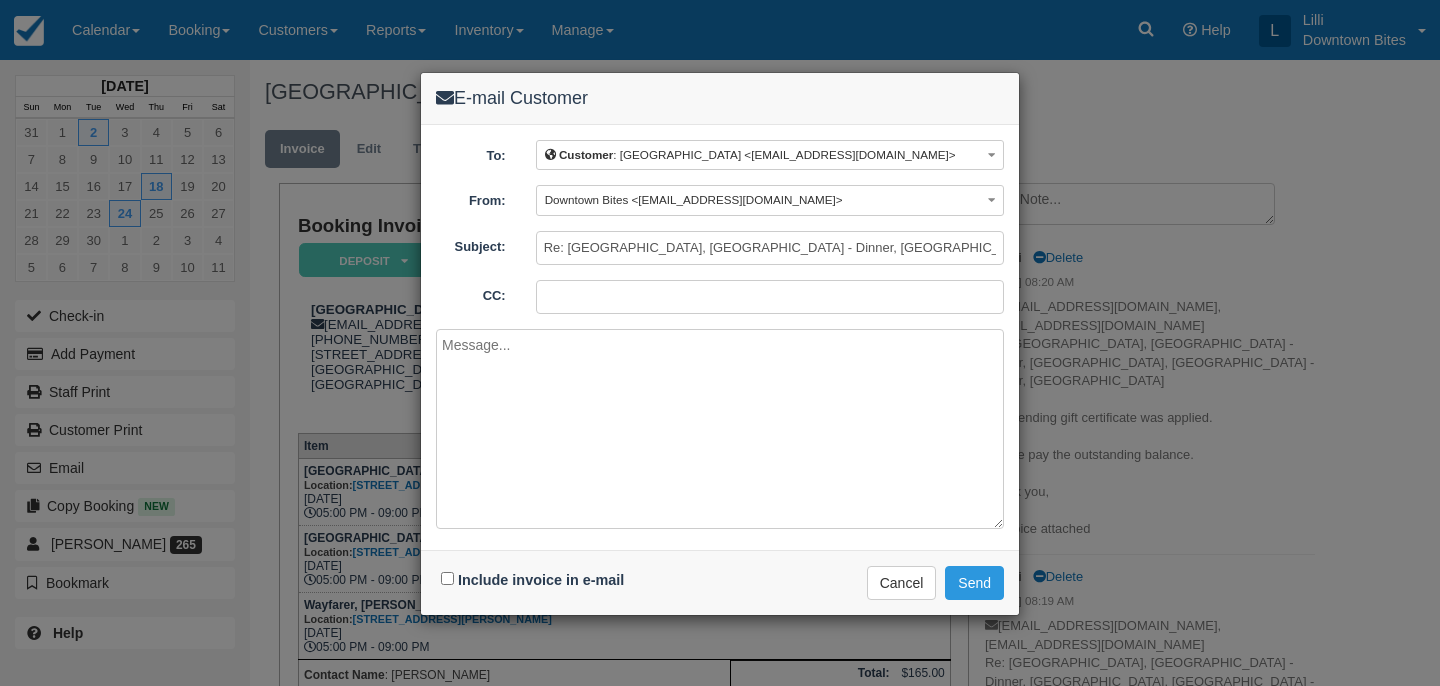 click on "CC:" at bounding box center (770, 297) 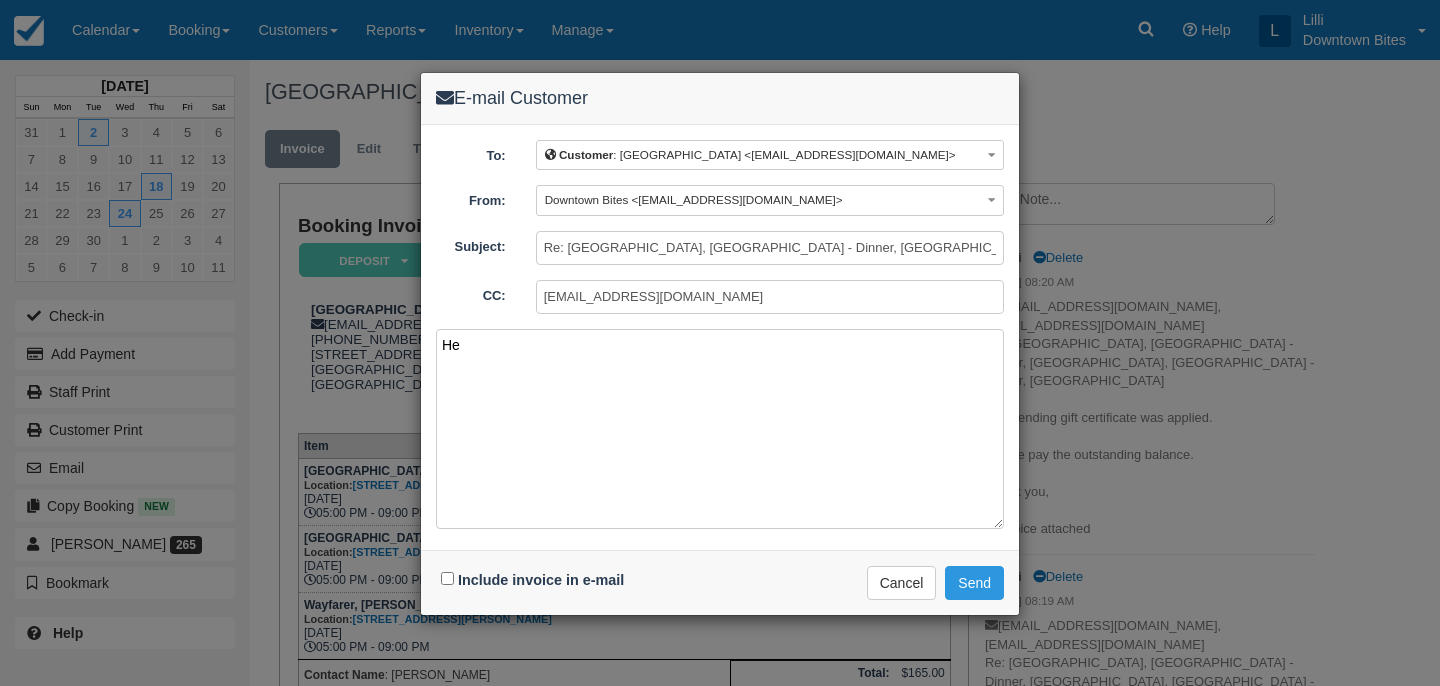 type on "H" 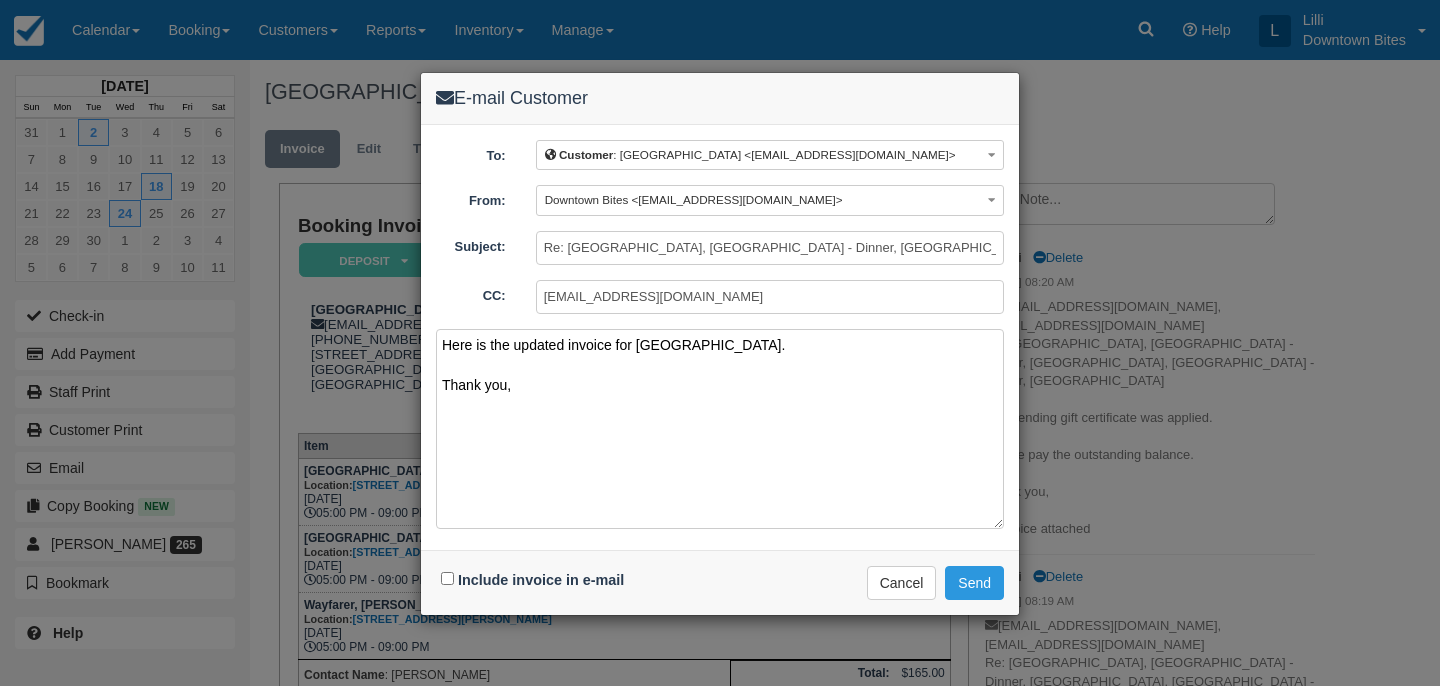 type on "Here is the updated invoice for Malibu Cove.
Thank you," 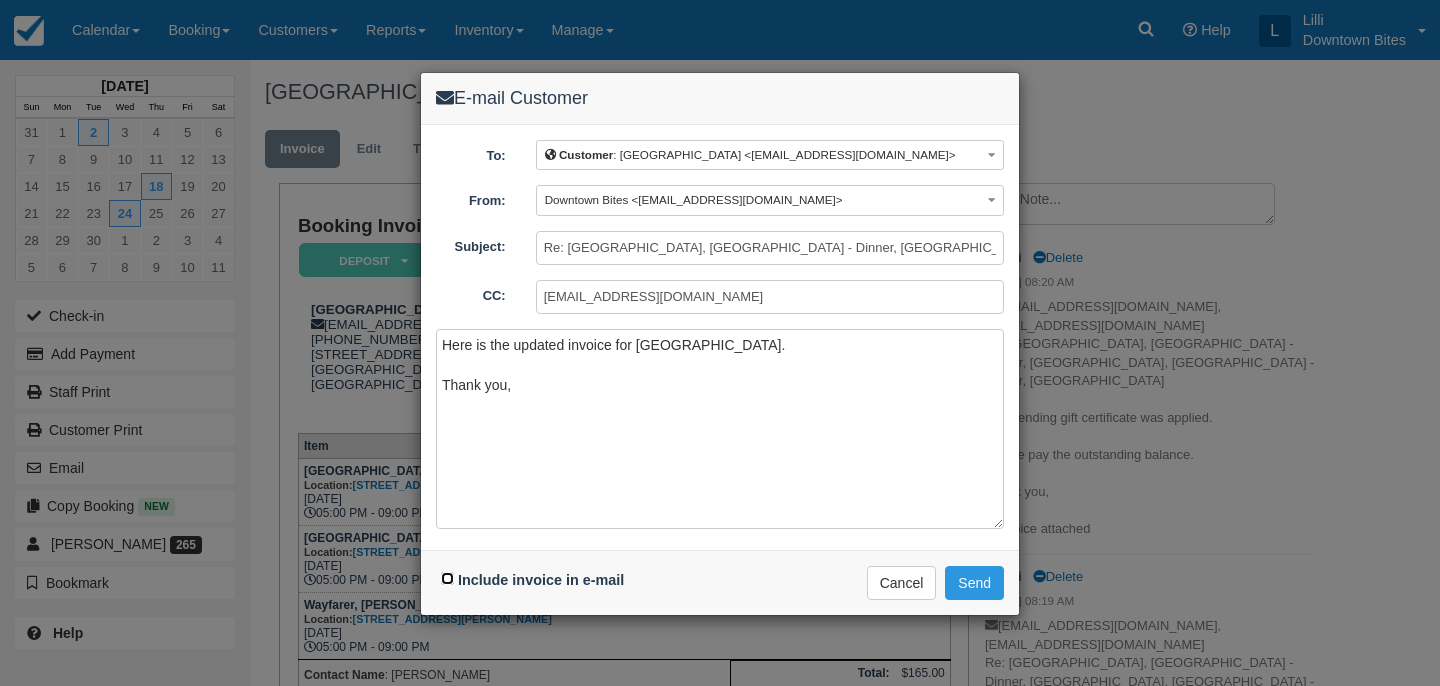click on "Include invoice in e-mail" at bounding box center [447, 578] 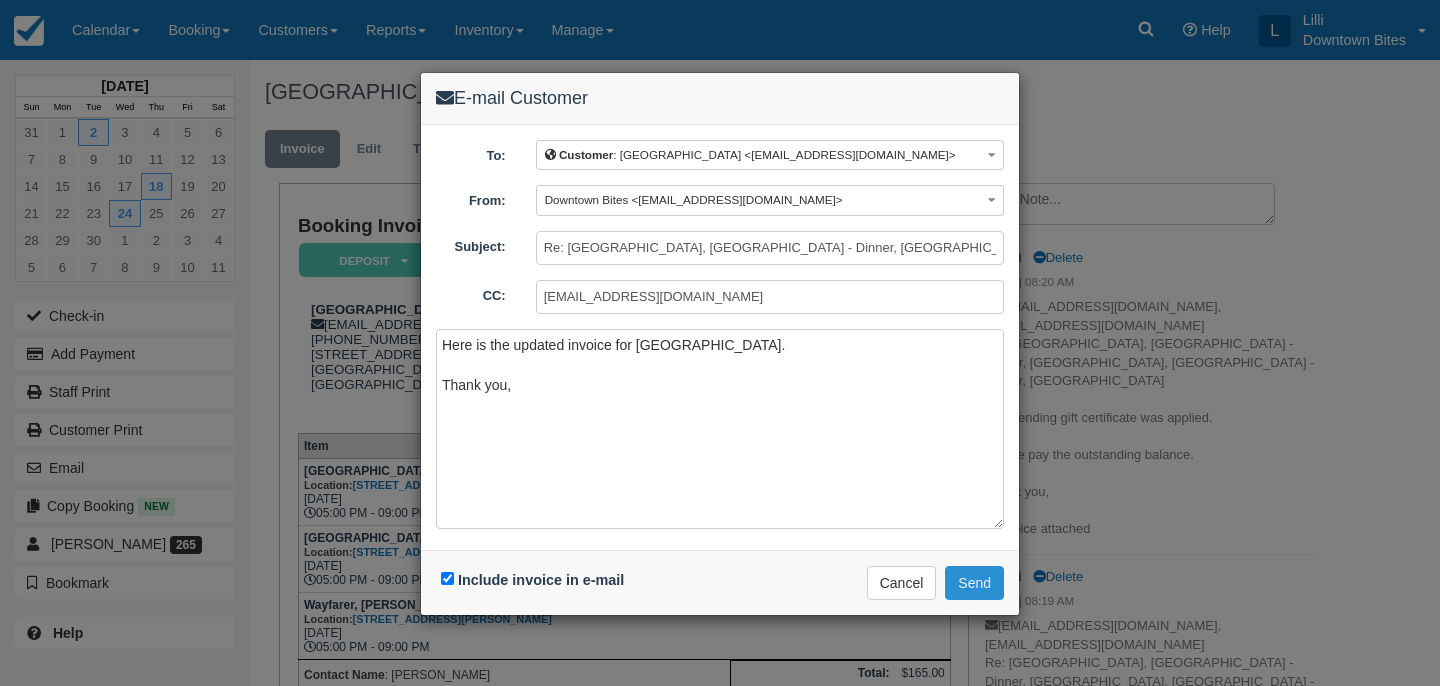 click on "Send" at bounding box center (974, 583) 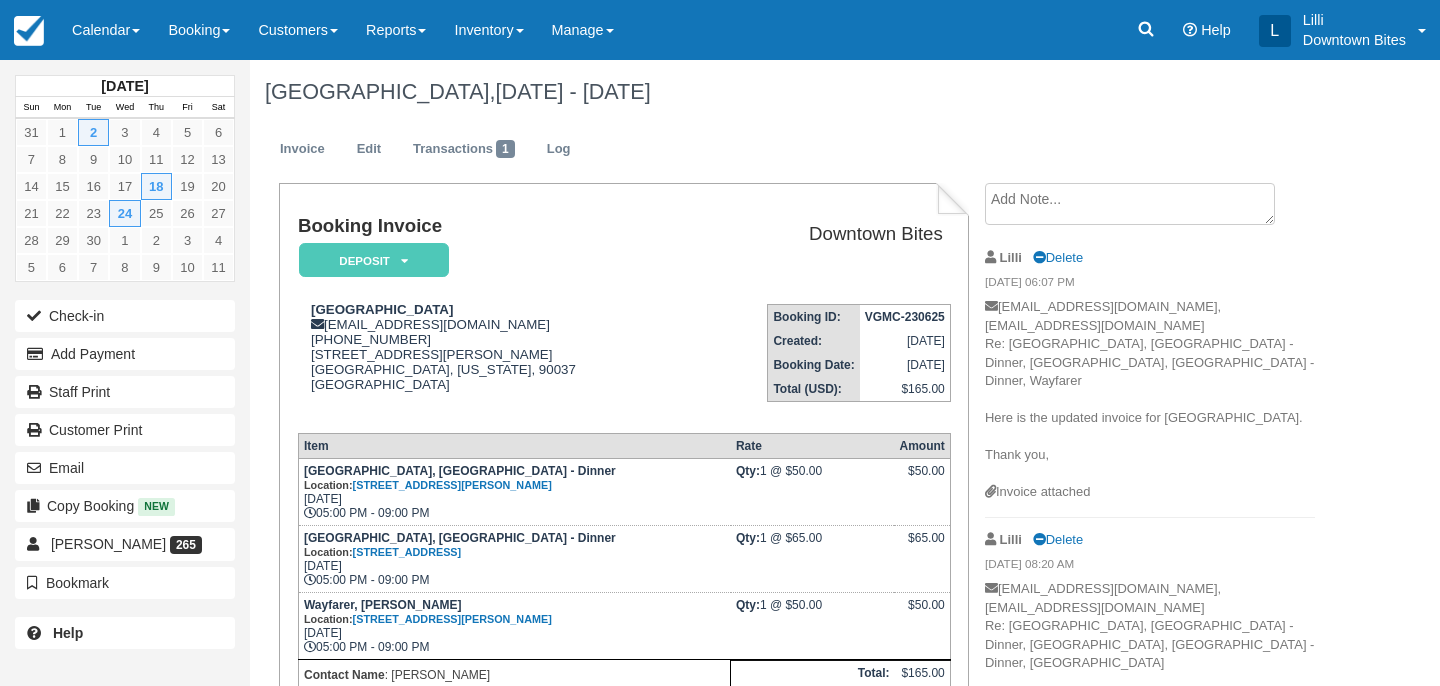 scroll, scrollTop: 0, scrollLeft: 0, axis: both 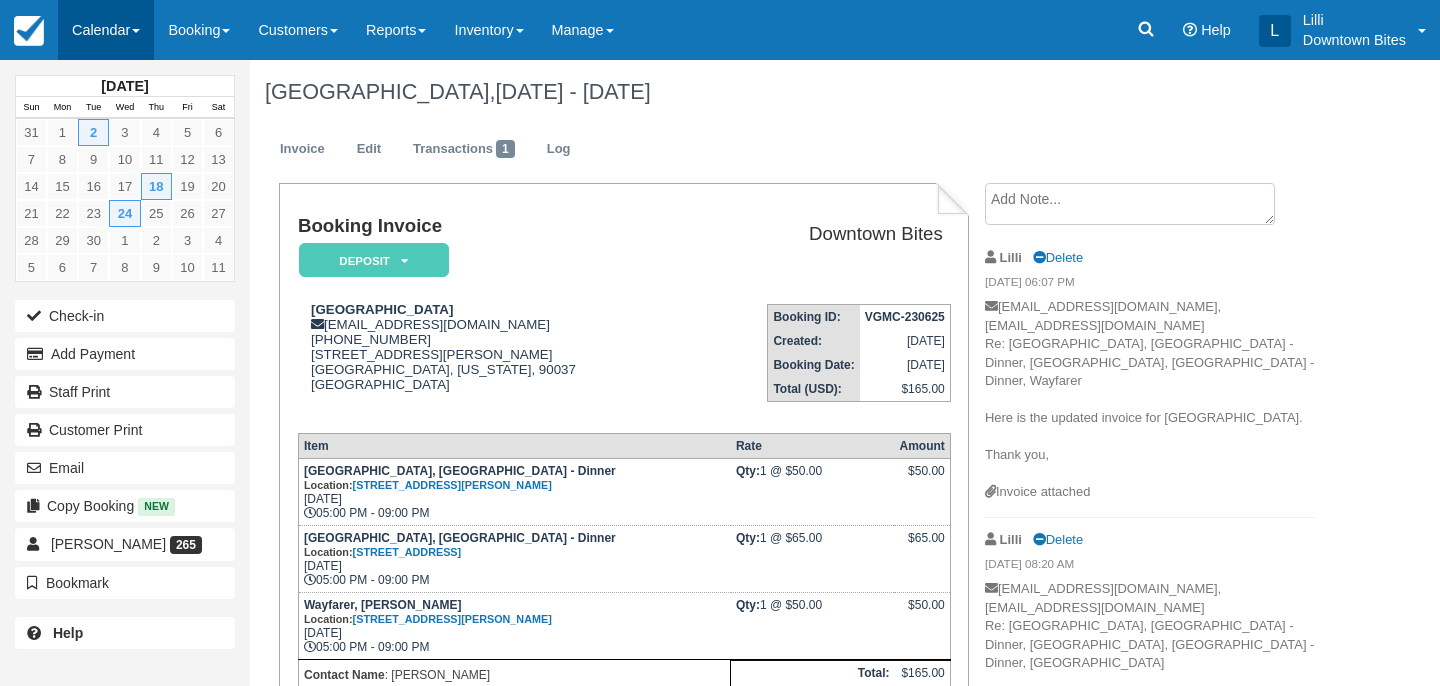 click on "Calendar" at bounding box center [106, 30] 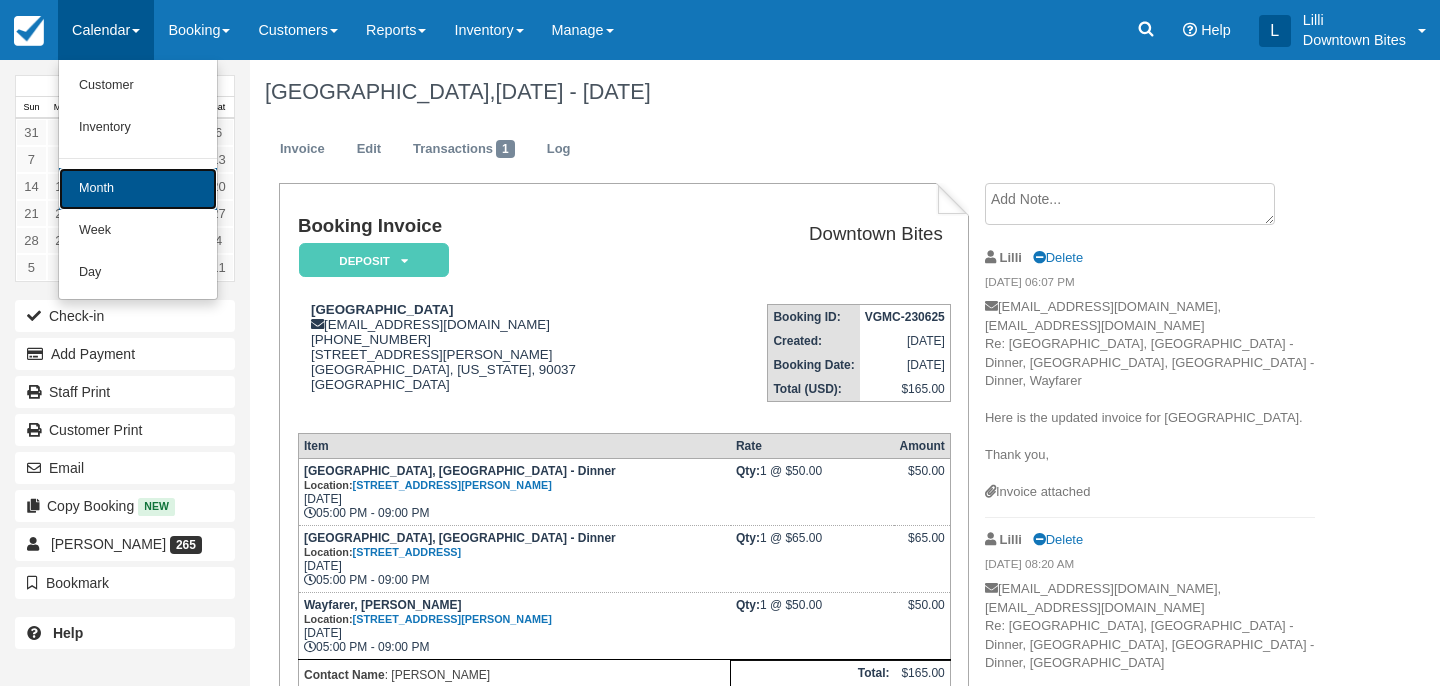 click on "Month" at bounding box center (138, 189) 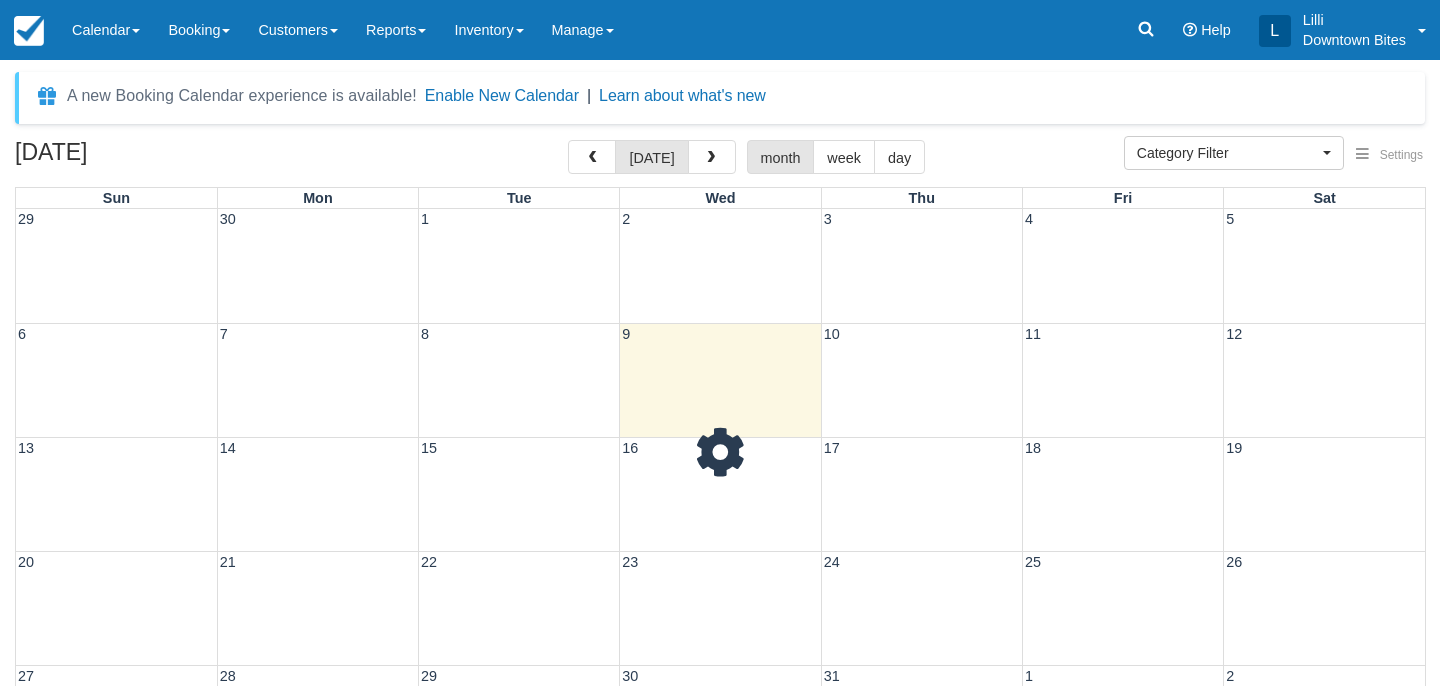 select 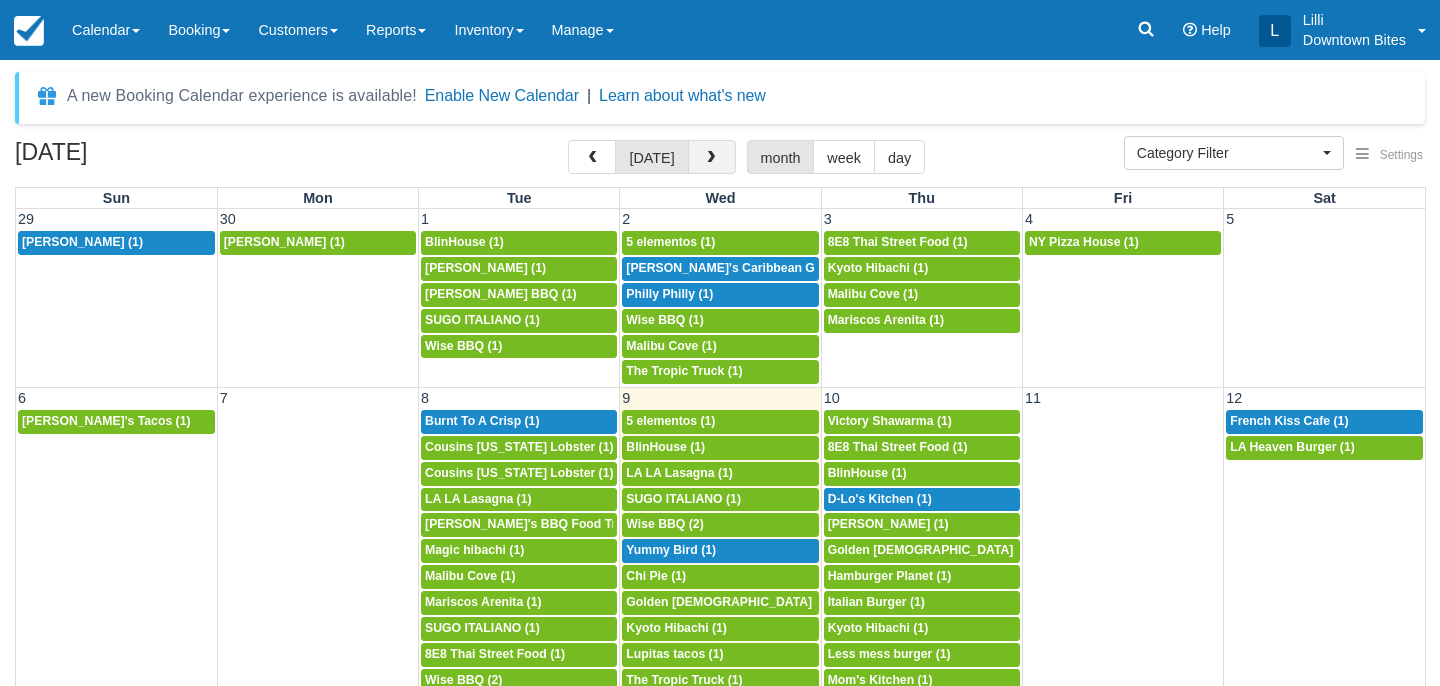 click at bounding box center [711, 158] 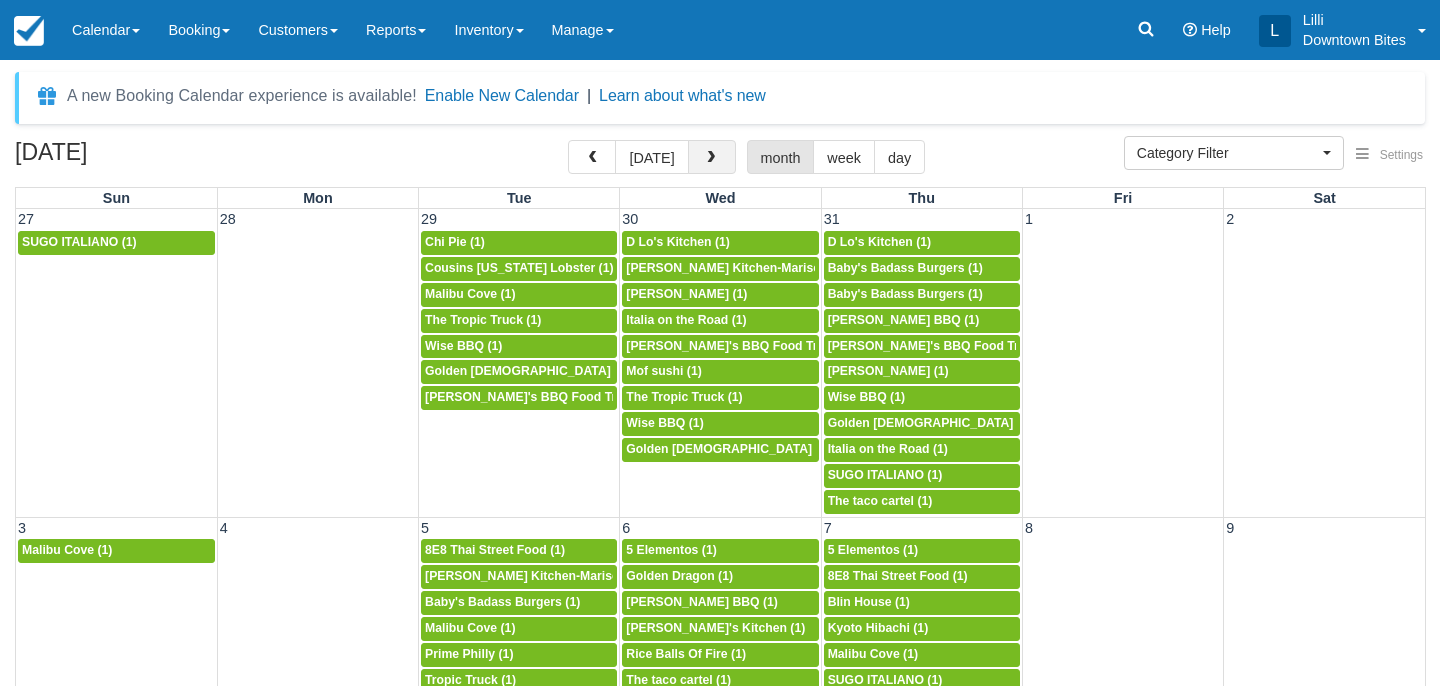 click at bounding box center (711, 158) 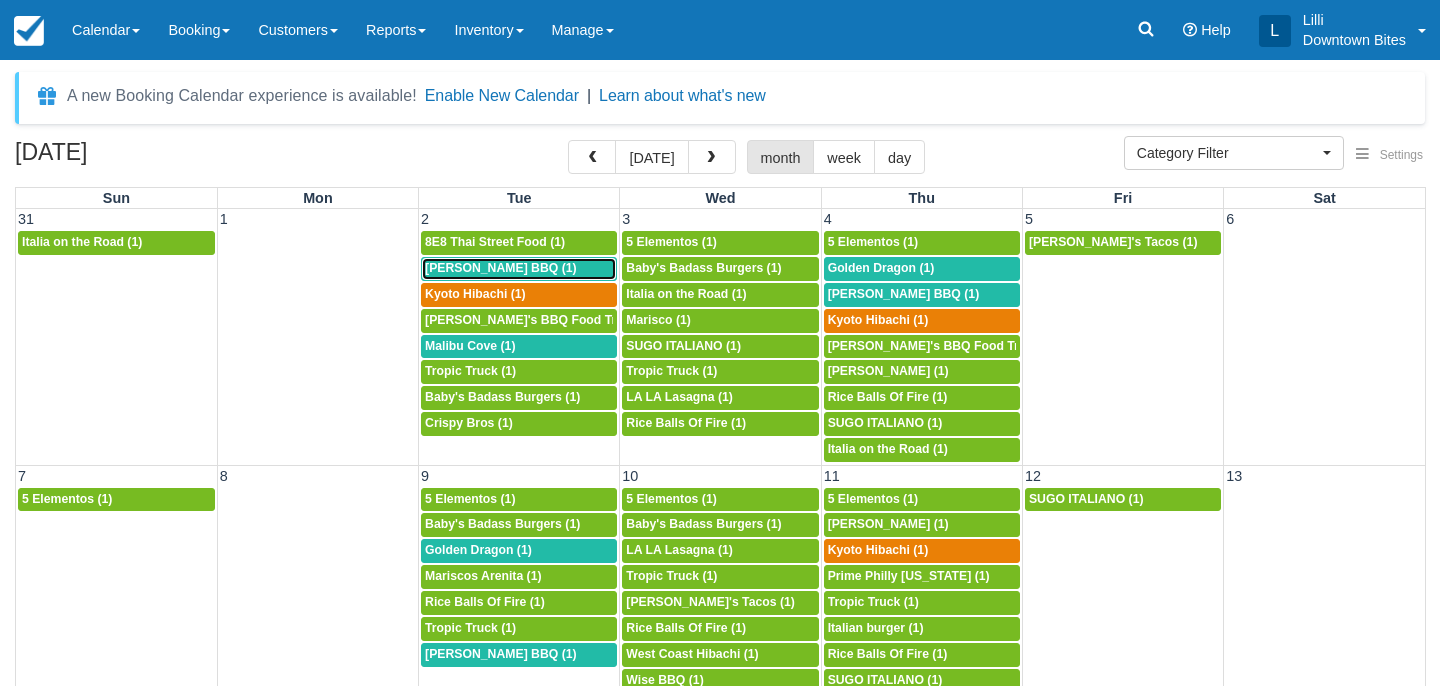click on "[PERSON_NAME] BBQ (1)" at bounding box center [501, 268] 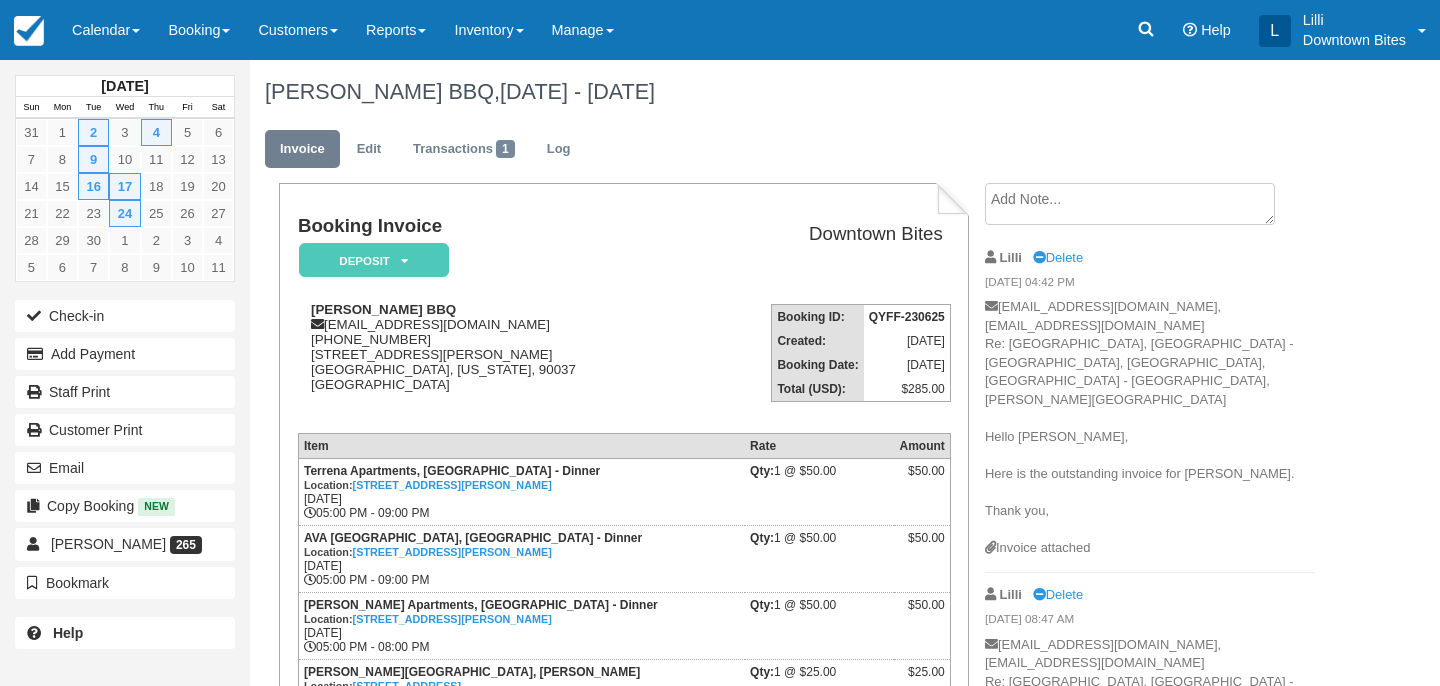 scroll, scrollTop: 0, scrollLeft: 0, axis: both 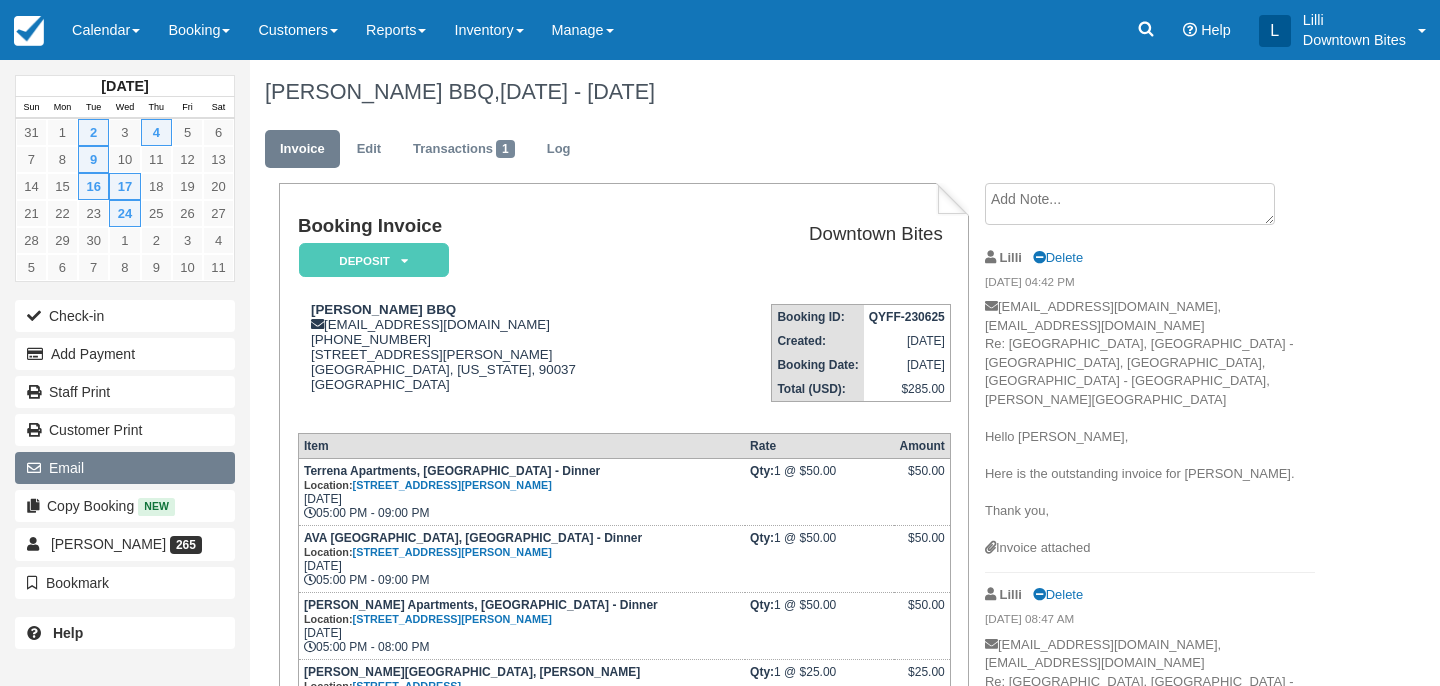 click on "Email" at bounding box center [125, 468] 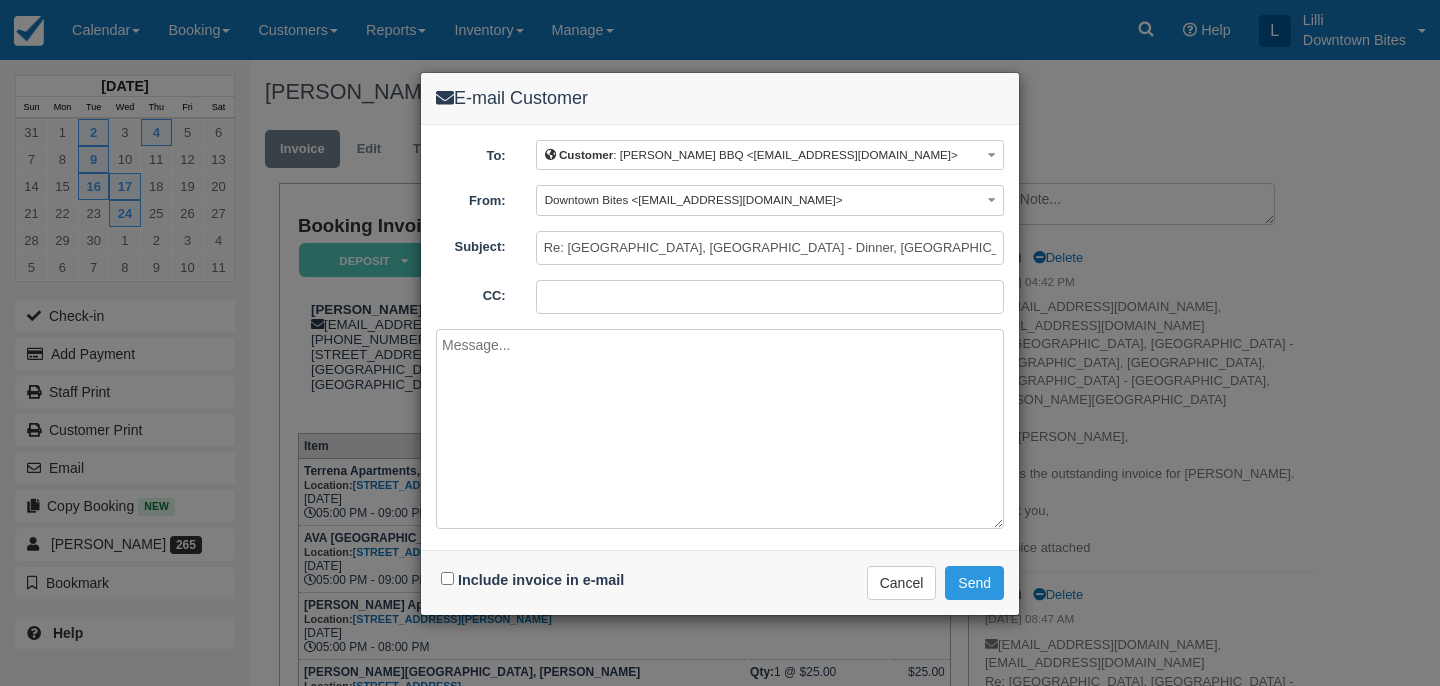 click on "CC:" at bounding box center [770, 297] 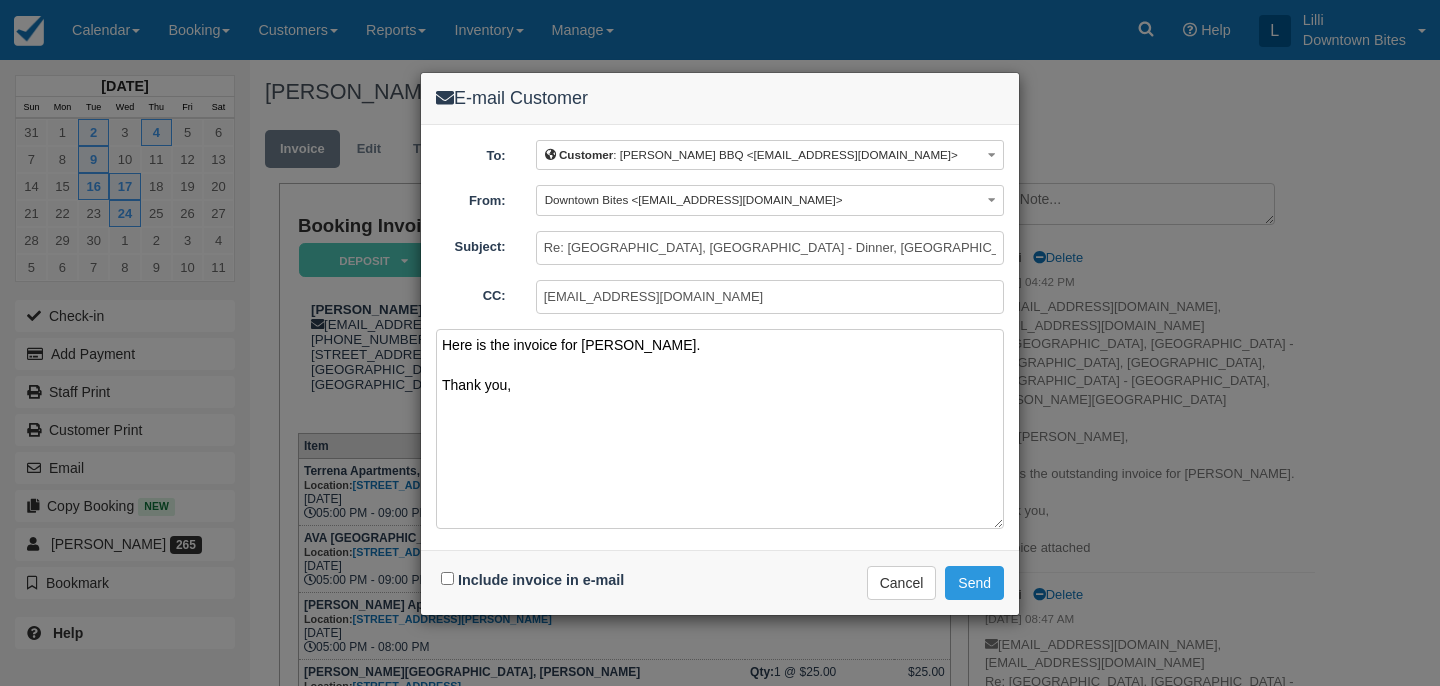 type on "Here is the invoice for Kammy's.
Thank you," 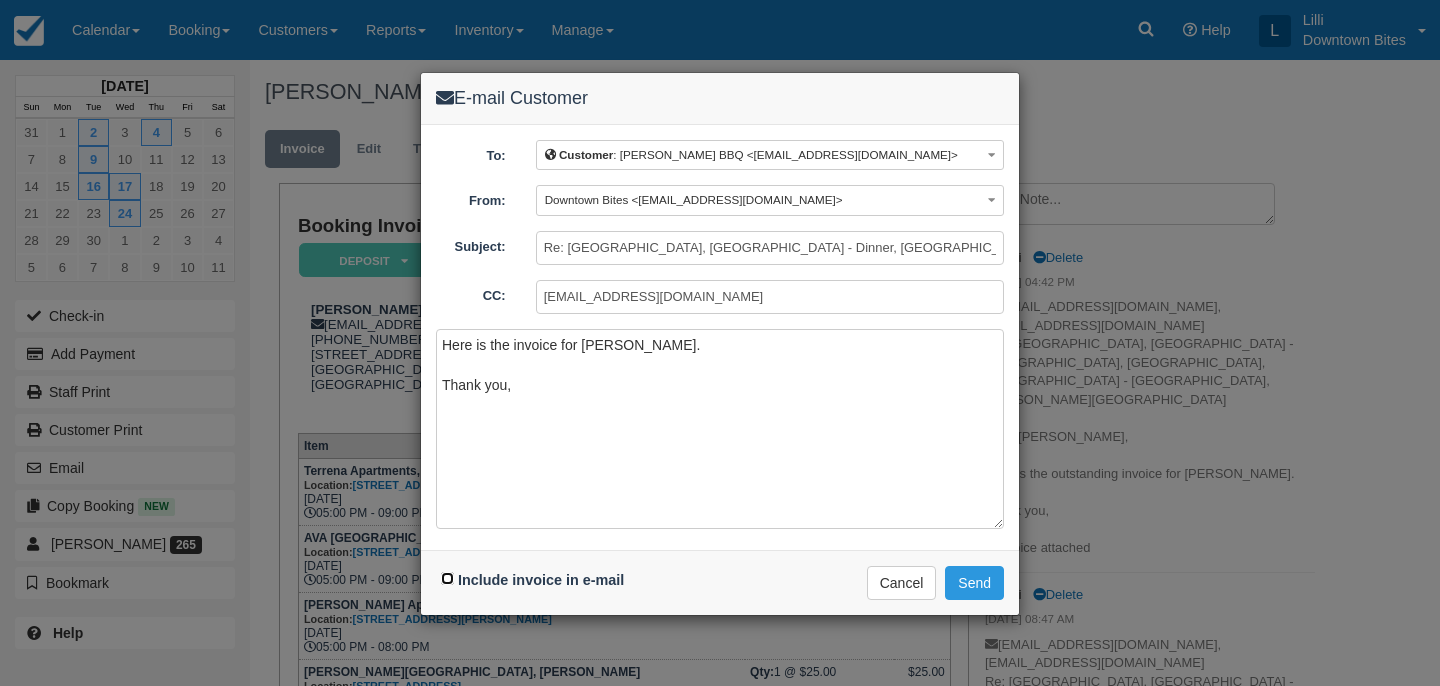 click on "Include invoice in e-mail" at bounding box center [447, 578] 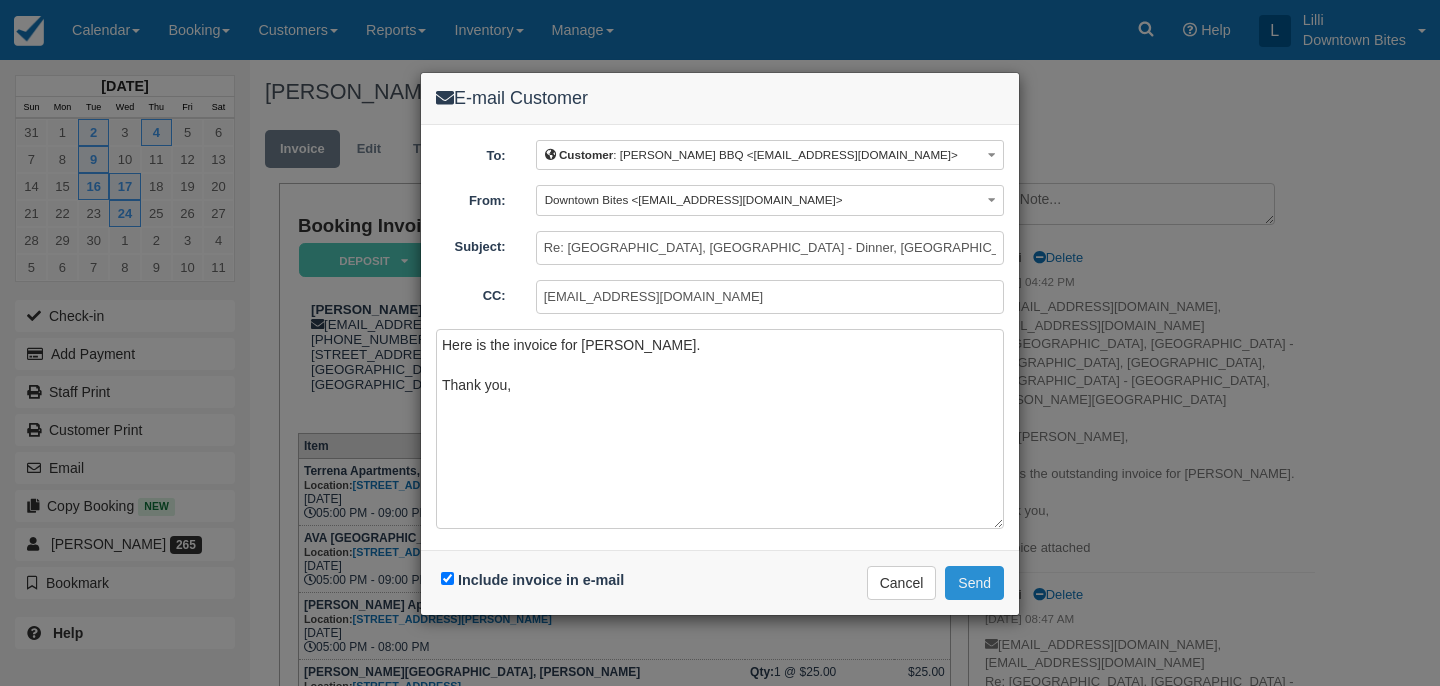 click on "Send" at bounding box center (974, 583) 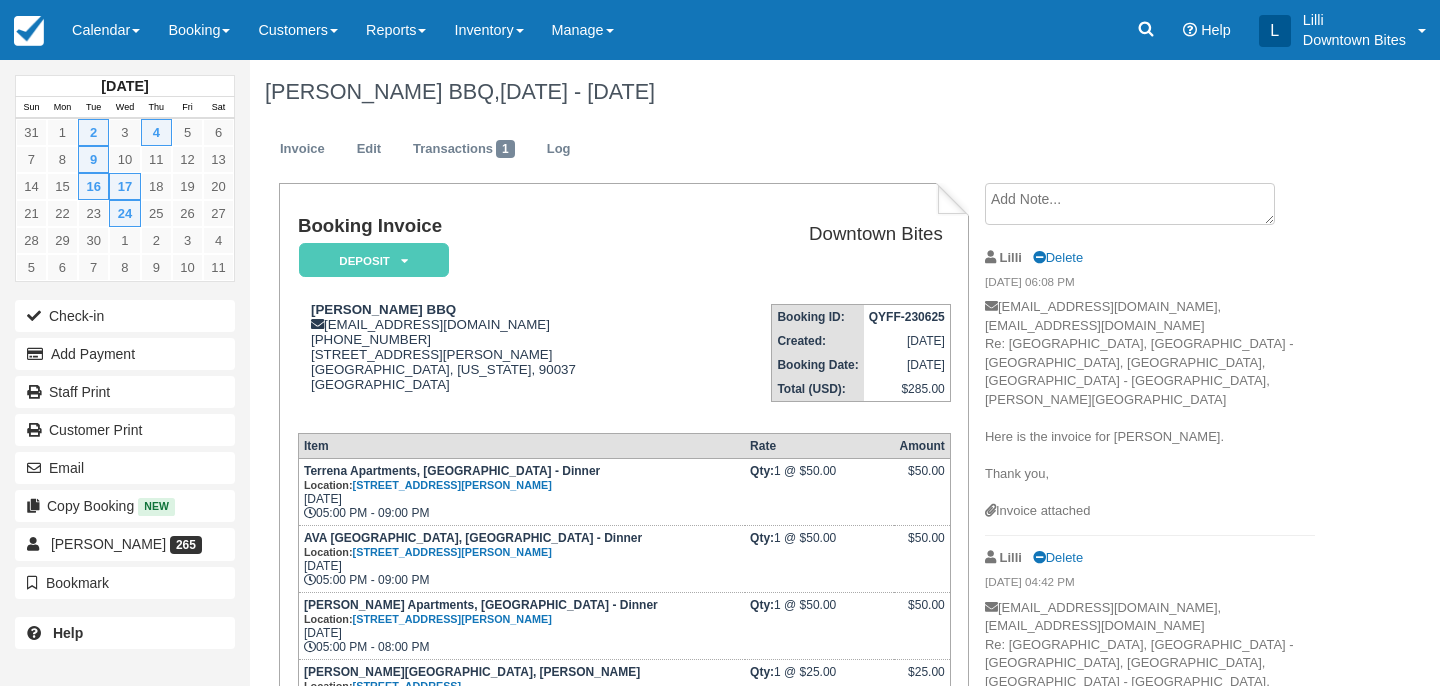 scroll, scrollTop: 0, scrollLeft: 0, axis: both 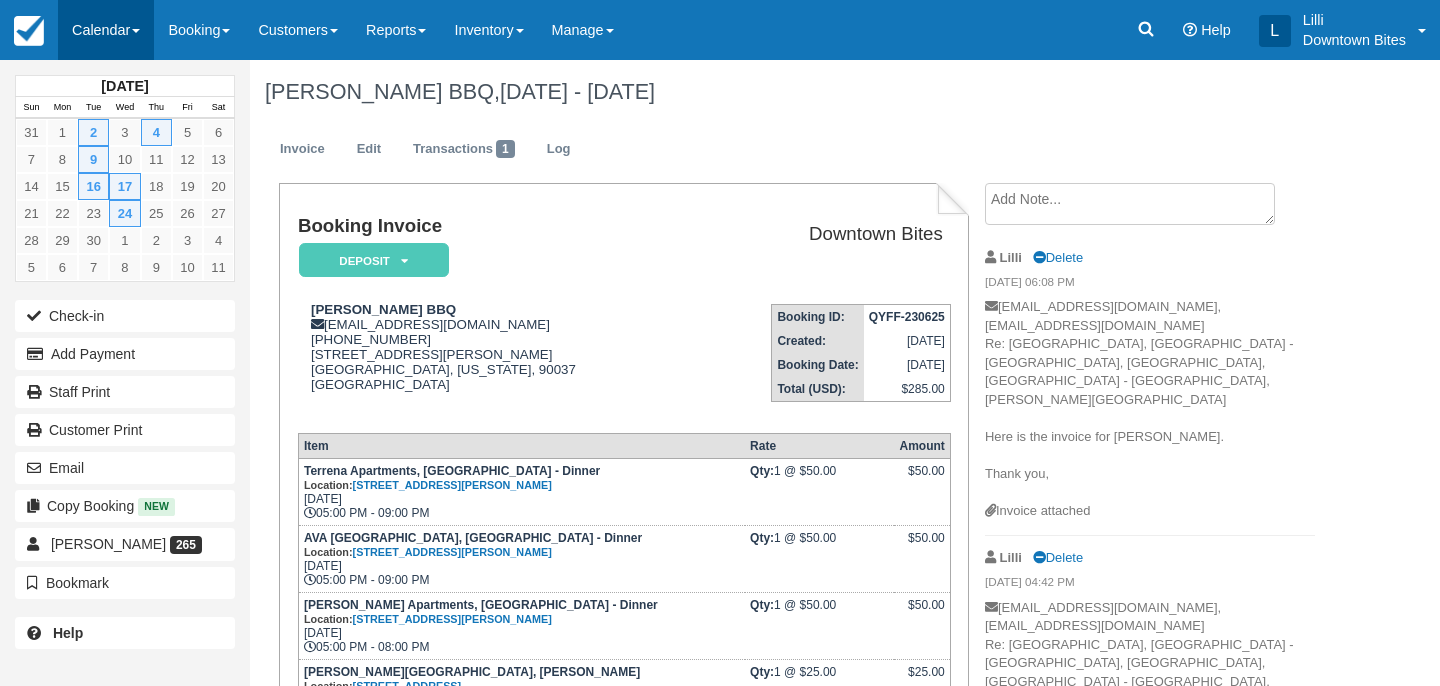 click on "Calendar" at bounding box center [106, 30] 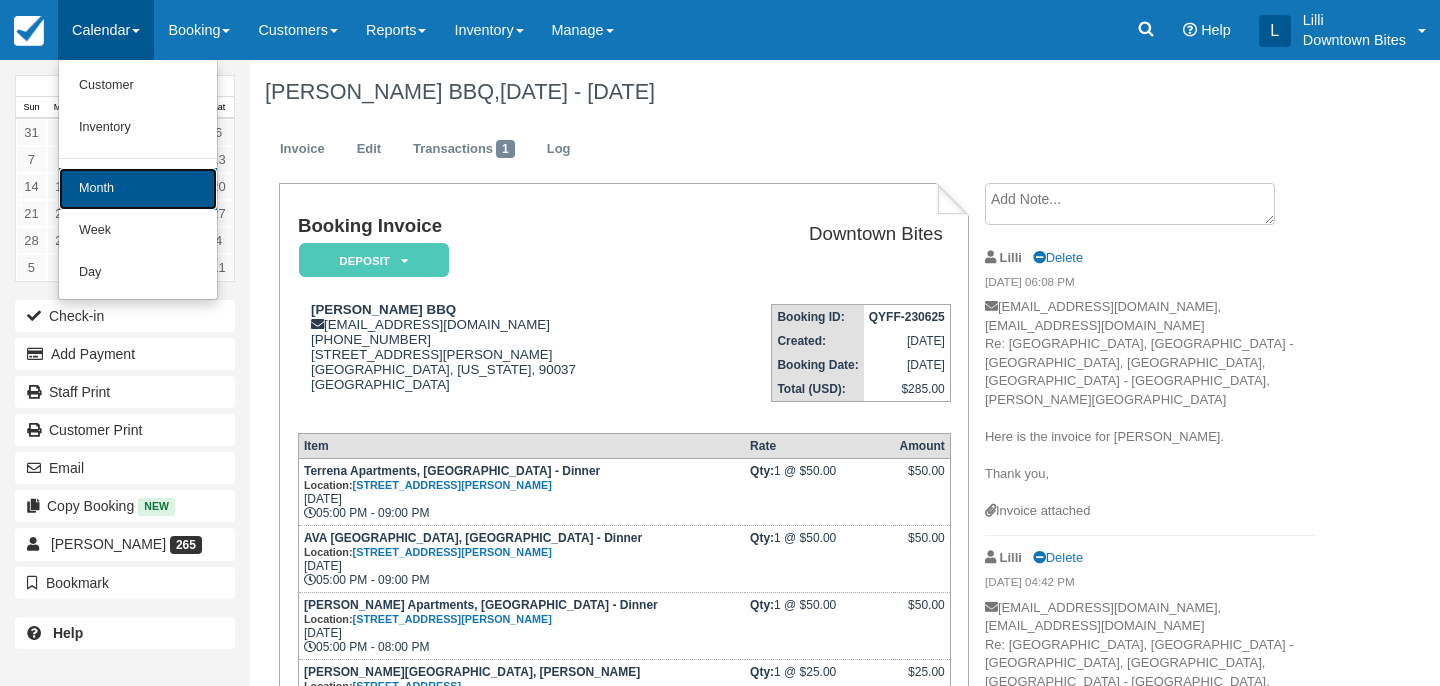 click on "Month" at bounding box center [138, 189] 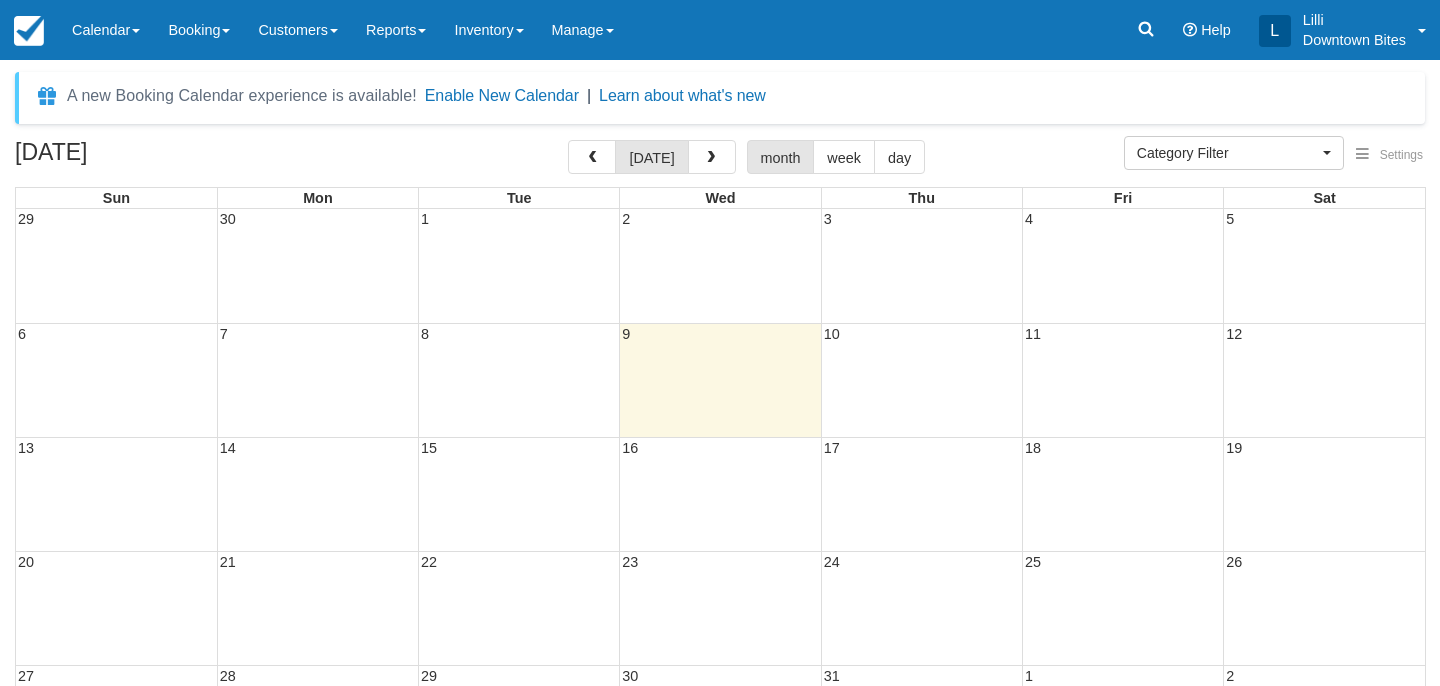 select 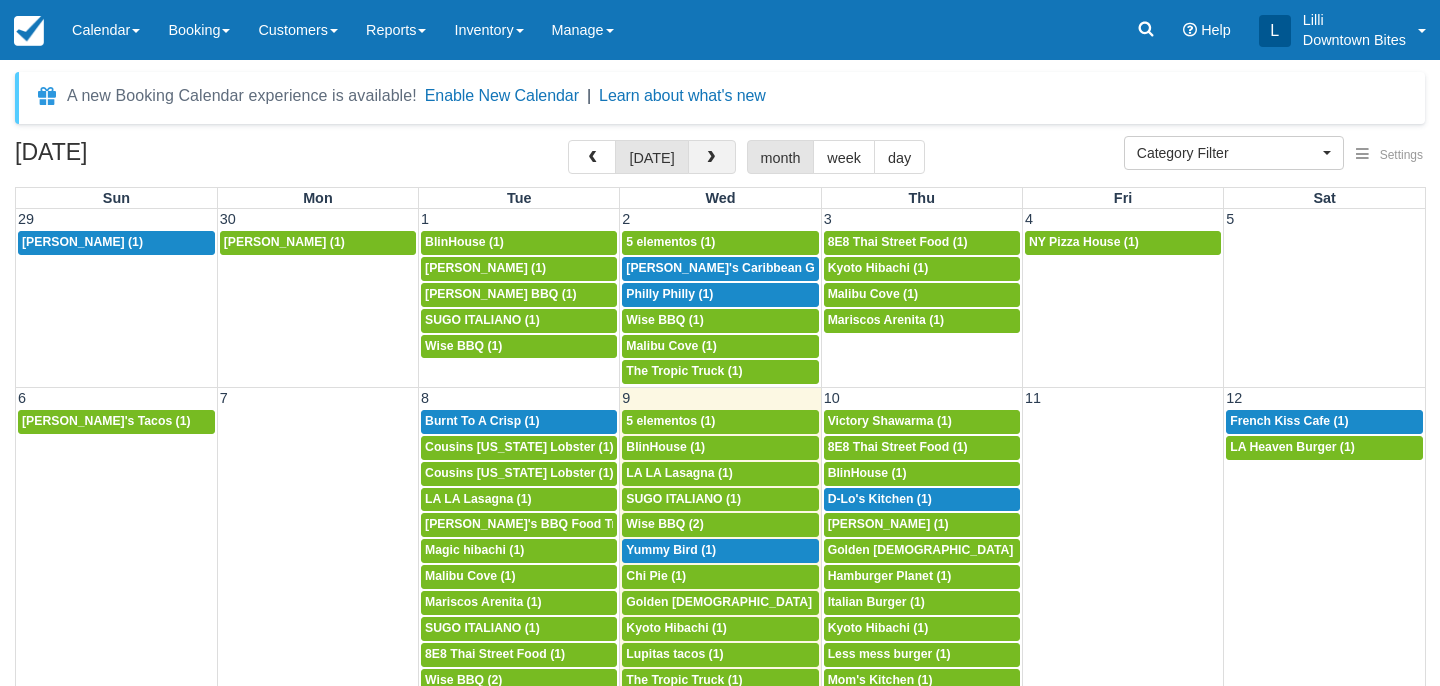 click at bounding box center [711, 158] 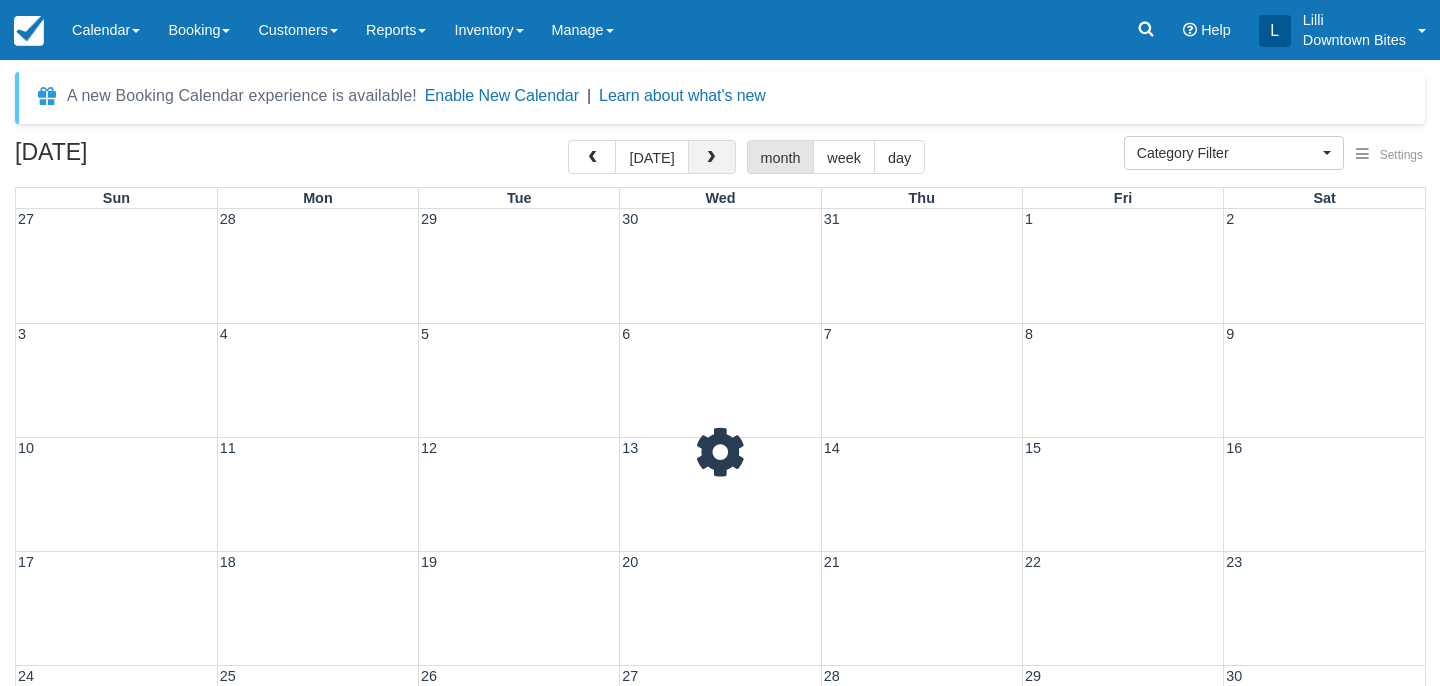 click at bounding box center [711, 158] 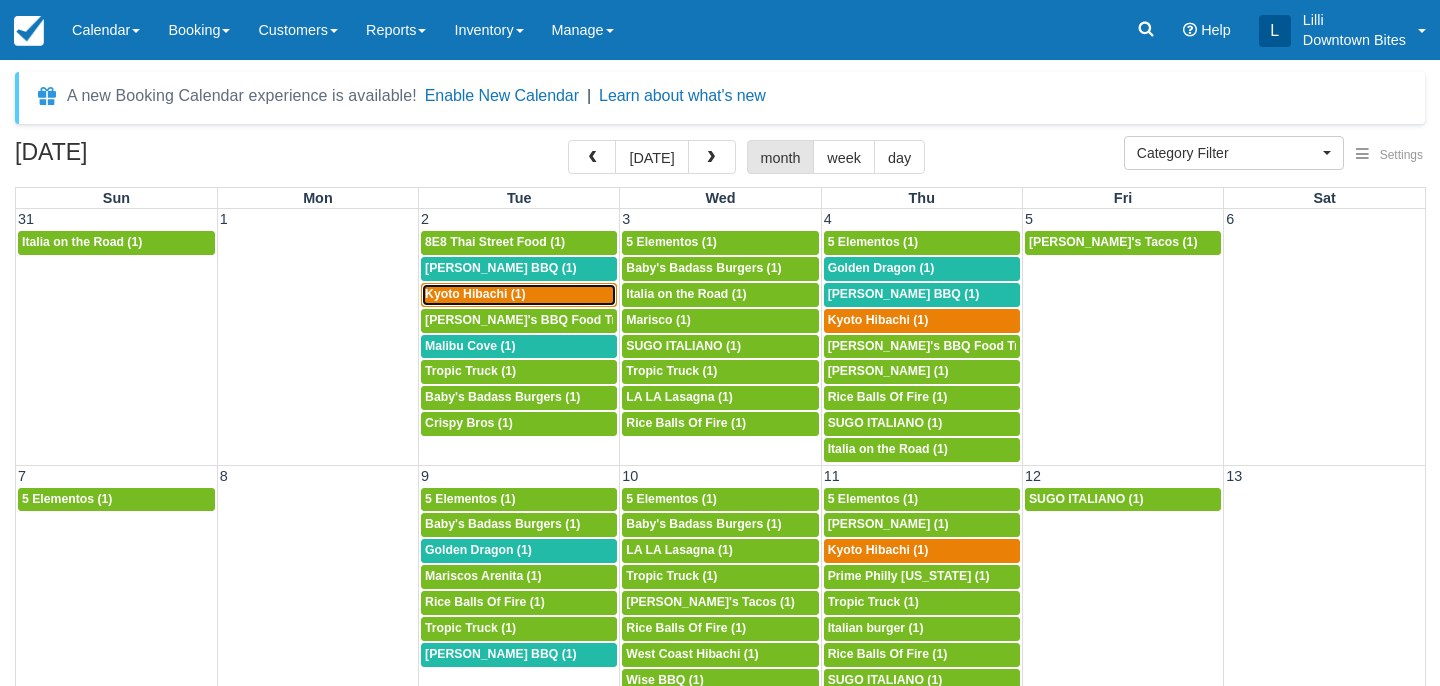 click on "Kyoto Hibachi (1)" at bounding box center [475, 294] 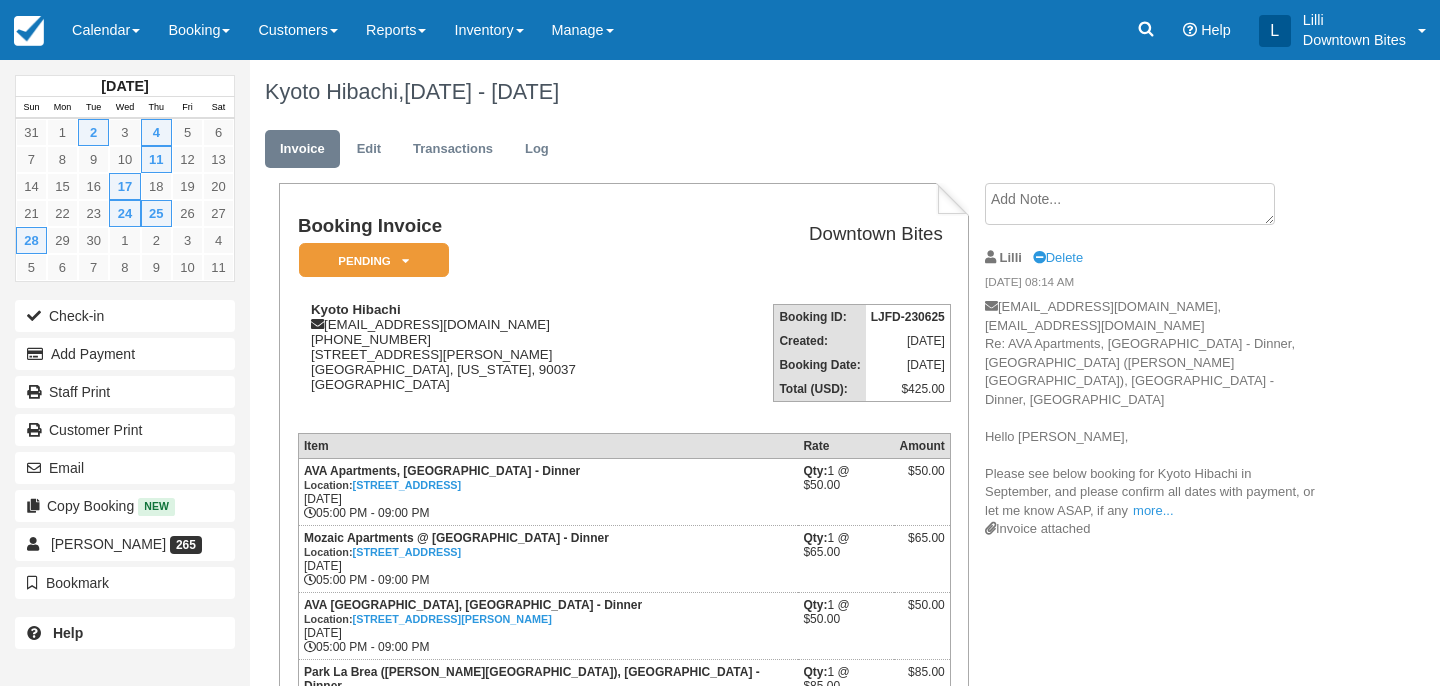 scroll, scrollTop: 0, scrollLeft: 0, axis: both 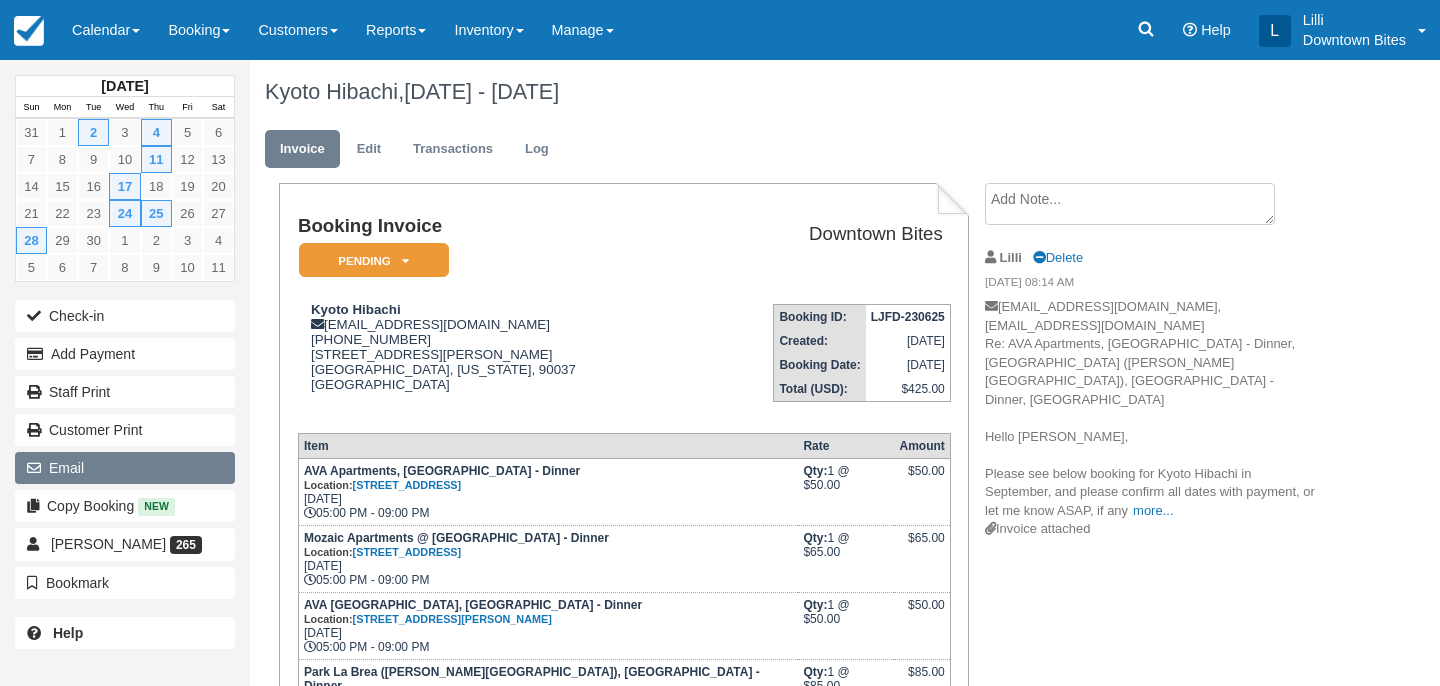 click on "Email" at bounding box center [125, 468] 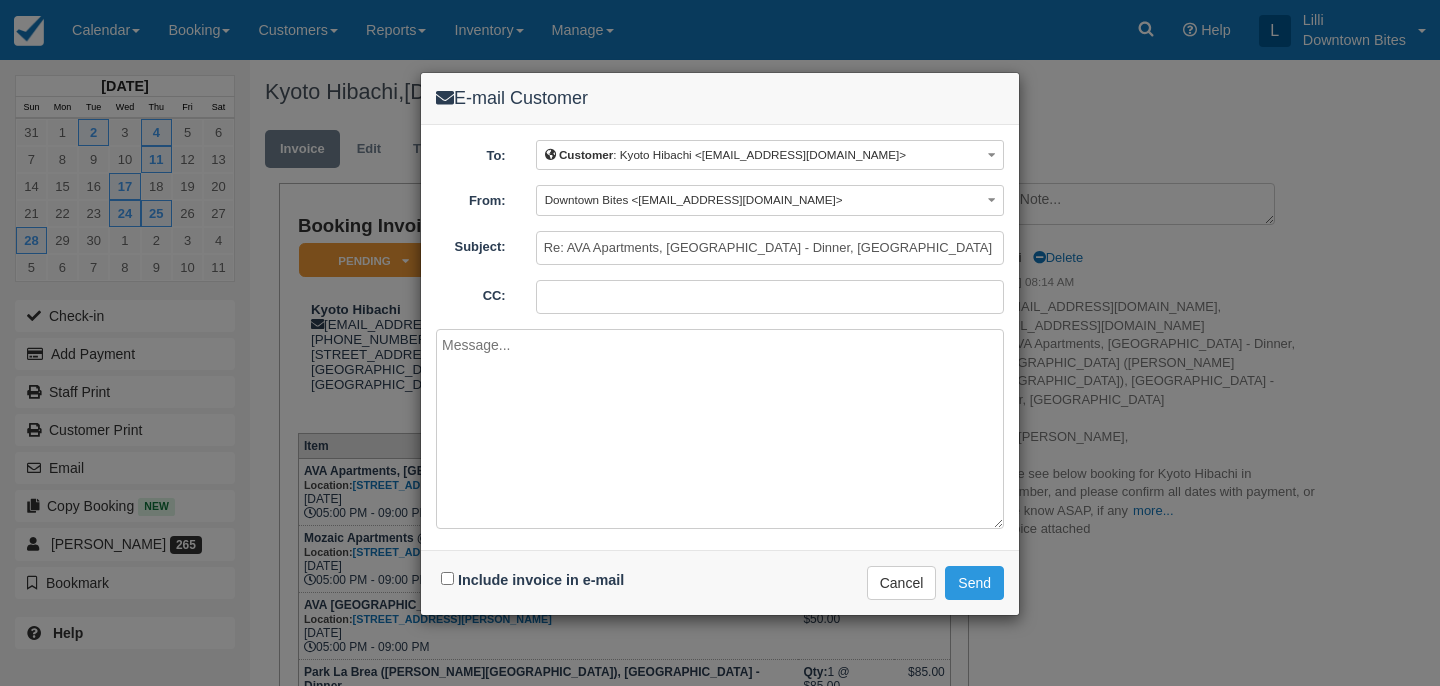 click on "CC:" at bounding box center (770, 297) 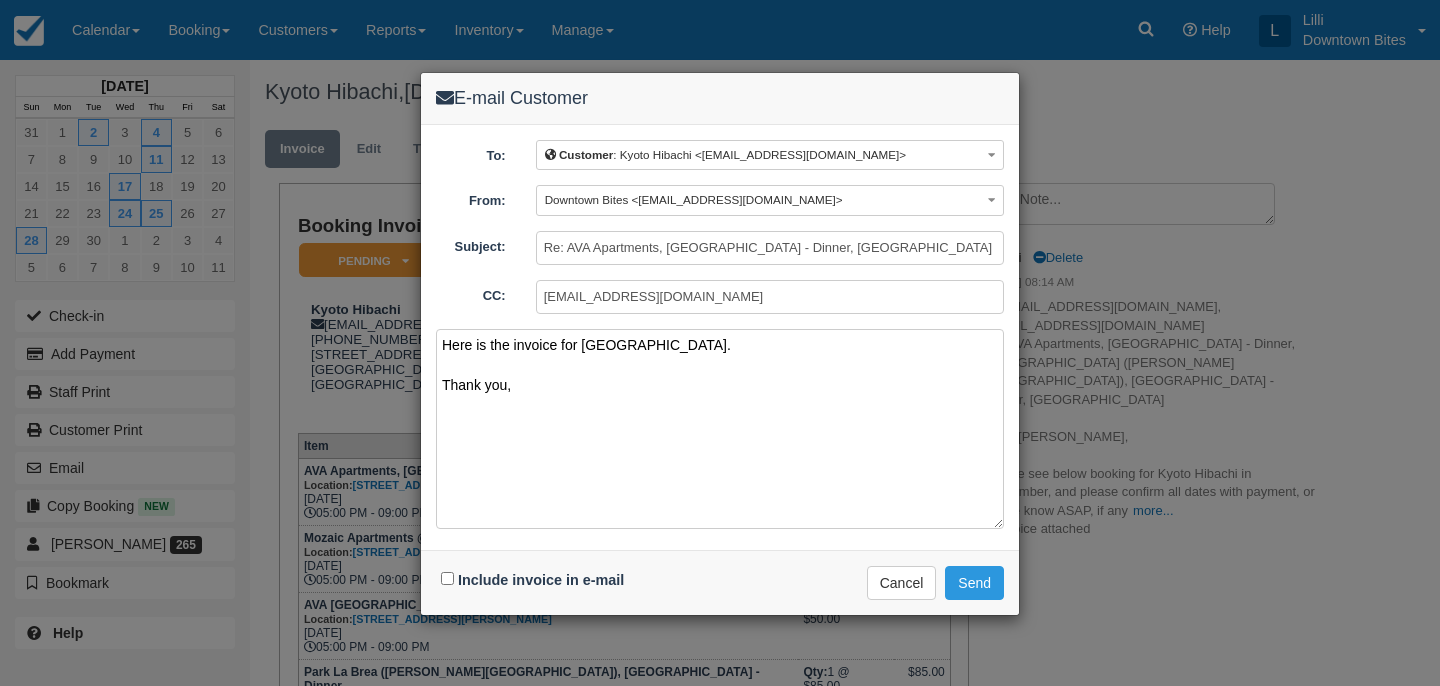 type on "Here is the invoice for Kyoto.
Thank you," 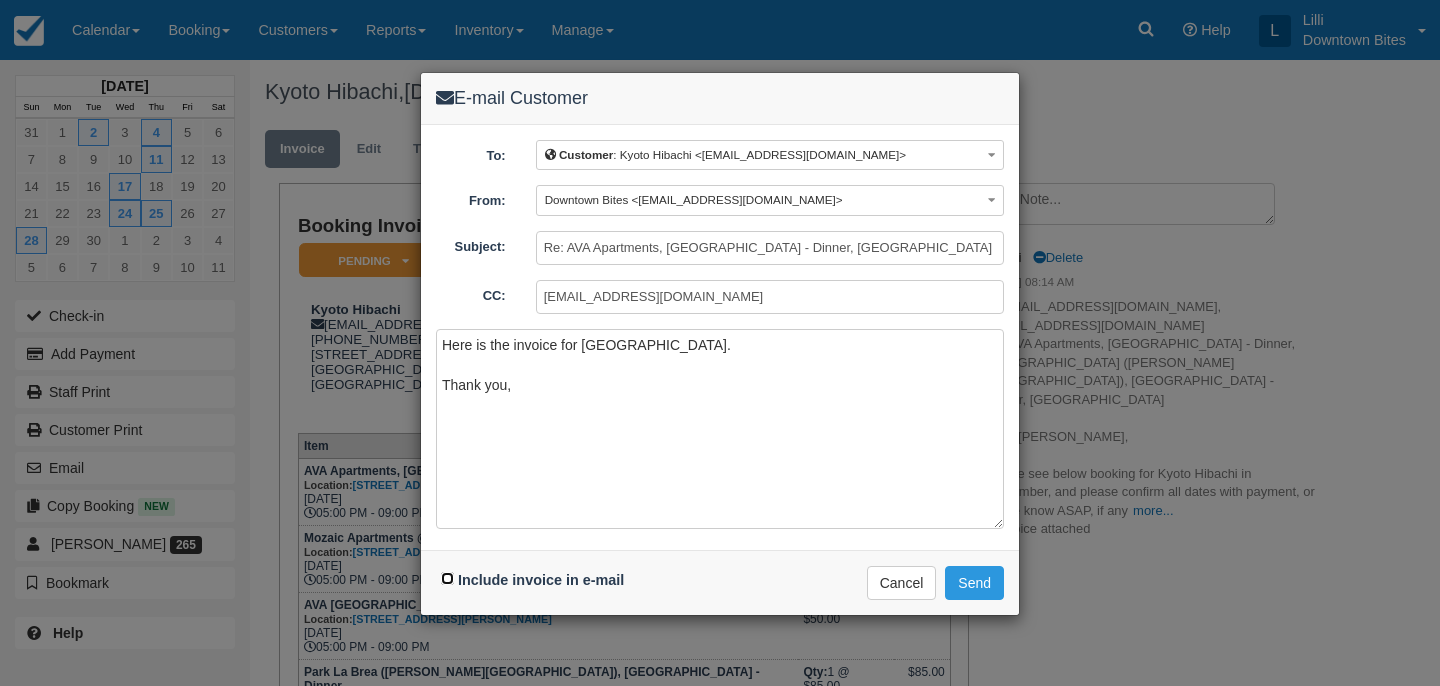 click on "Include invoice in e-mail" at bounding box center (447, 578) 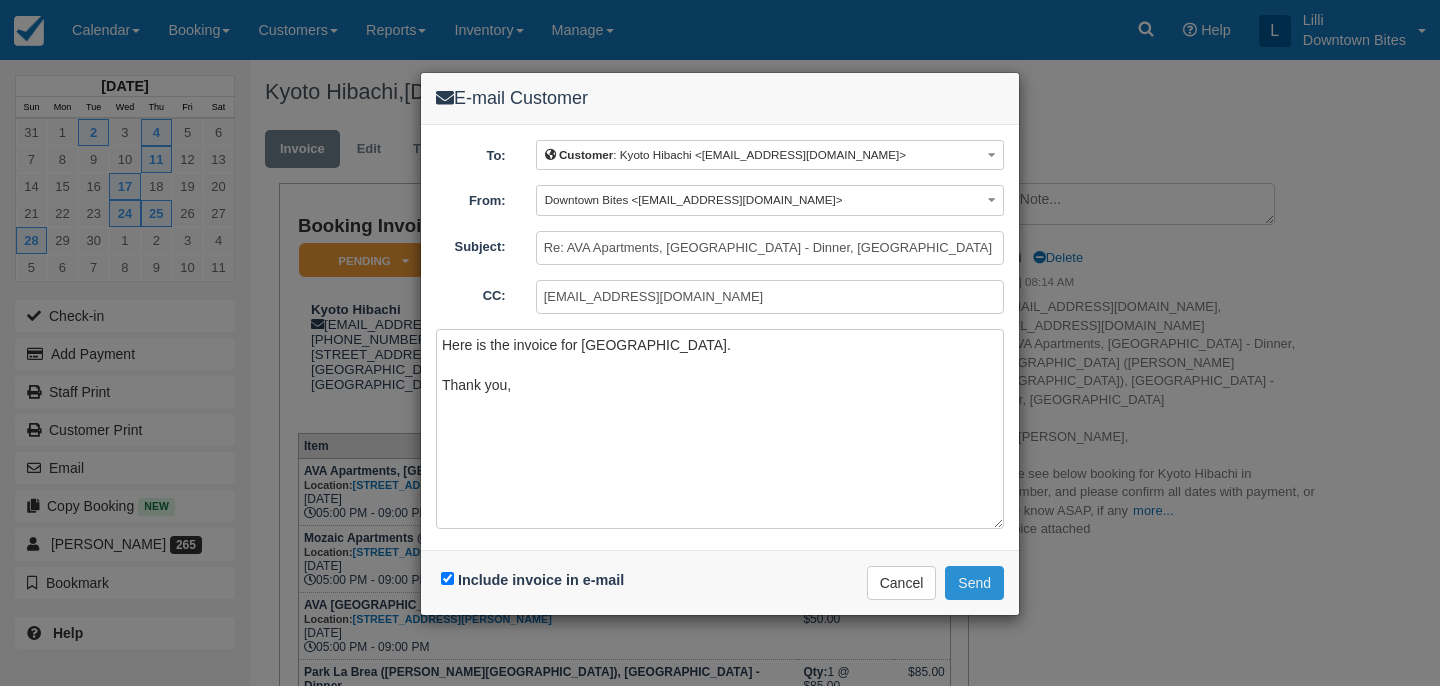 click on "Send" at bounding box center [974, 583] 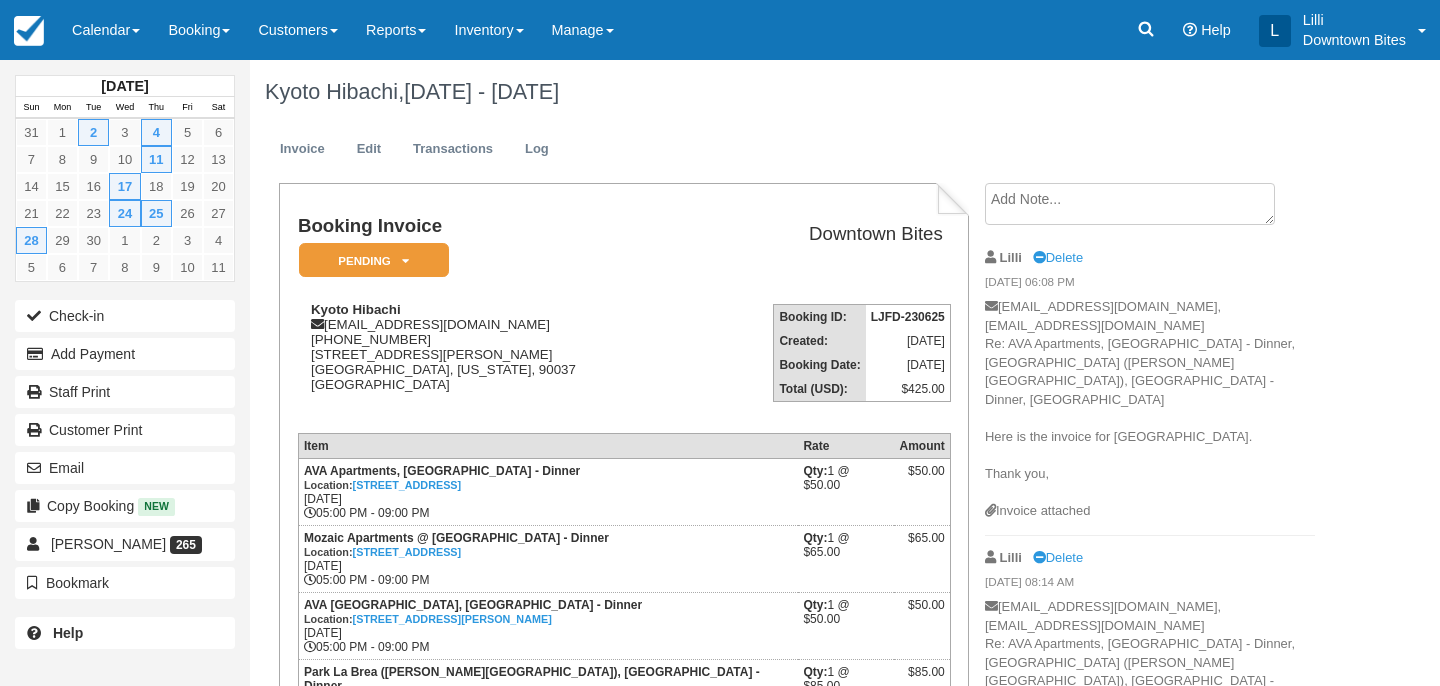 scroll, scrollTop: 0, scrollLeft: 0, axis: both 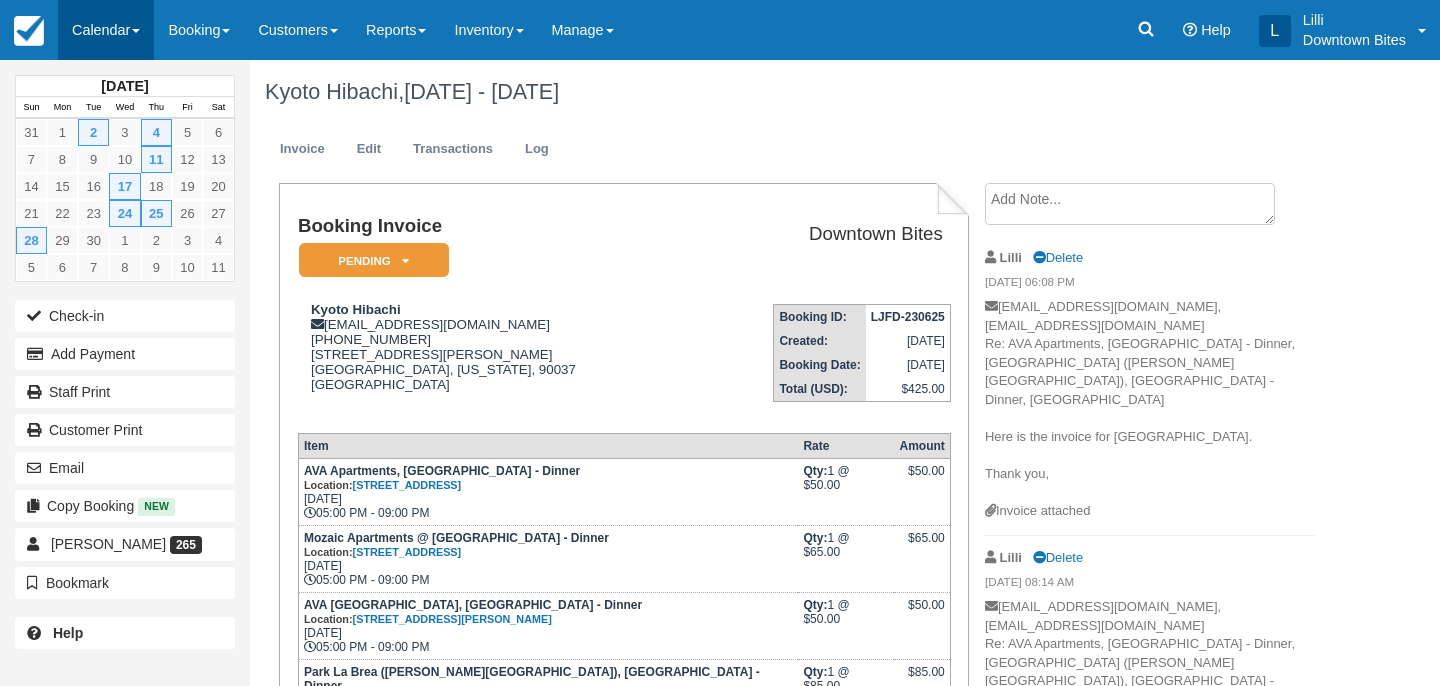 click on "Calendar" at bounding box center [106, 30] 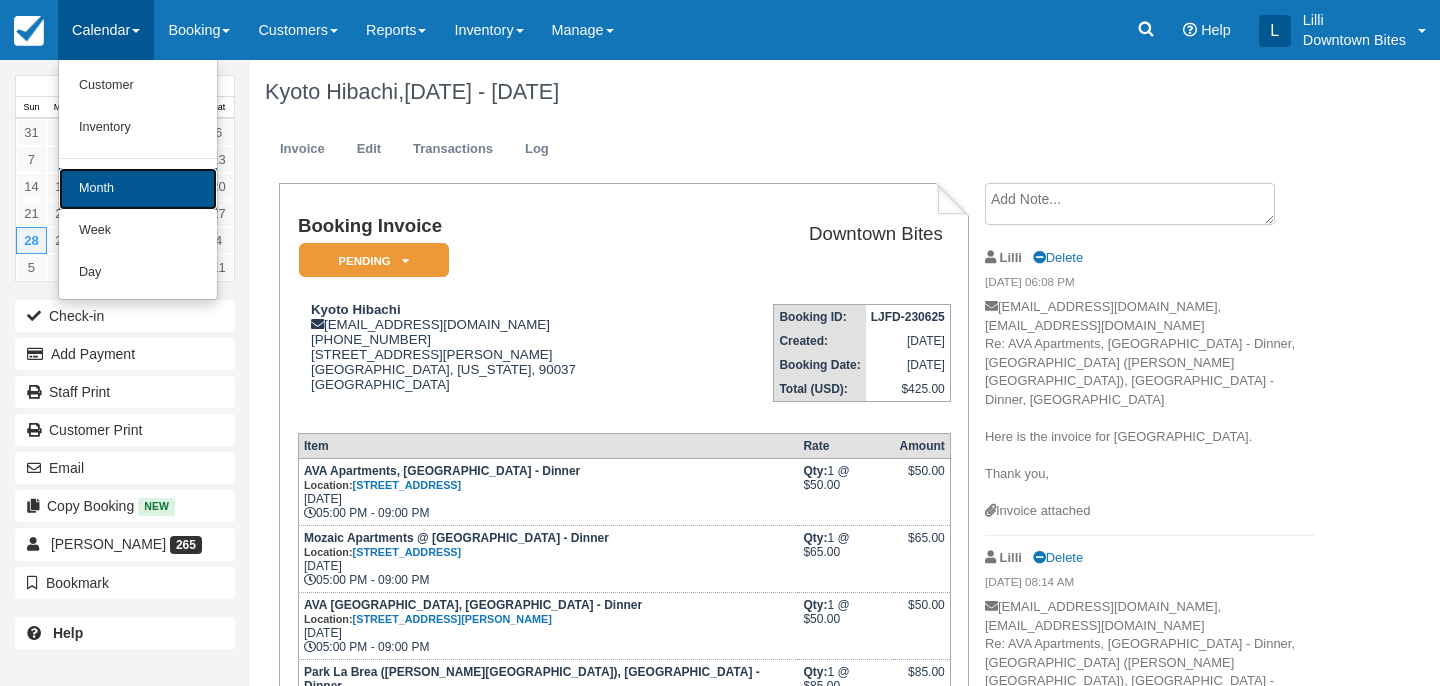 click on "Month" at bounding box center (138, 189) 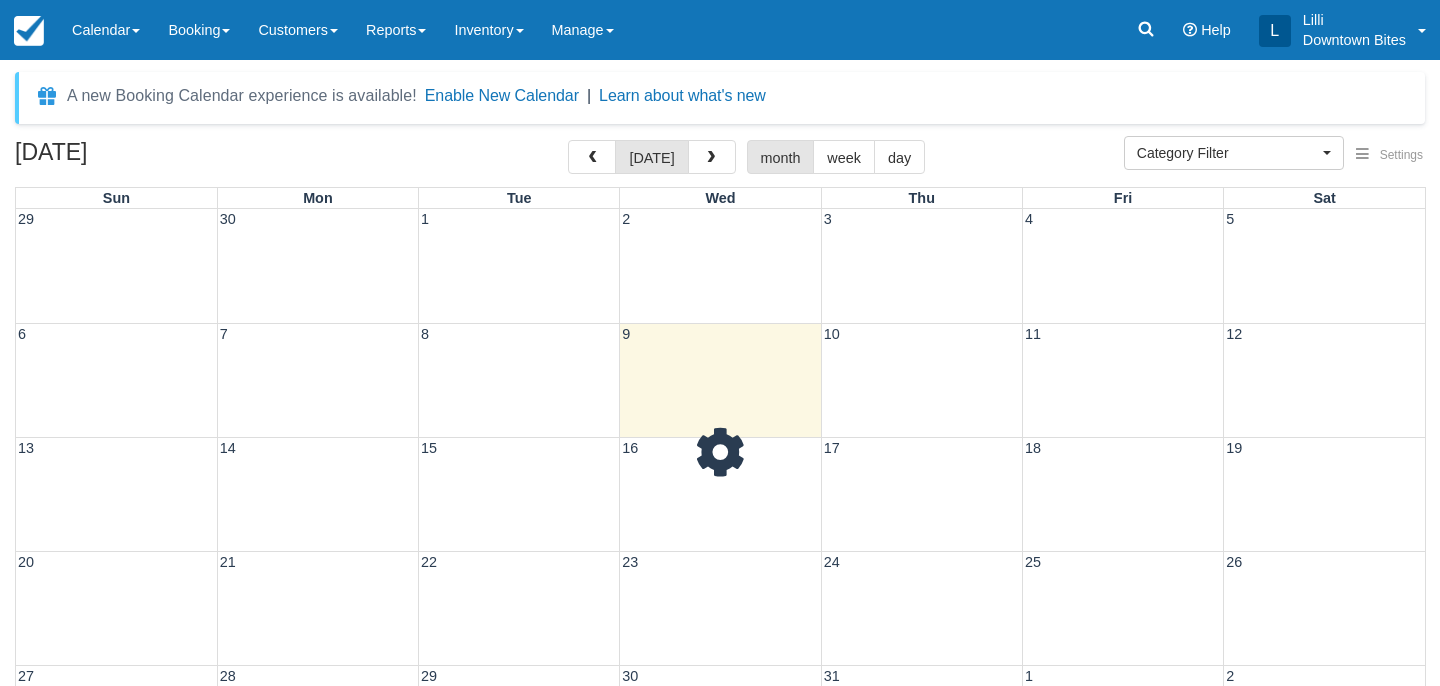 select 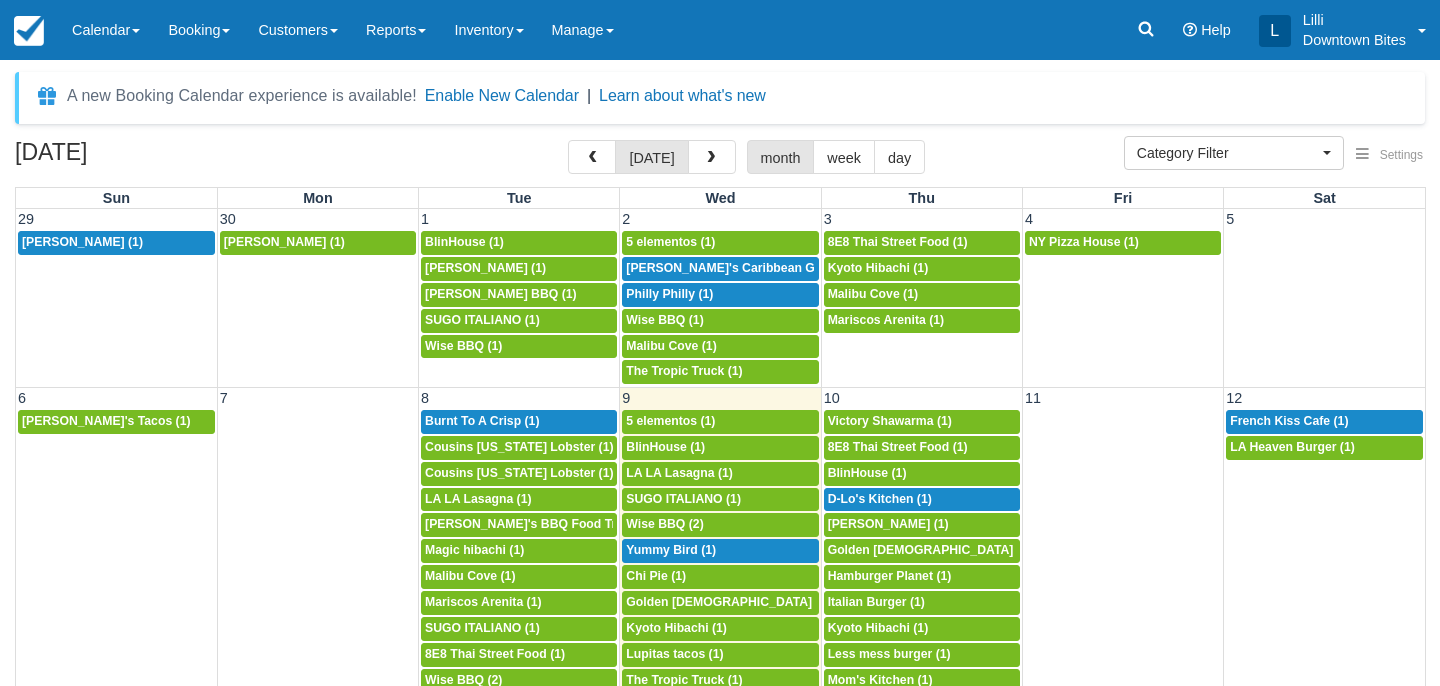 click on "A new Booking Calendar experience is available!   Enable New Calendar | Learn about what's new
Settings
Show Events
Show Booking Details
Help
iCal
Category Filter   Orange County Dinner Special Events LA County Dinner Services San Diego Dessert Orange County Dessert San Diego Dessert Events Los Angeles Dessert LA County Dinners LA Lunches Orange County Dinners Orange County Lunches San Bernardino County Dinners San Diego Dinner San Diego Lunches Breakfast Service
Orange County Dinner Special Events LA County Dinner Services San Diego Dessert Orange County Dessert San Diego Dessert Events Los Angeles Dessert LA County Dinners LA Lunches Orange County Dinners Orange County Lunches San Bernardino County Dinners San Diego Dinner San Diego Lunches Breakfast Service
July 2025 today month week day Sun Mon Tue" at bounding box center [720, 487] 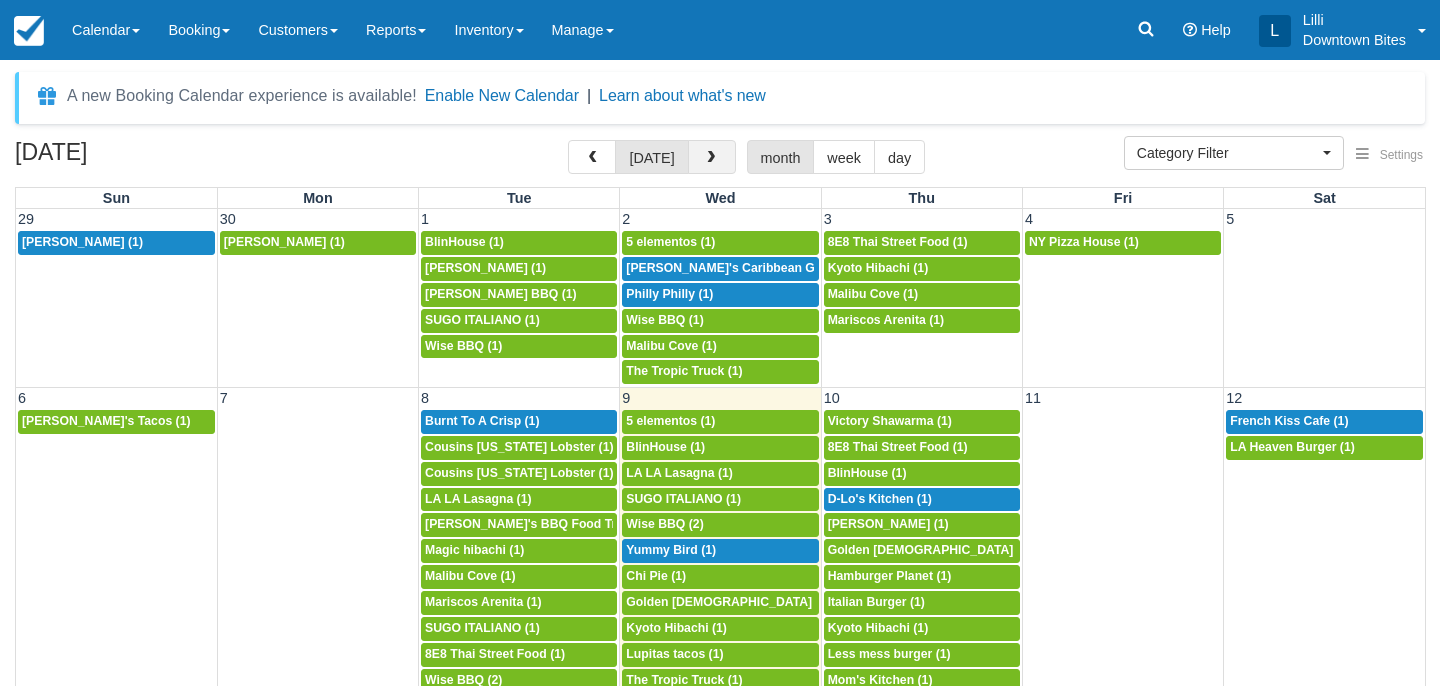 click at bounding box center [712, 157] 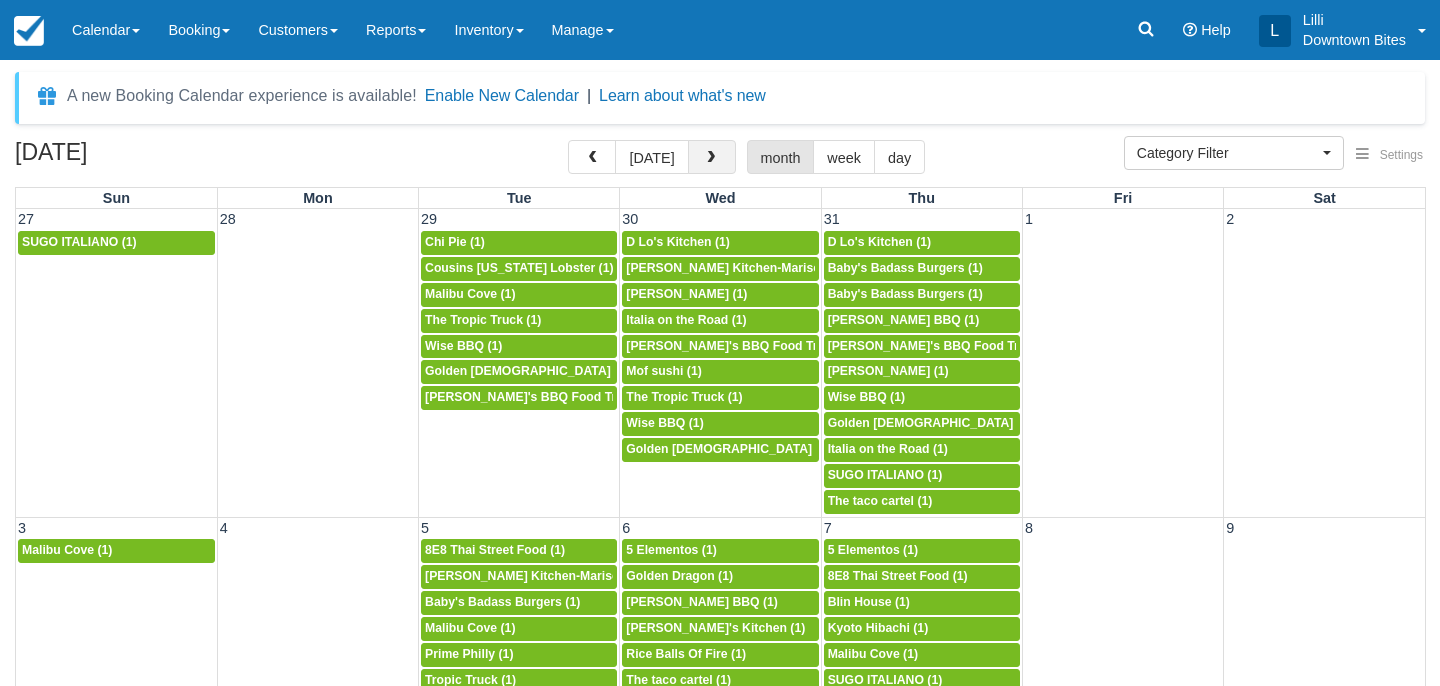 click at bounding box center (712, 157) 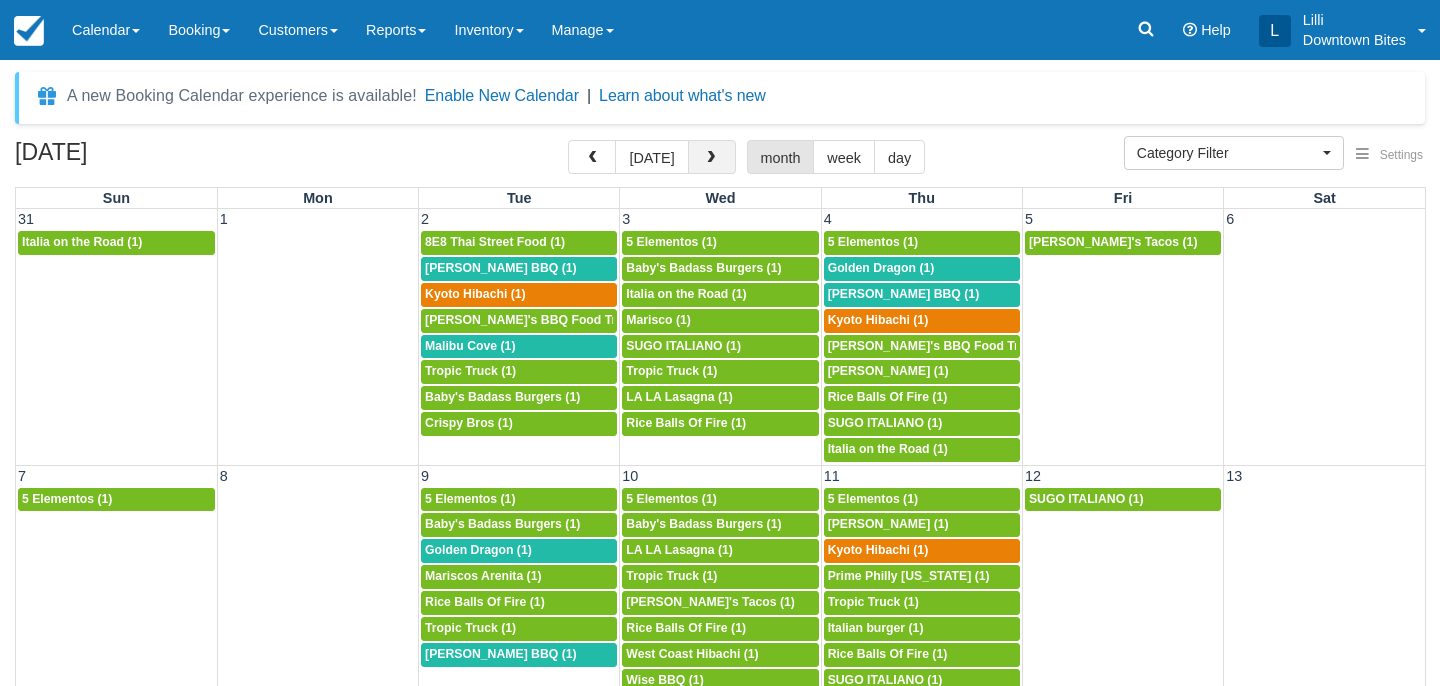 click at bounding box center [712, 157] 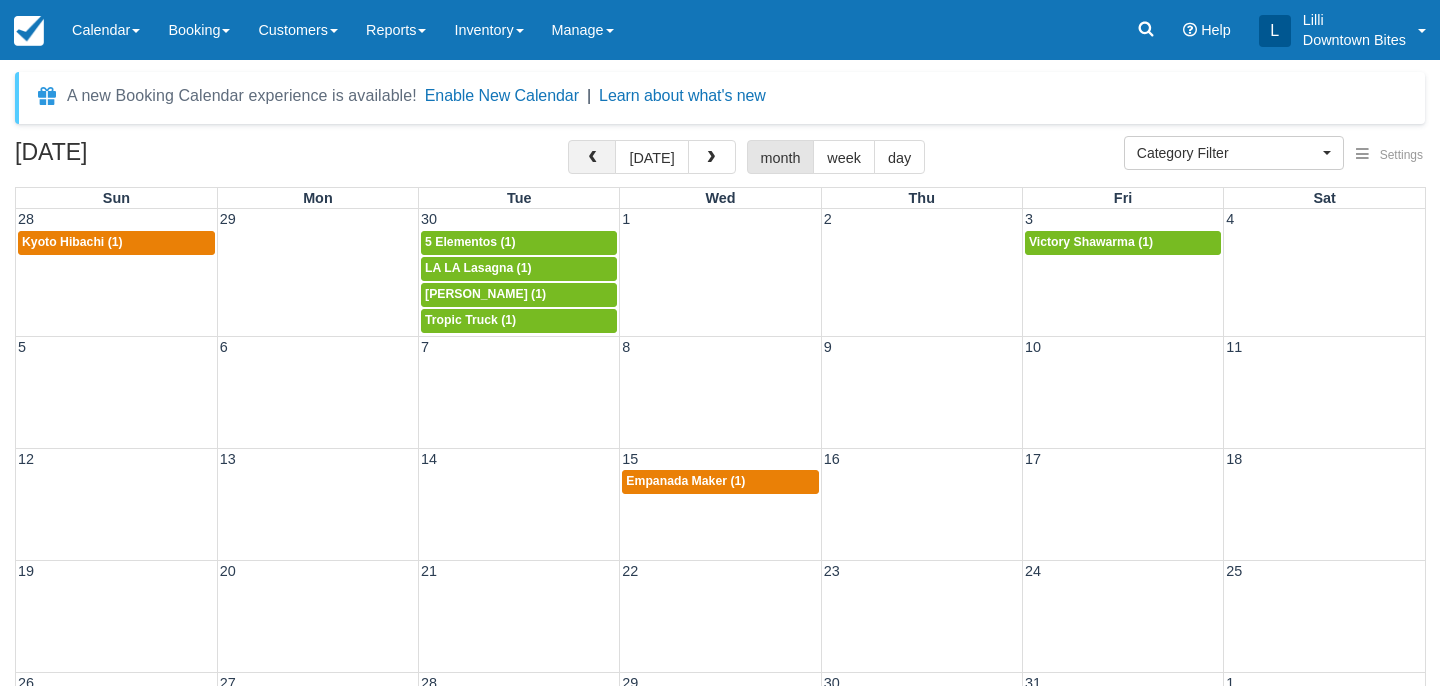 click at bounding box center (592, 158) 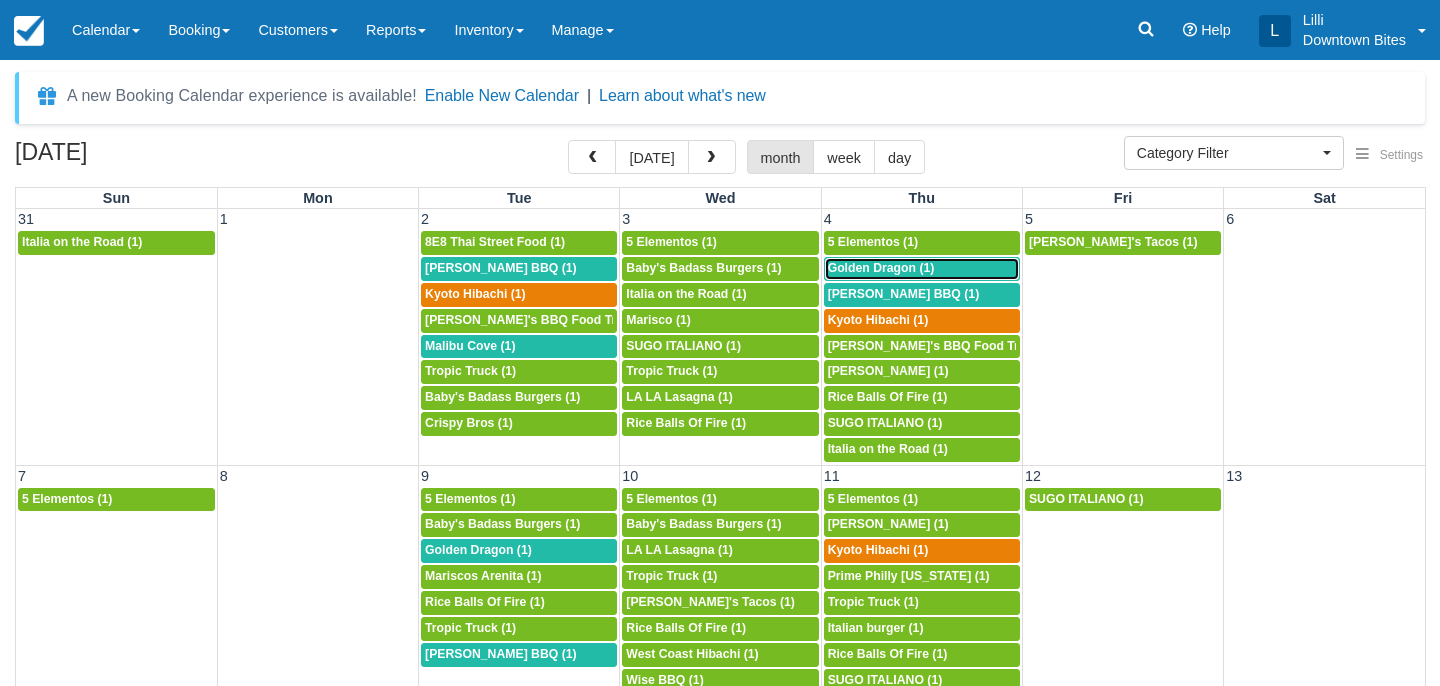 click on "Golden Dragon (1)" at bounding box center [881, 268] 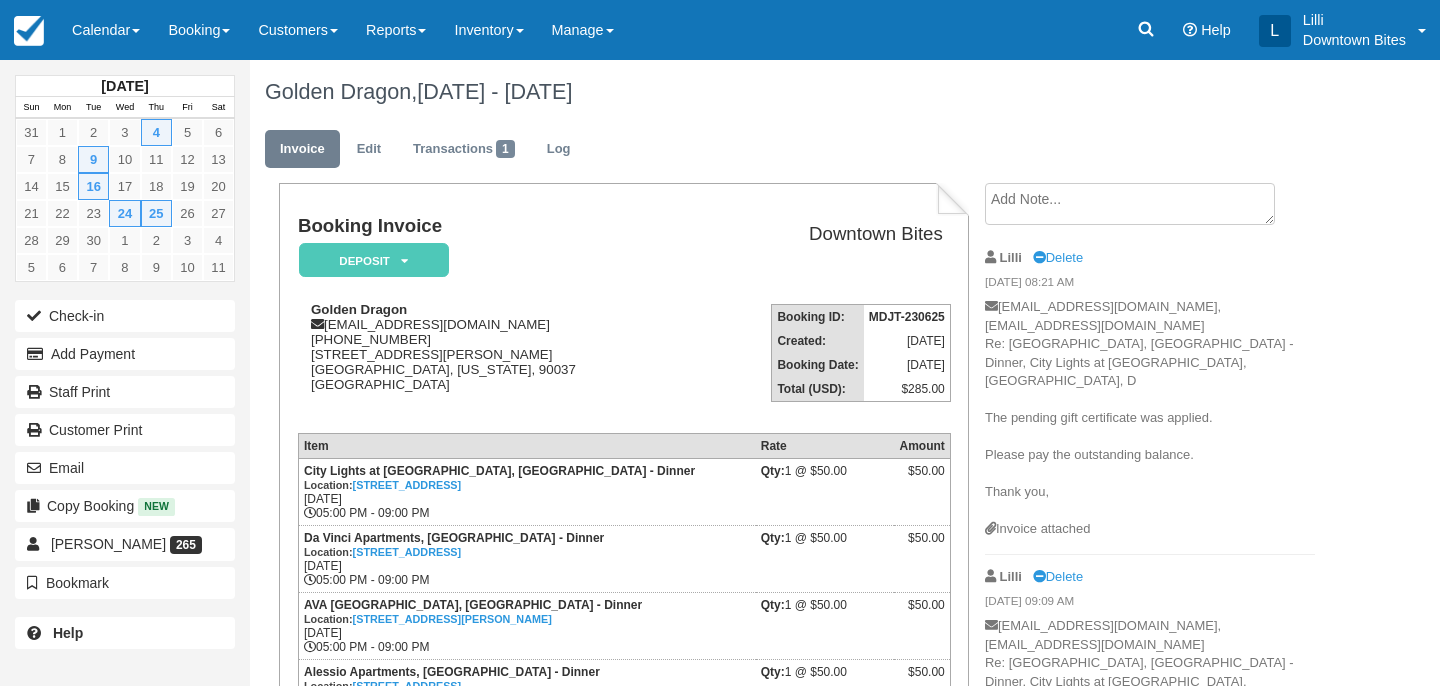 scroll, scrollTop: 0, scrollLeft: 0, axis: both 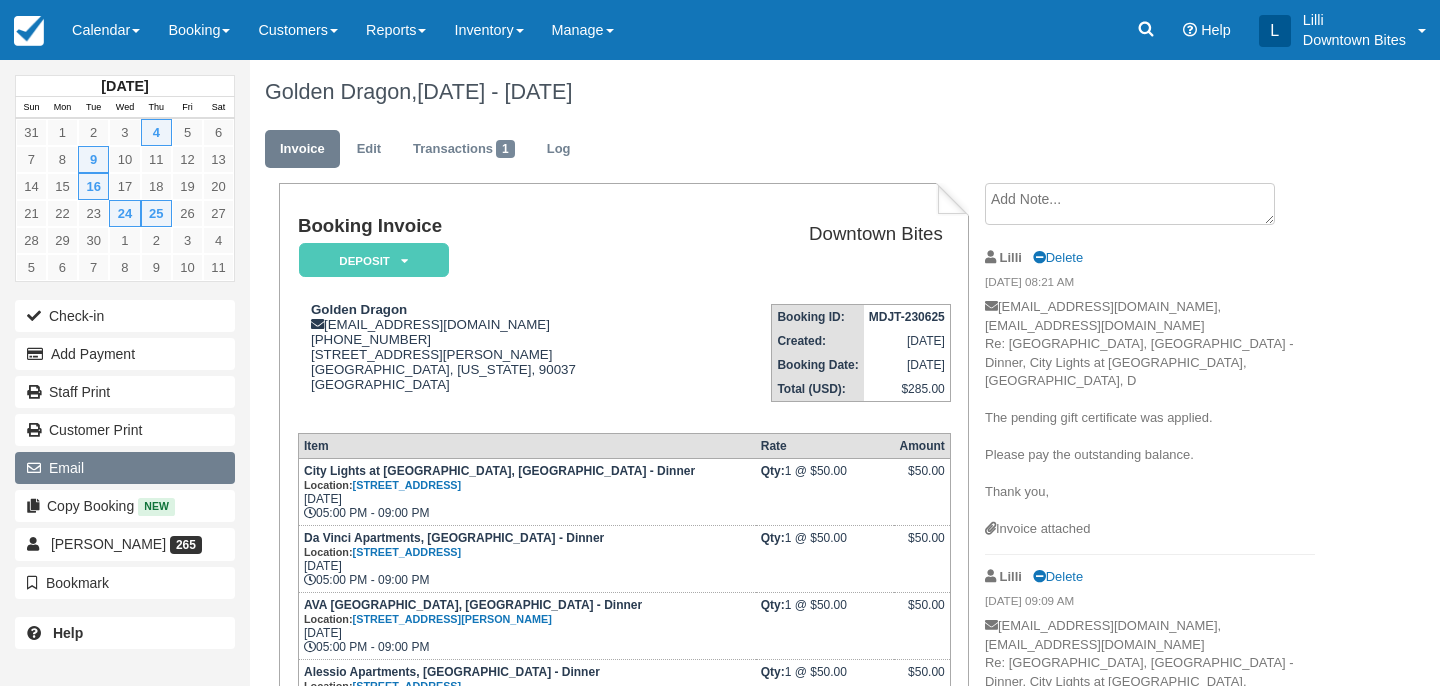 click on "Email" at bounding box center [125, 468] 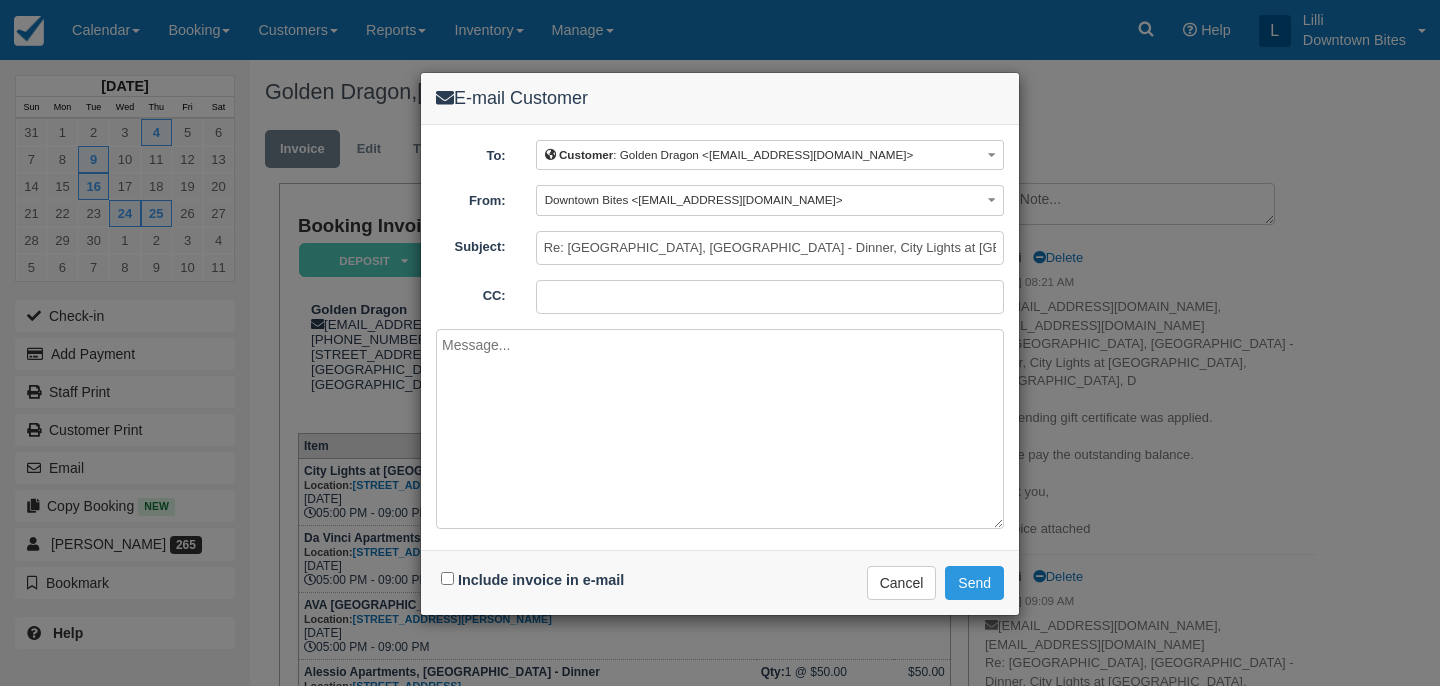 click on "CC:" at bounding box center [770, 297] 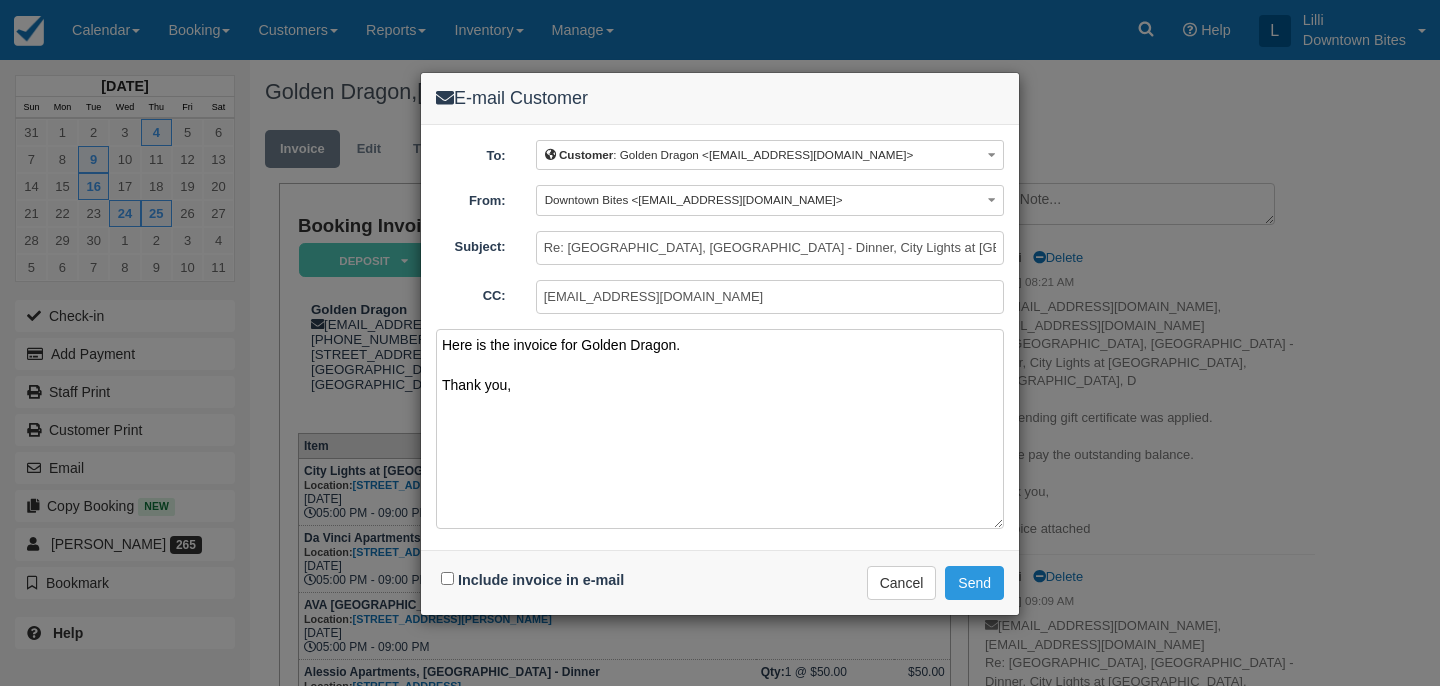 type on "Here is the invoice for Golden Dragon.
Thank you," 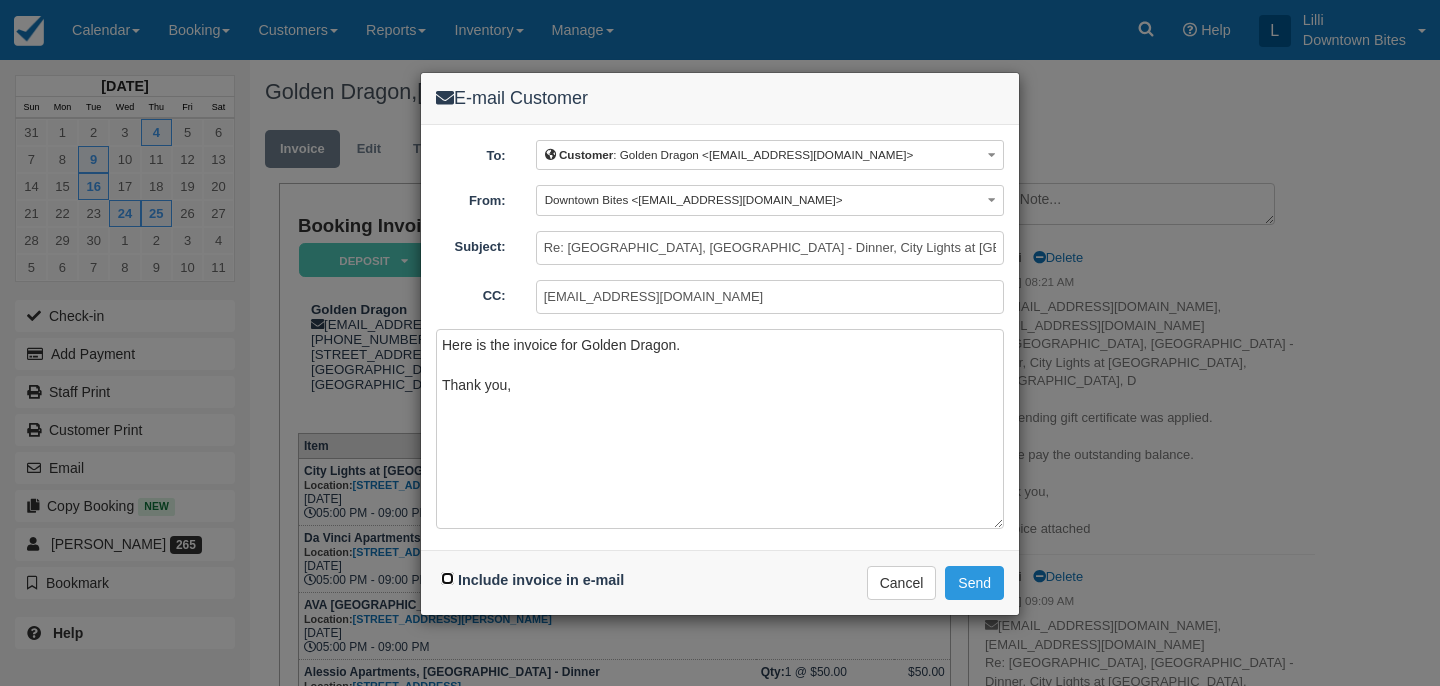 click on "Include invoice in e-mail" at bounding box center (447, 578) 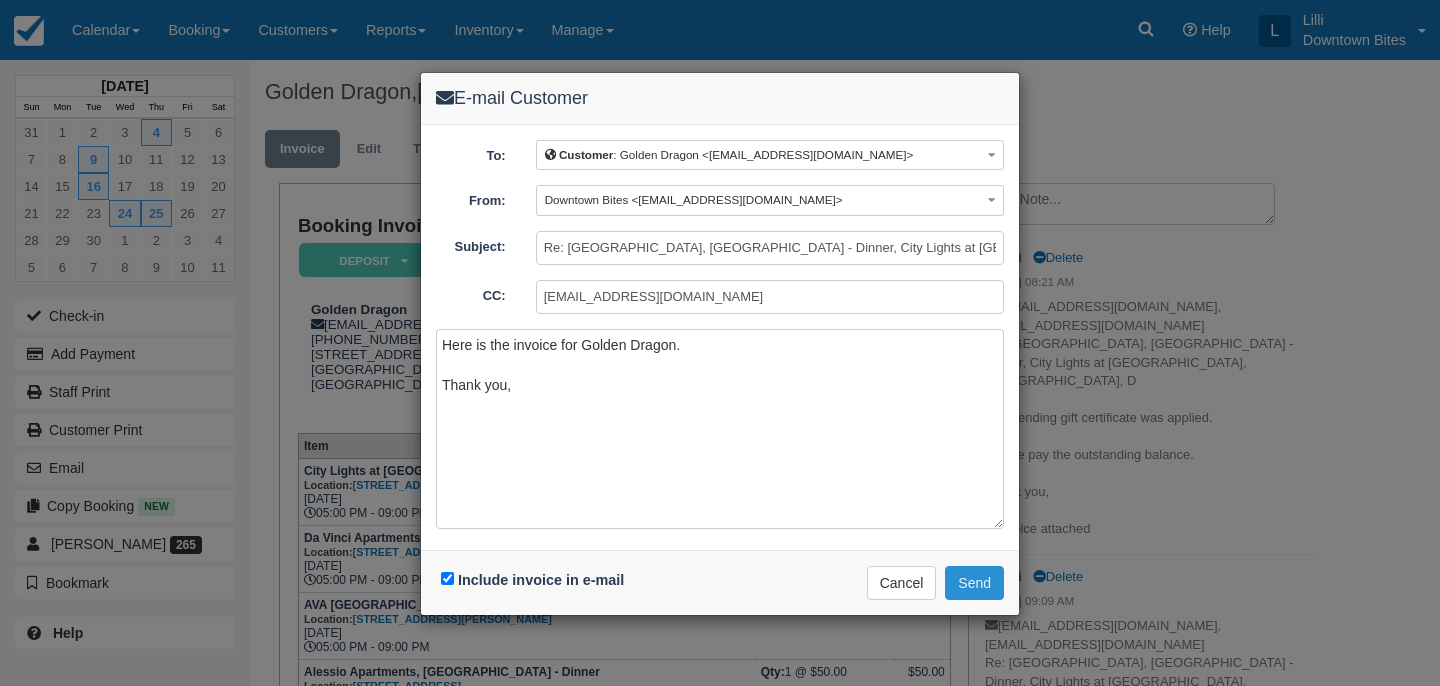 click on "Send" at bounding box center (974, 583) 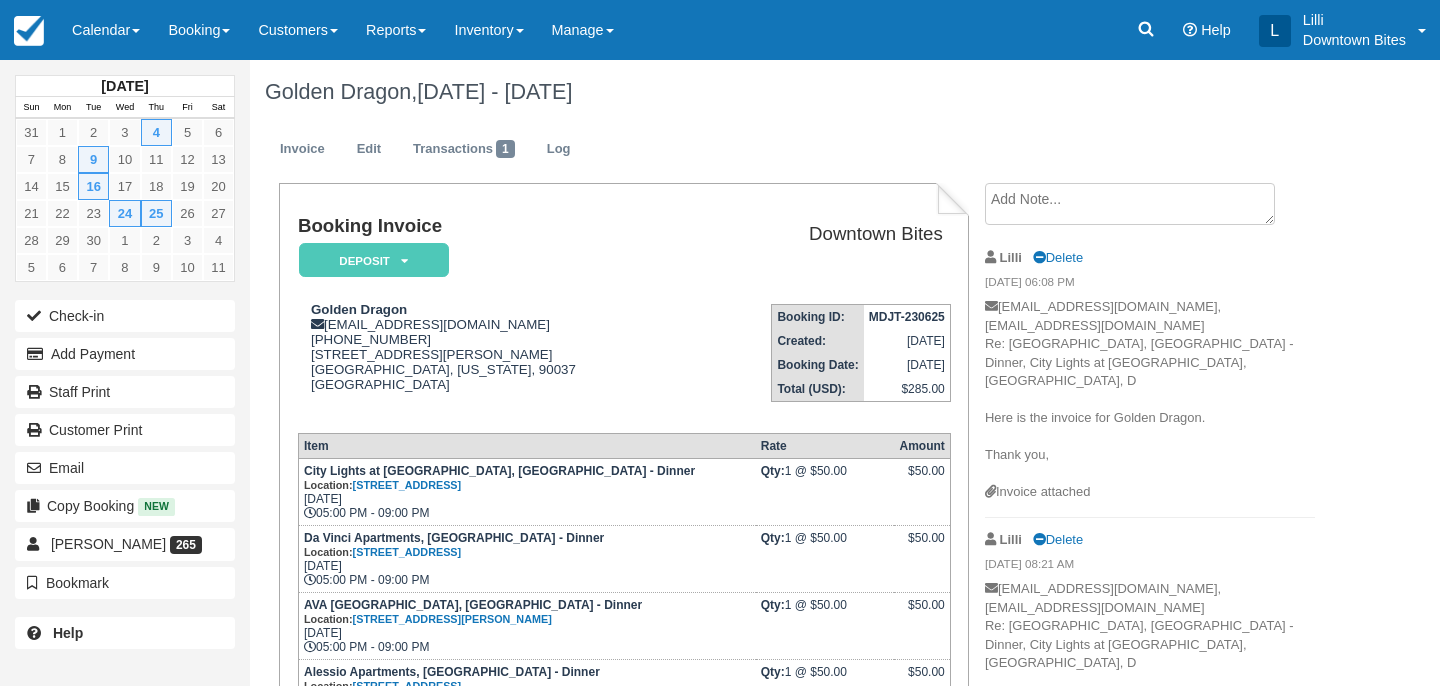 scroll, scrollTop: 0, scrollLeft: 0, axis: both 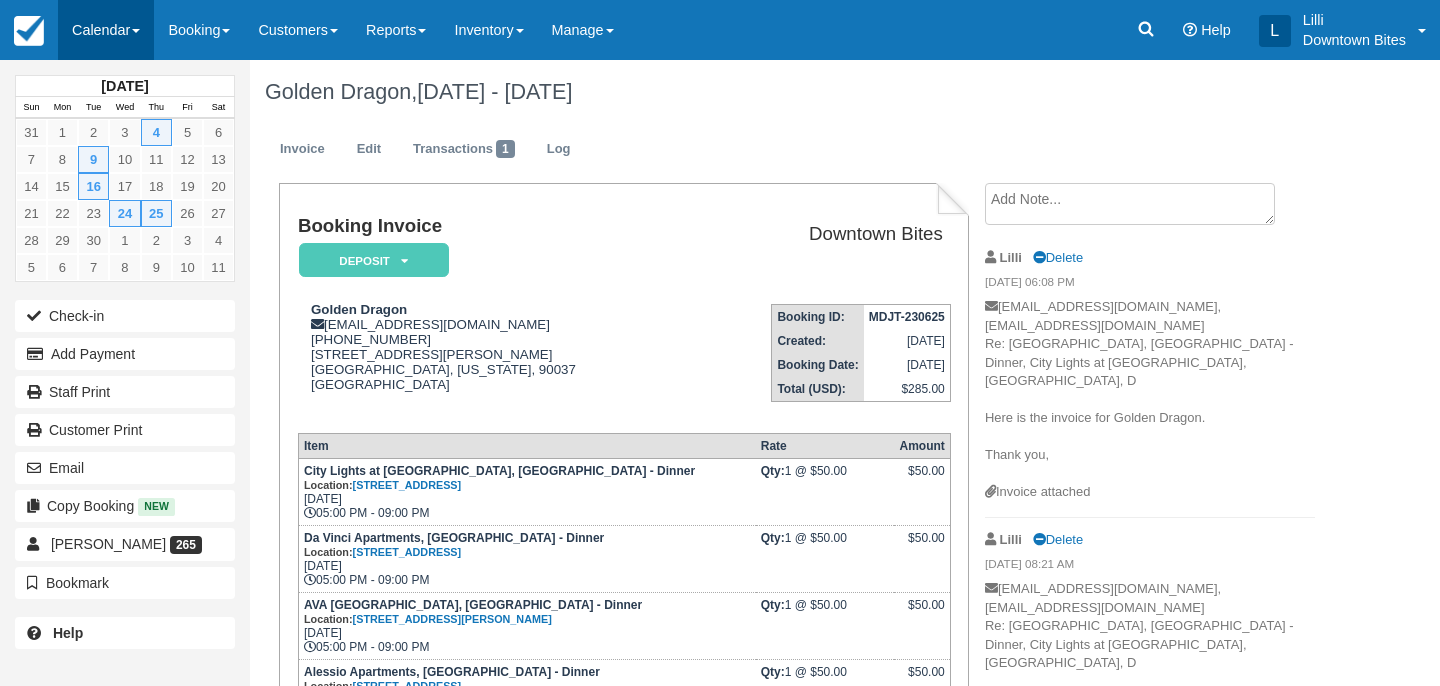 click on "Calendar" at bounding box center (106, 30) 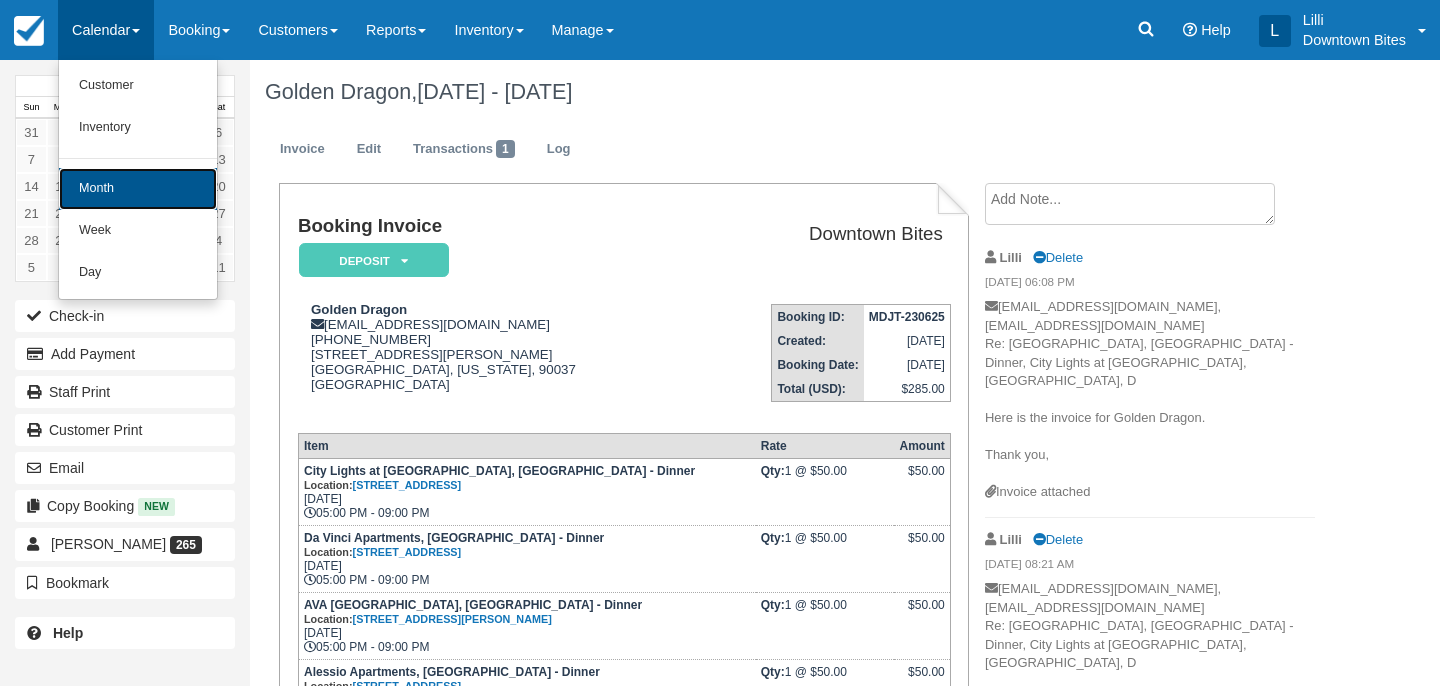 click on "Month" at bounding box center (138, 189) 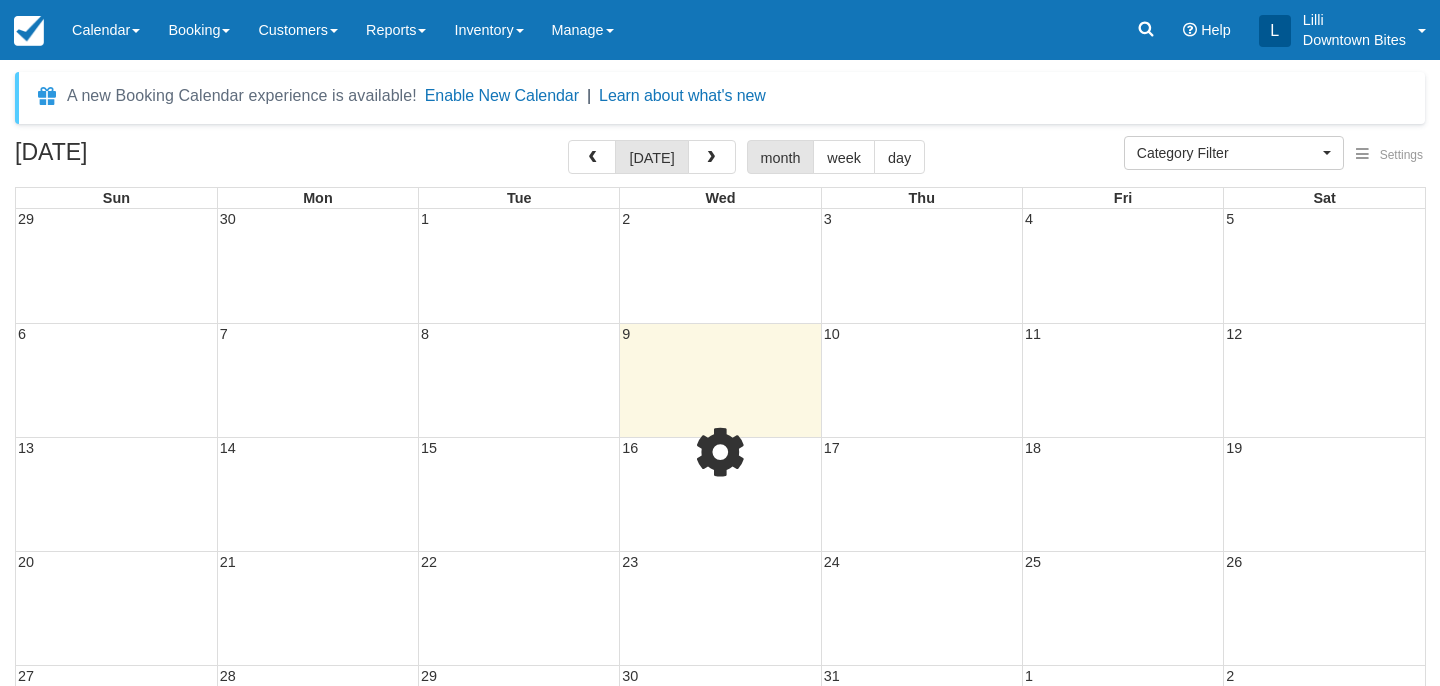 select 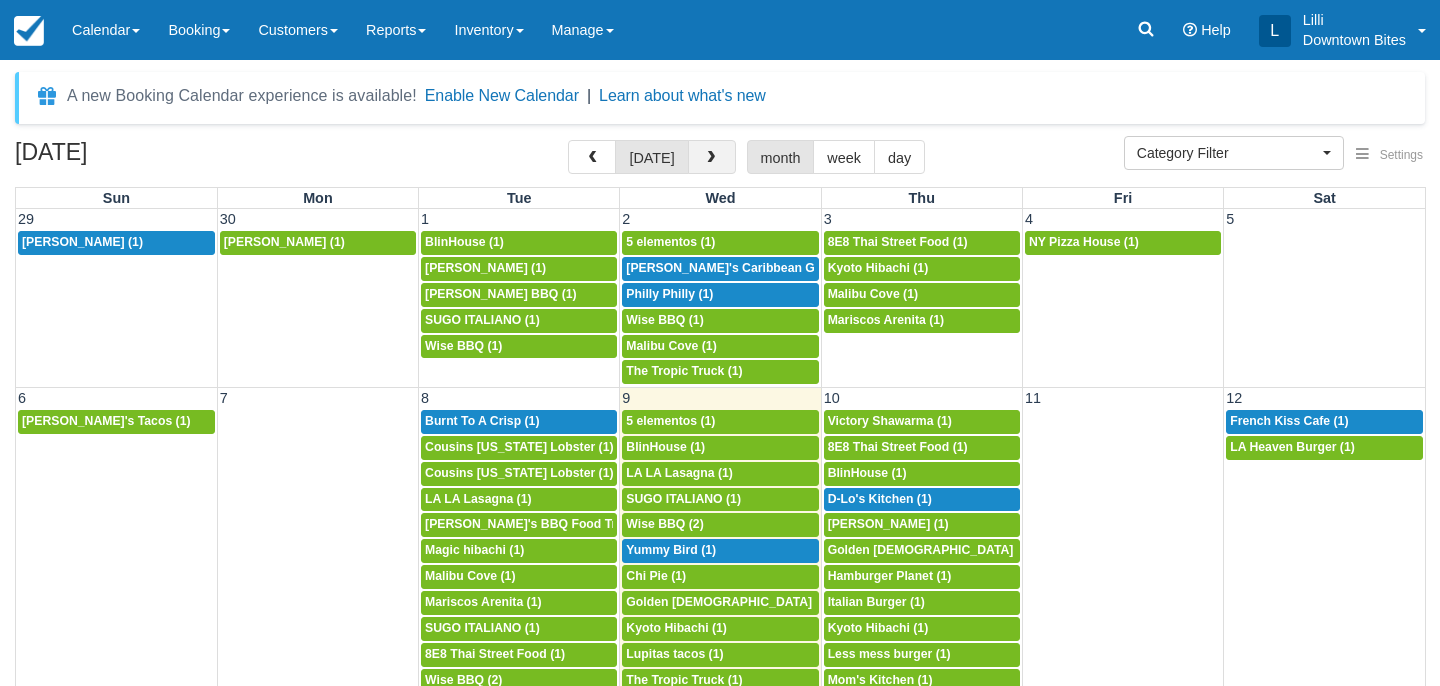 click at bounding box center (712, 157) 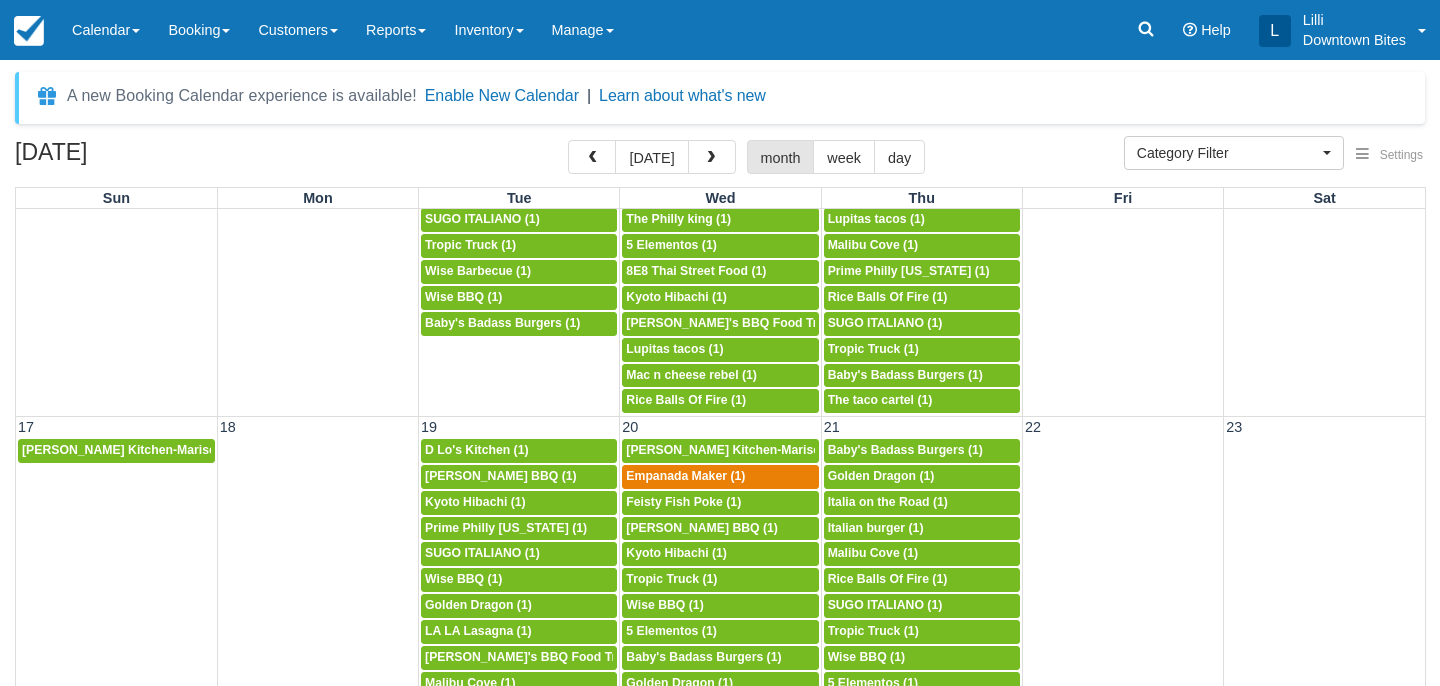 scroll, scrollTop: 813, scrollLeft: 0, axis: vertical 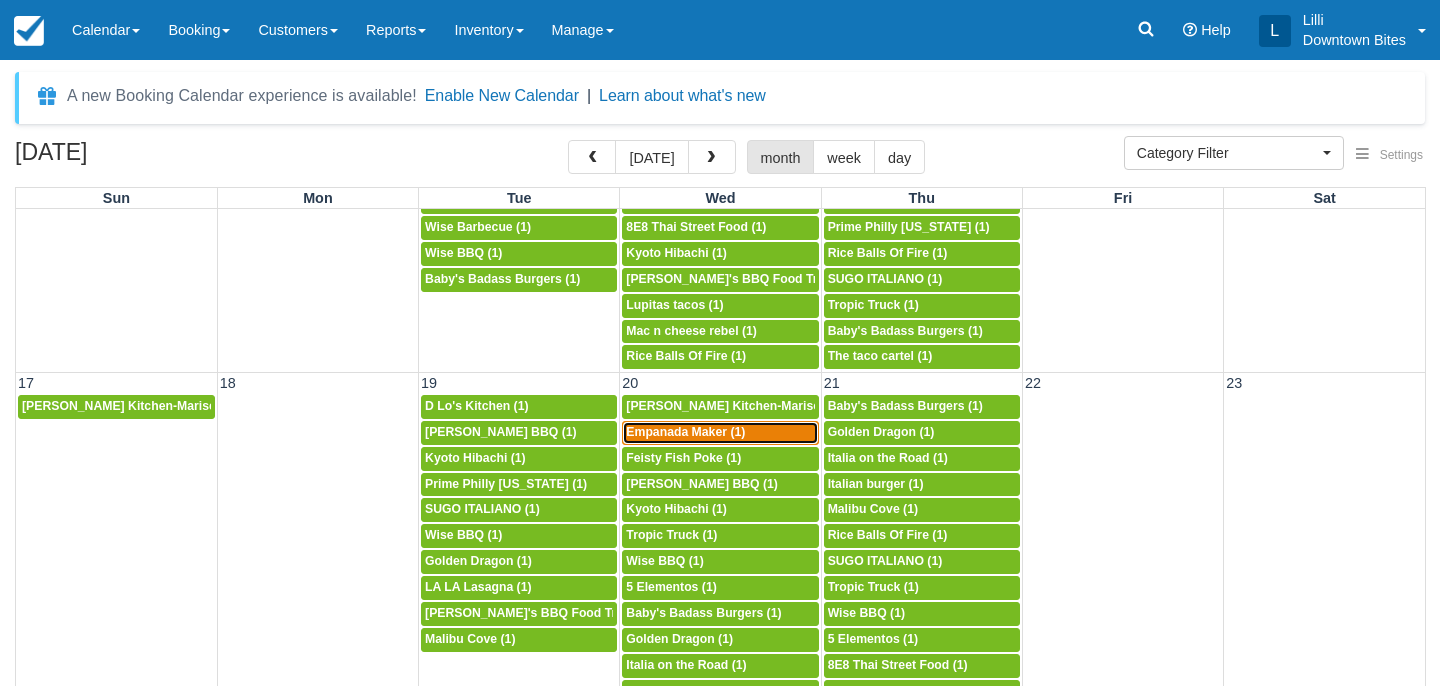 click on "Empanada Maker (1)" at bounding box center [685, 432] 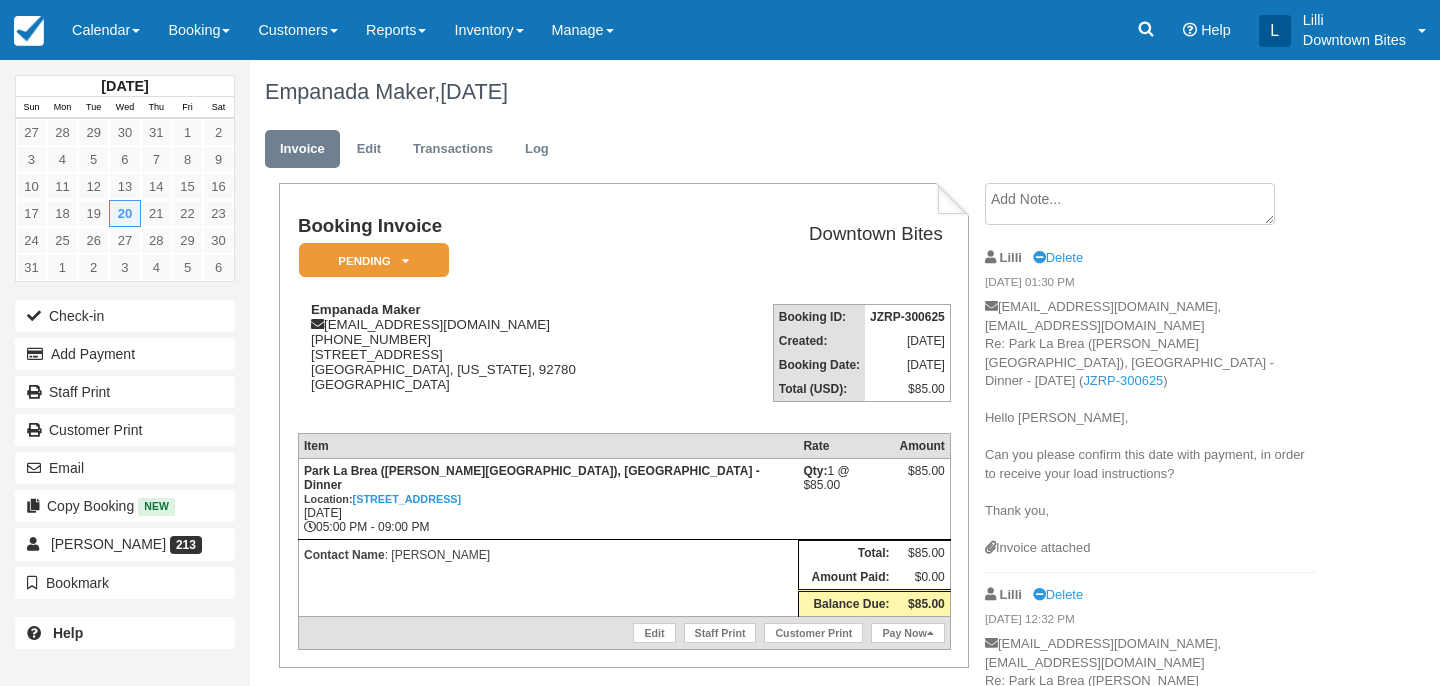 scroll, scrollTop: 0, scrollLeft: 0, axis: both 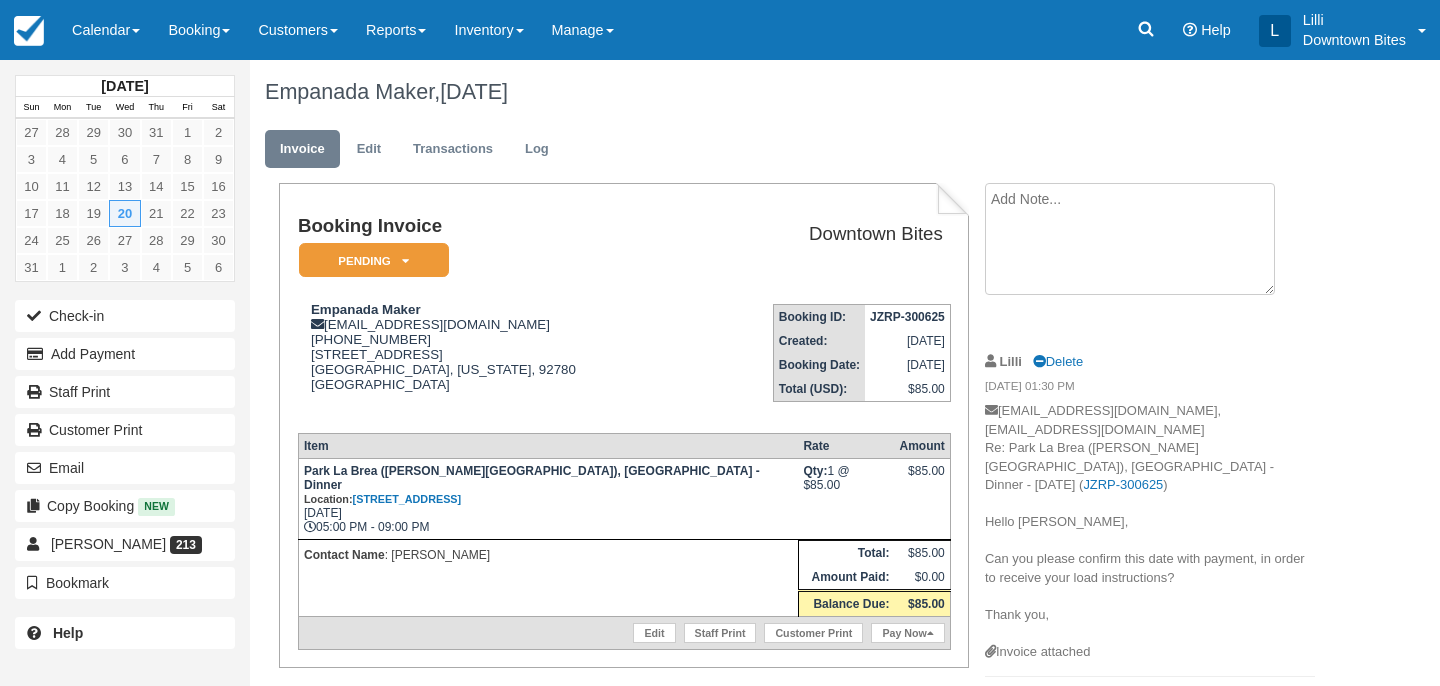click at bounding box center [1130, 239] 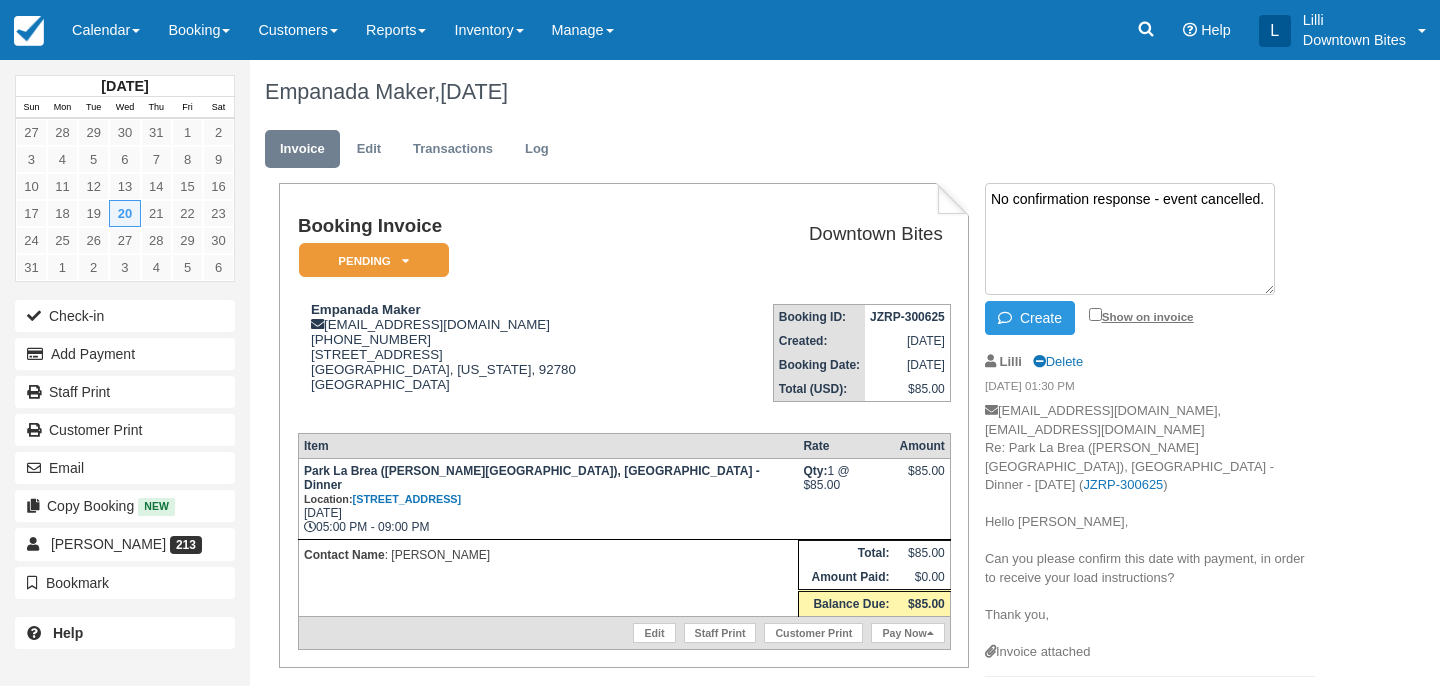 type on "No confirmation response - event cancelled." 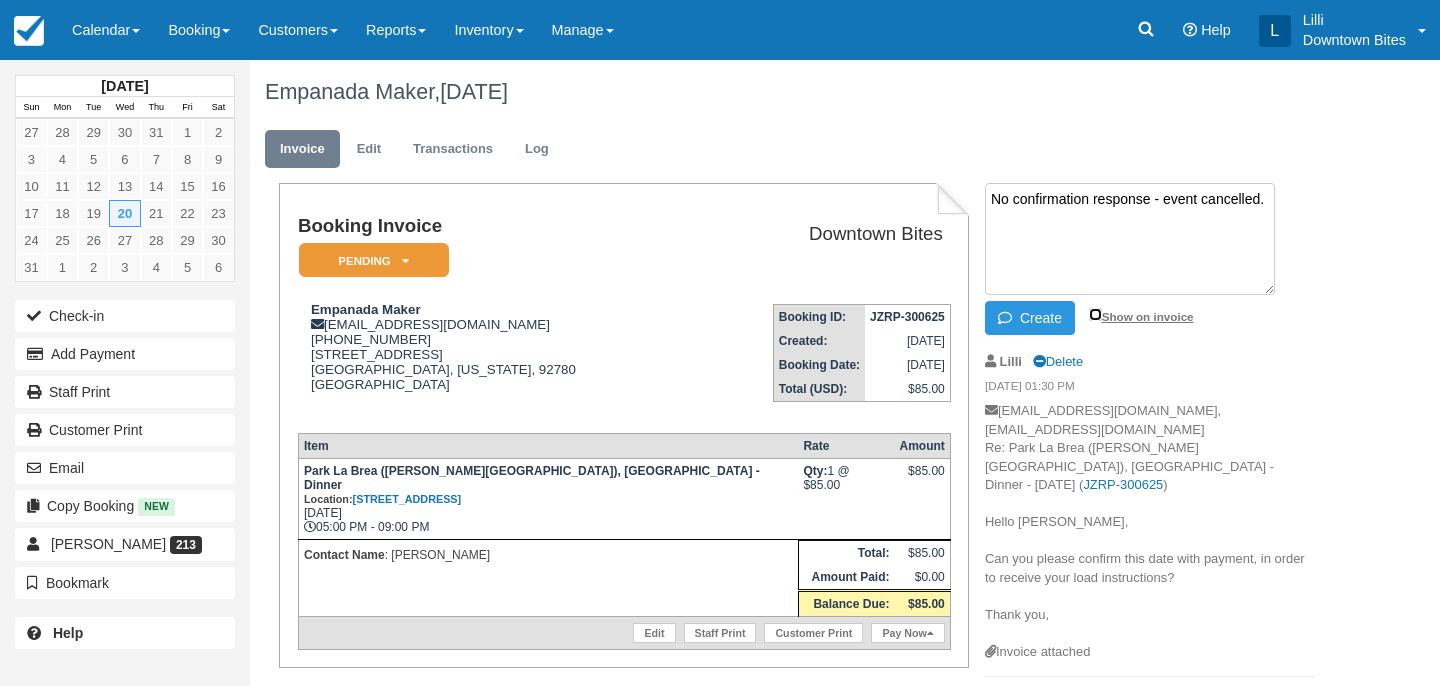 click on "Show on invoice" at bounding box center (1095, 314) 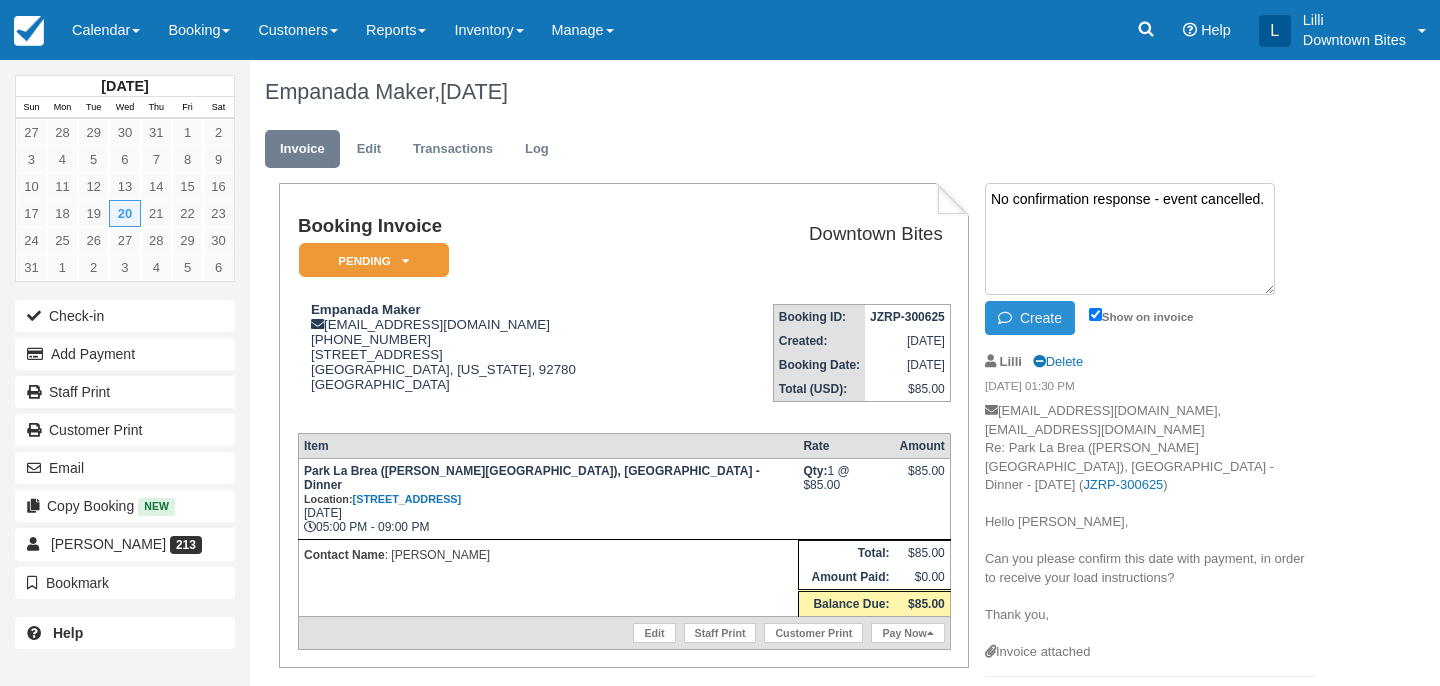 click on "Create" at bounding box center [1030, 318] 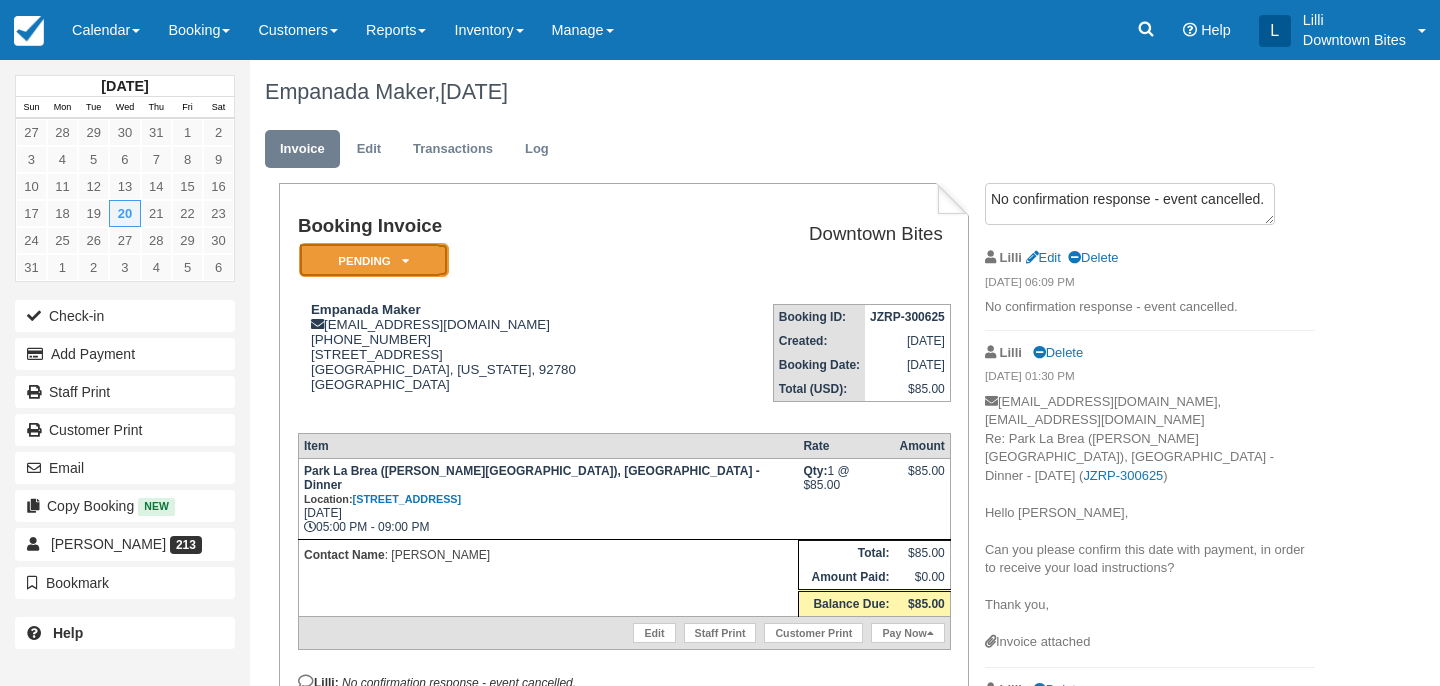 click on "Pending" at bounding box center [374, 260] 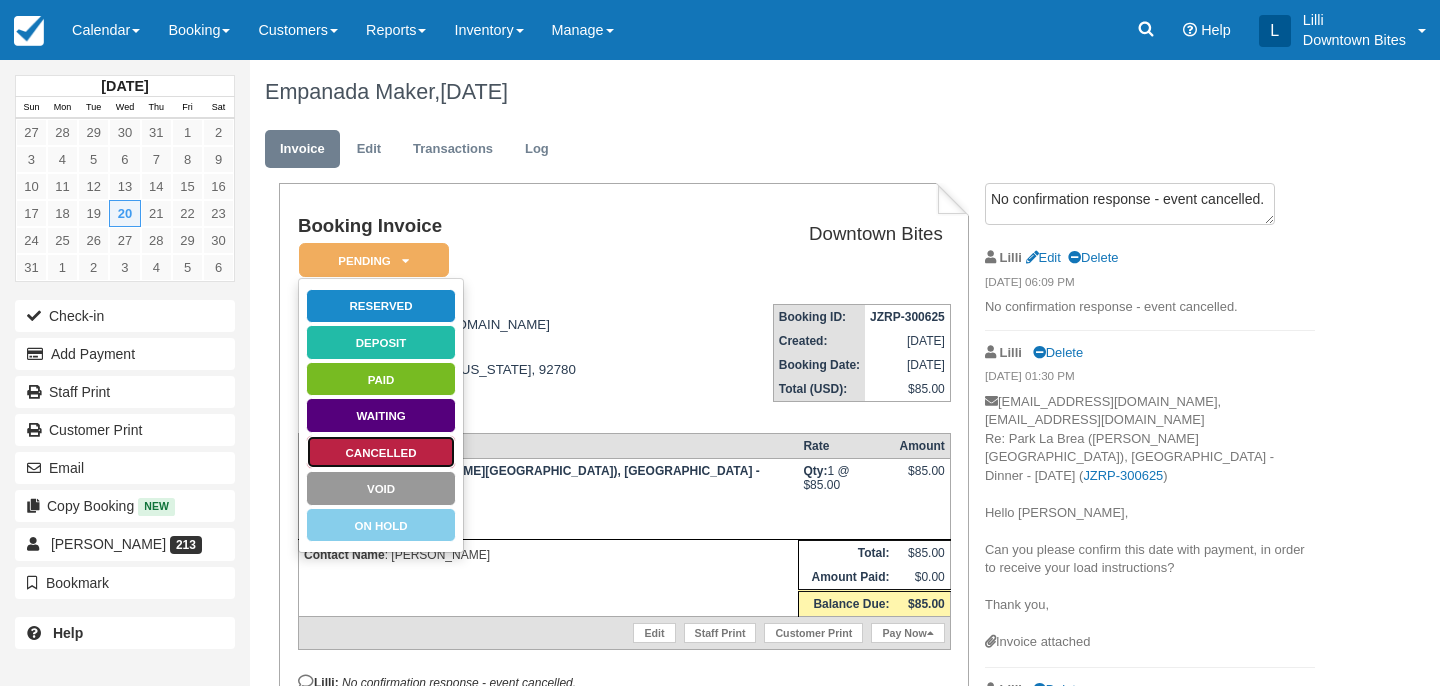 click on "Cancelled" at bounding box center [381, 452] 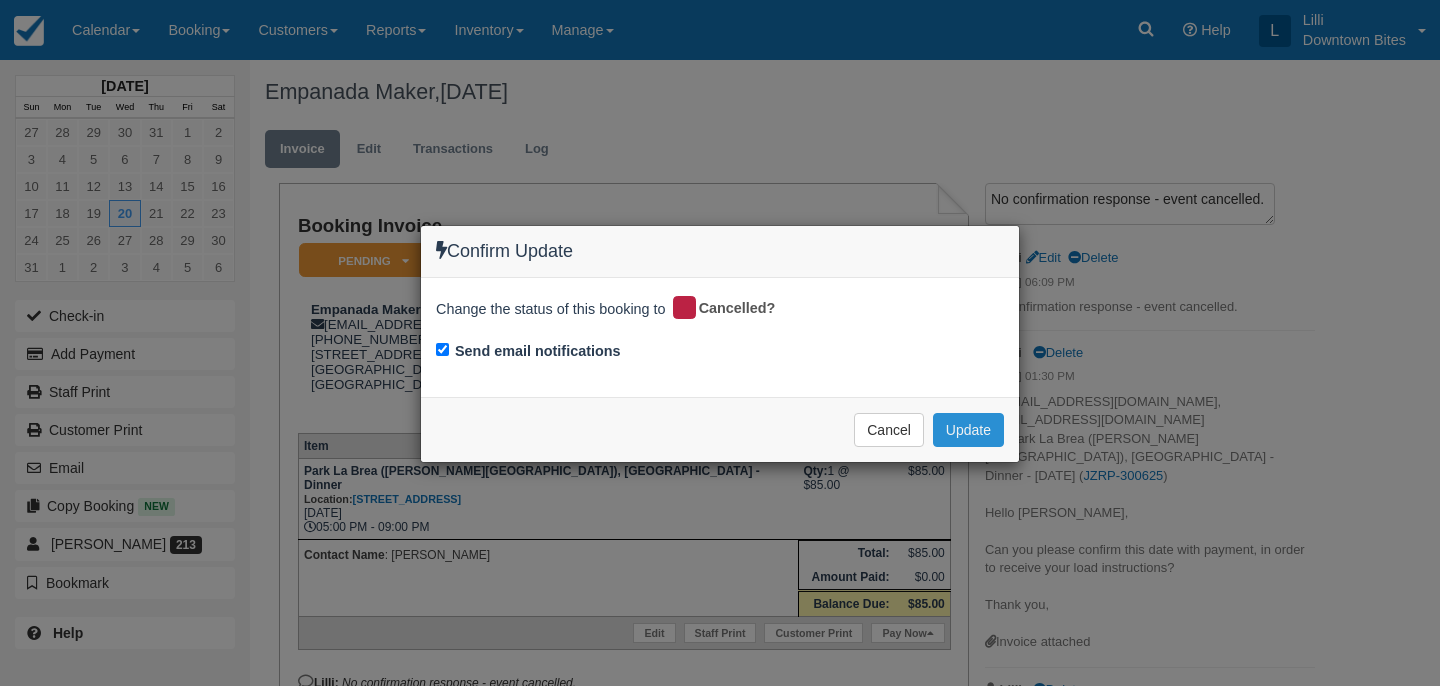 click on "Update" at bounding box center [968, 430] 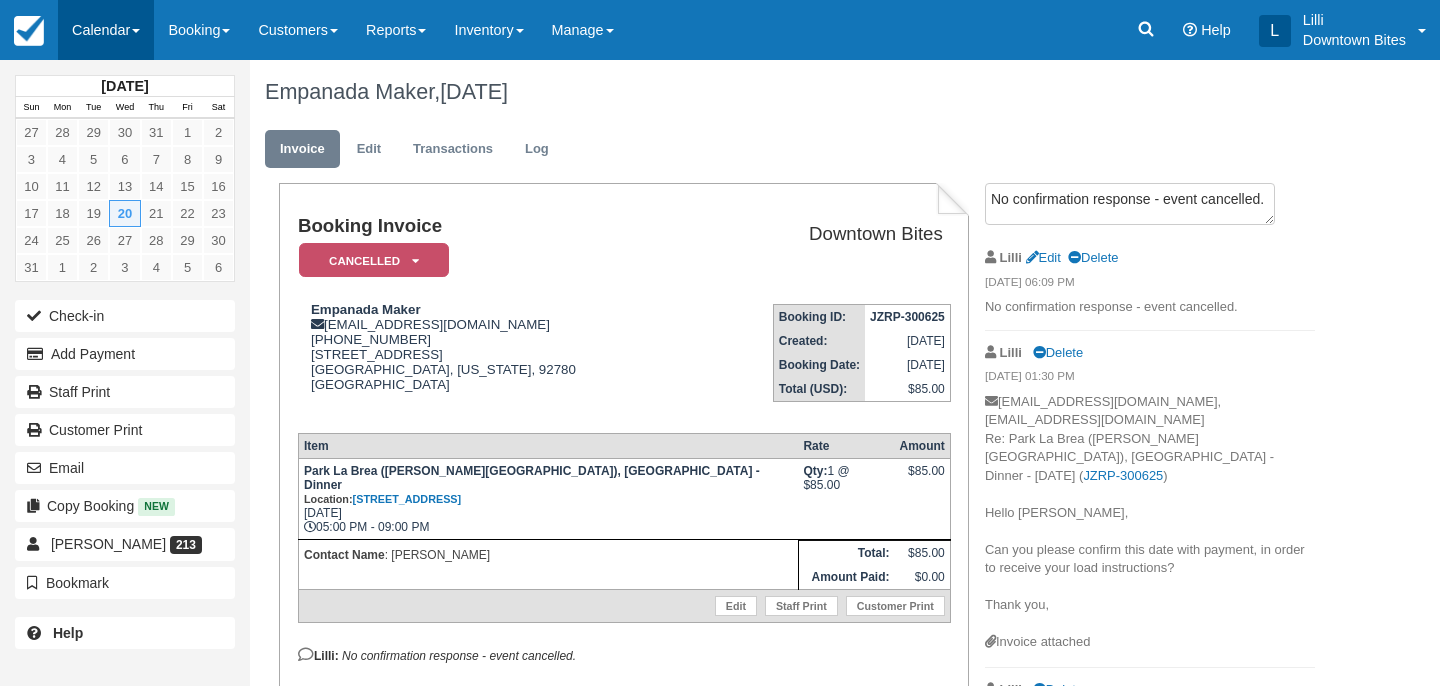 click on "Calendar" at bounding box center (106, 30) 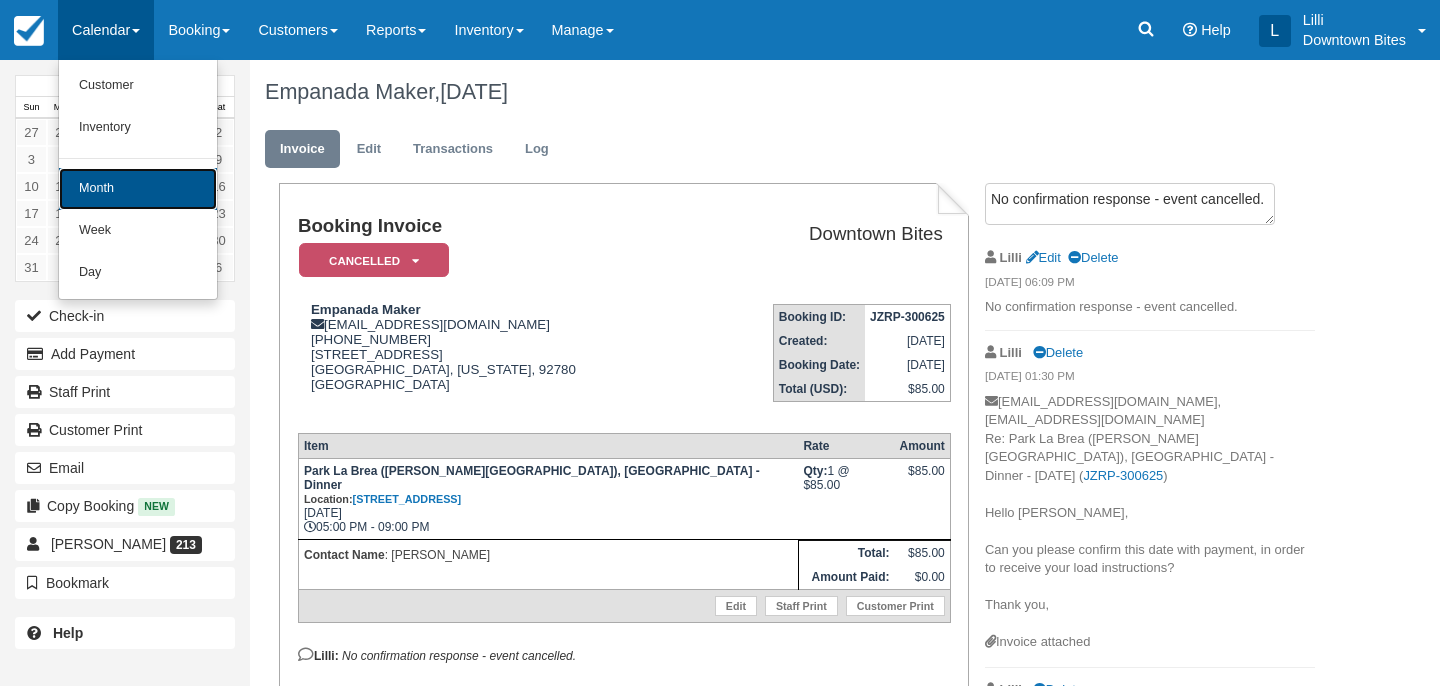 click on "Month" at bounding box center (138, 189) 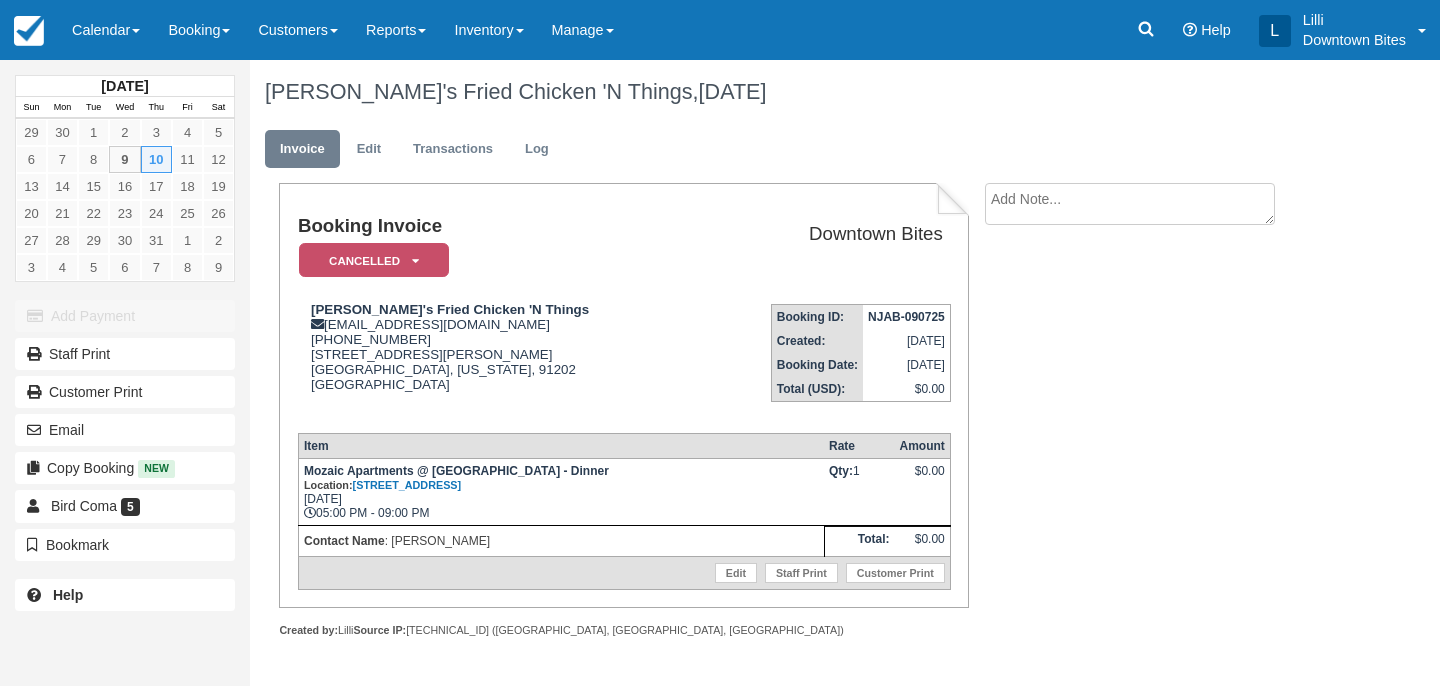 scroll, scrollTop: 0, scrollLeft: 0, axis: both 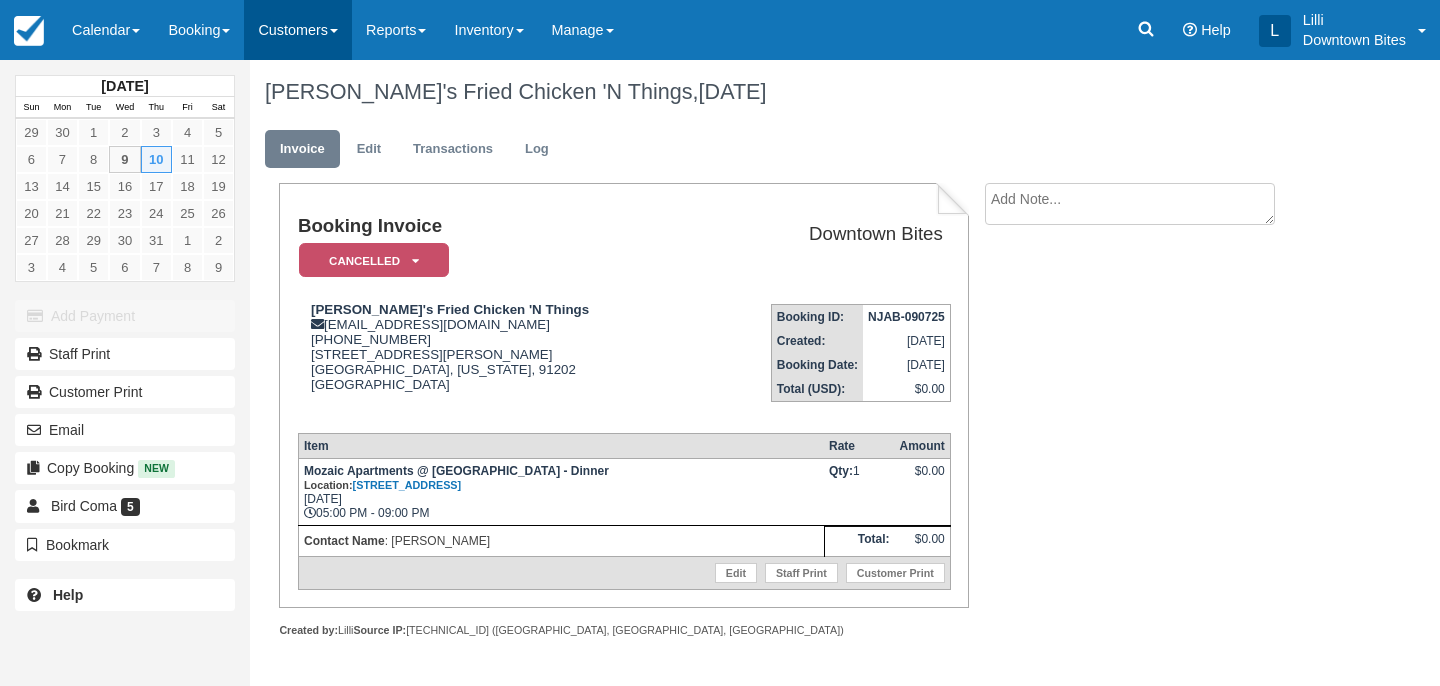 click on "Customers" at bounding box center [298, 30] 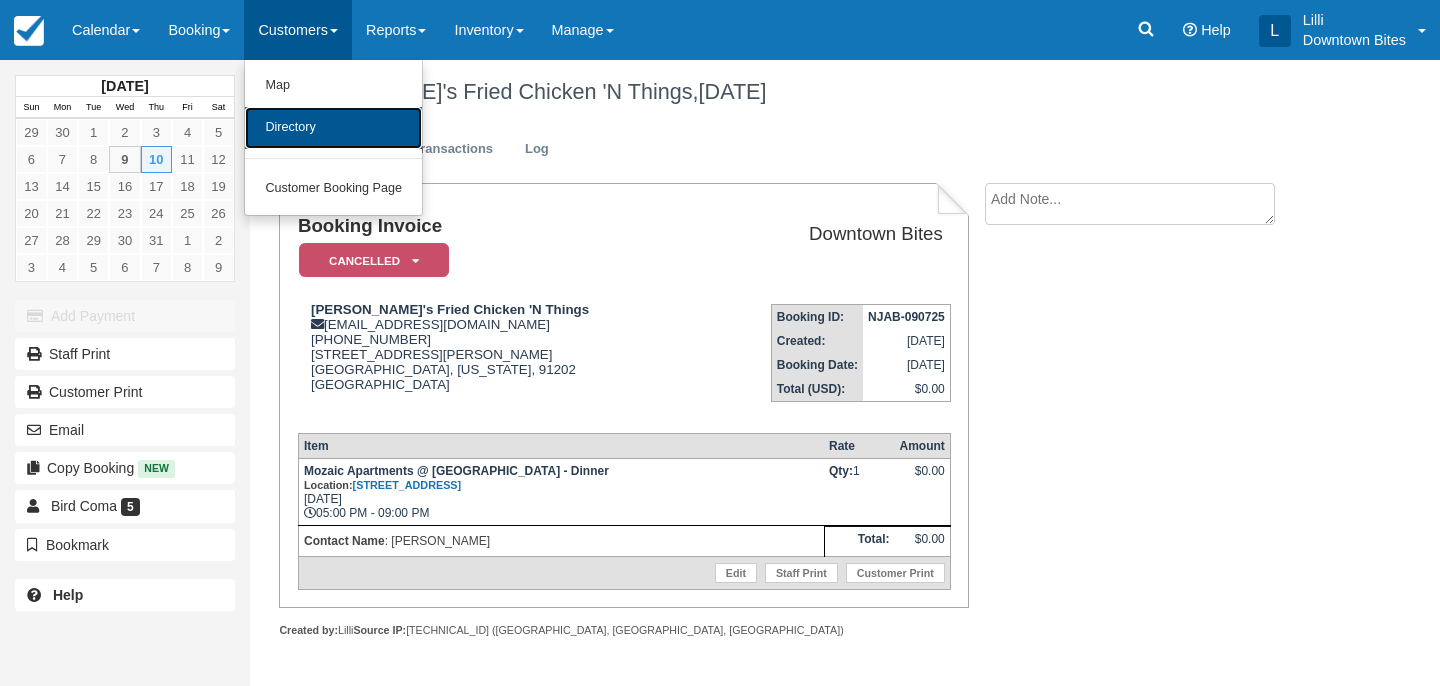 click on "Directory" at bounding box center (333, 128) 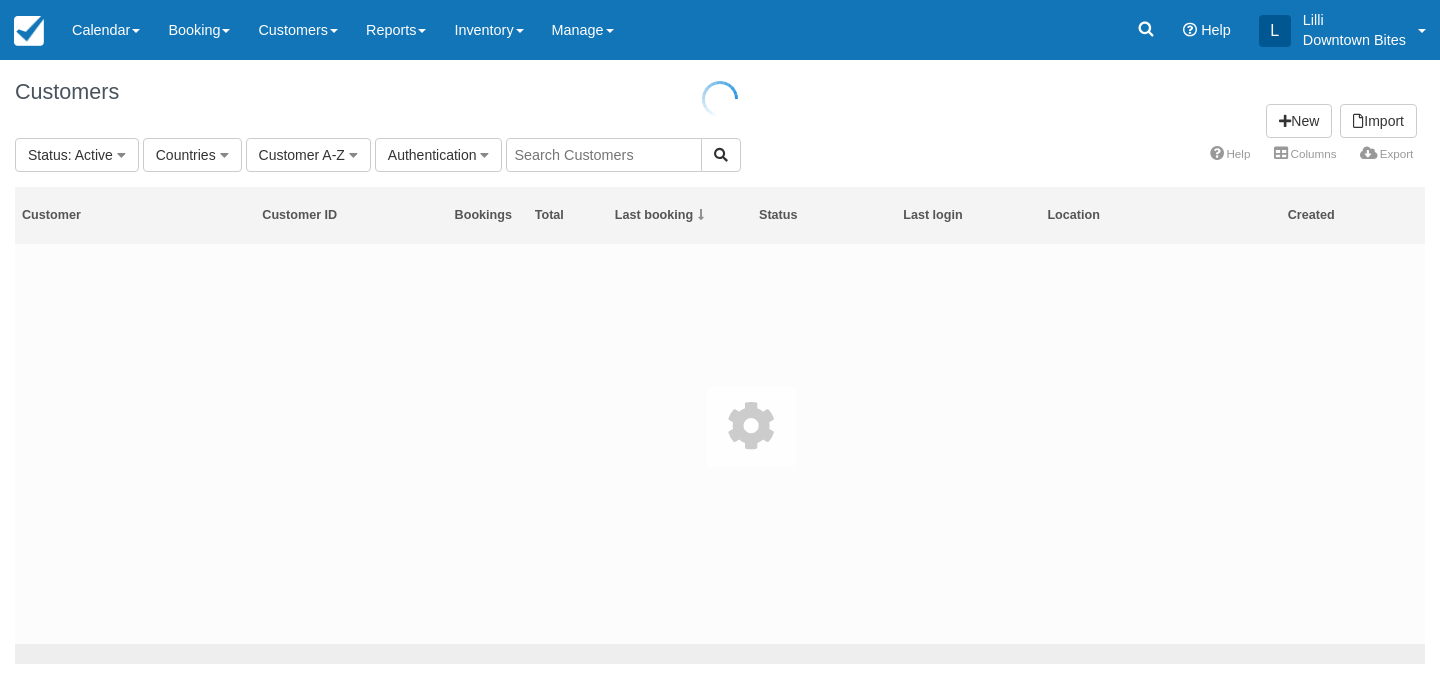 scroll, scrollTop: 0, scrollLeft: 0, axis: both 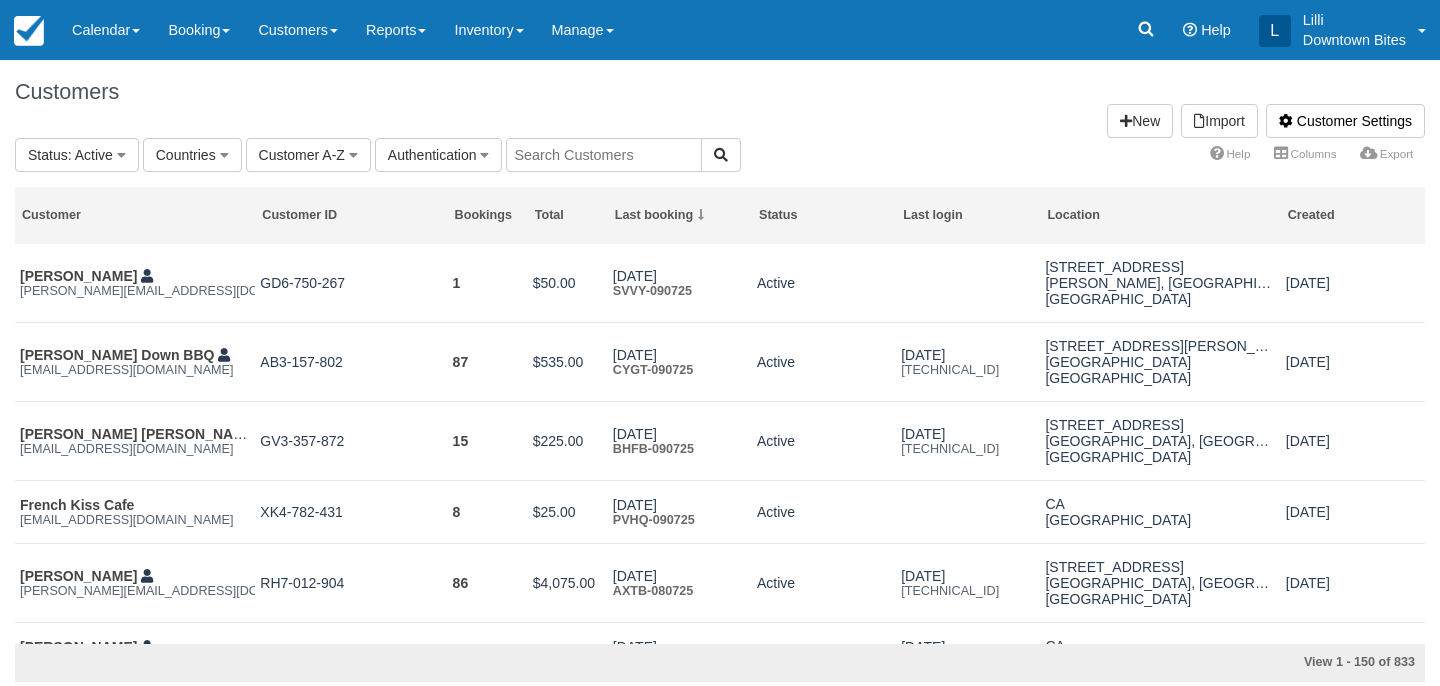 click at bounding box center [604, 155] 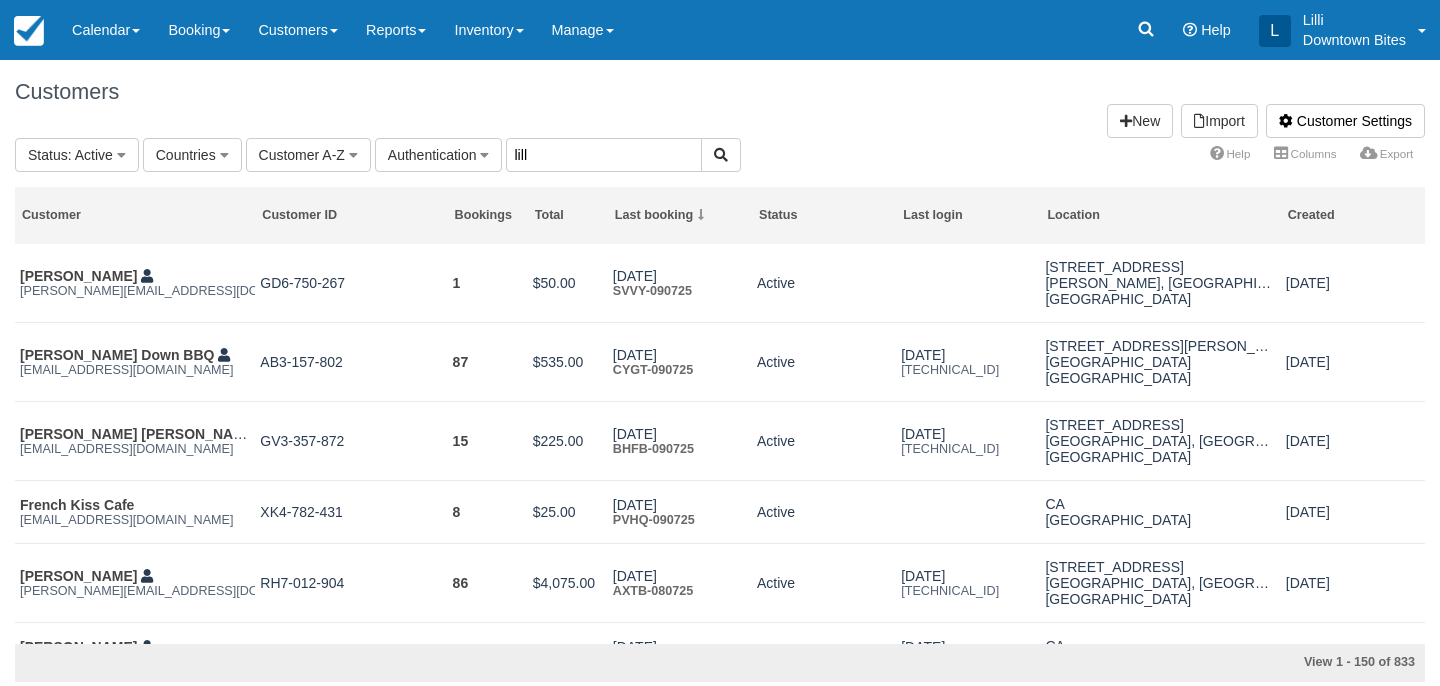 type on "lill" 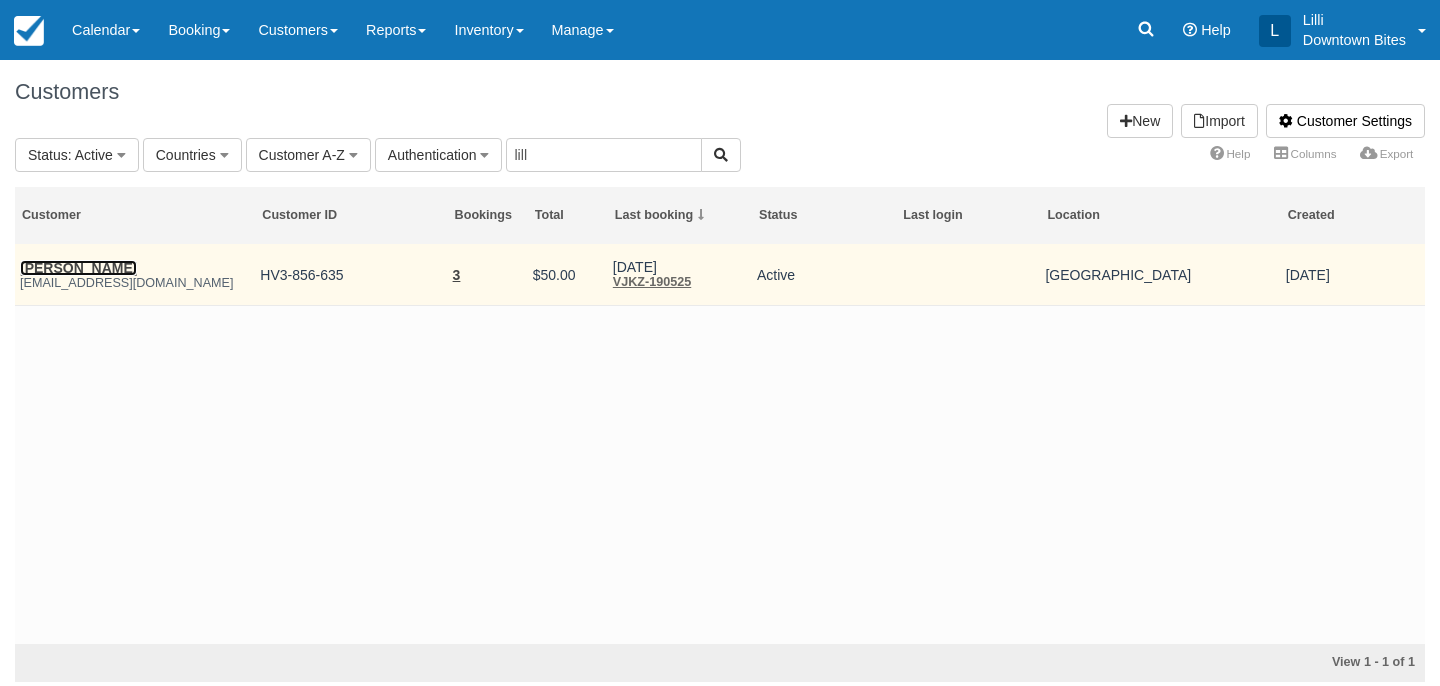 click on "[PERSON_NAME]" at bounding box center [78, 268] 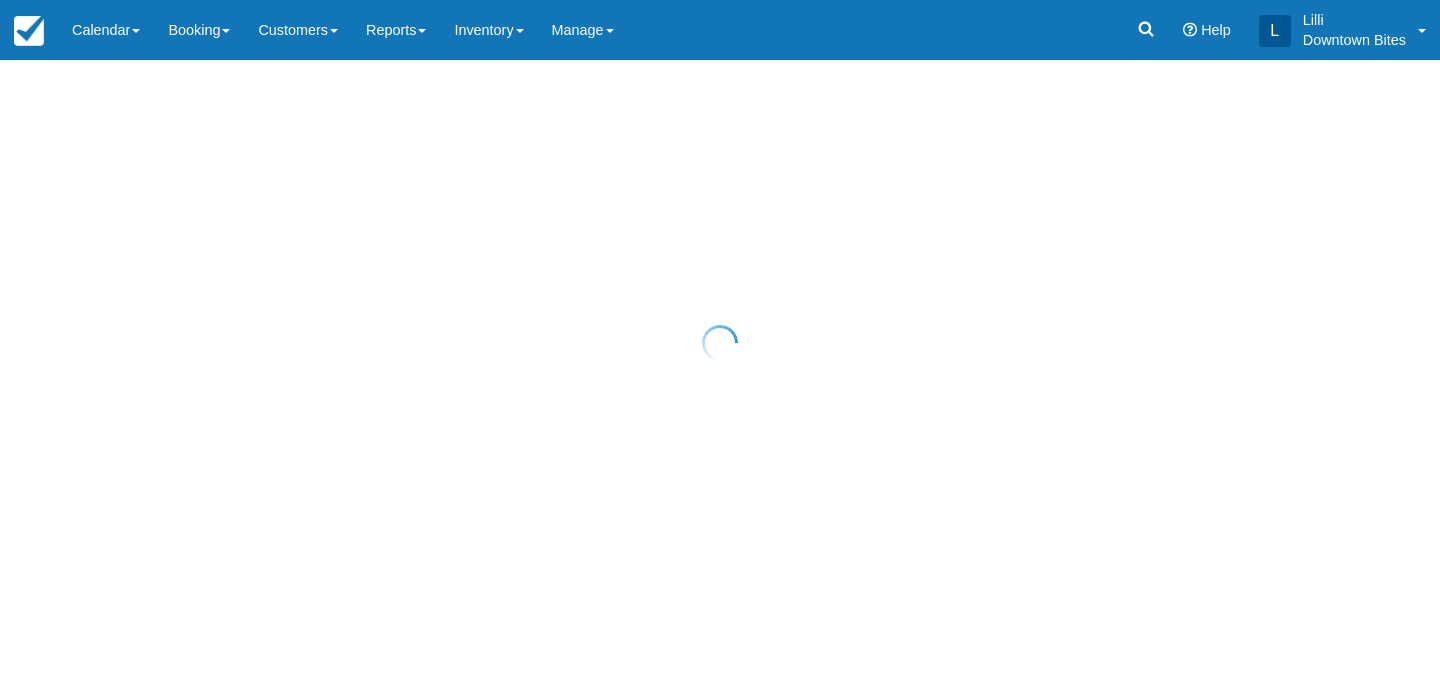 scroll, scrollTop: 0, scrollLeft: 0, axis: both 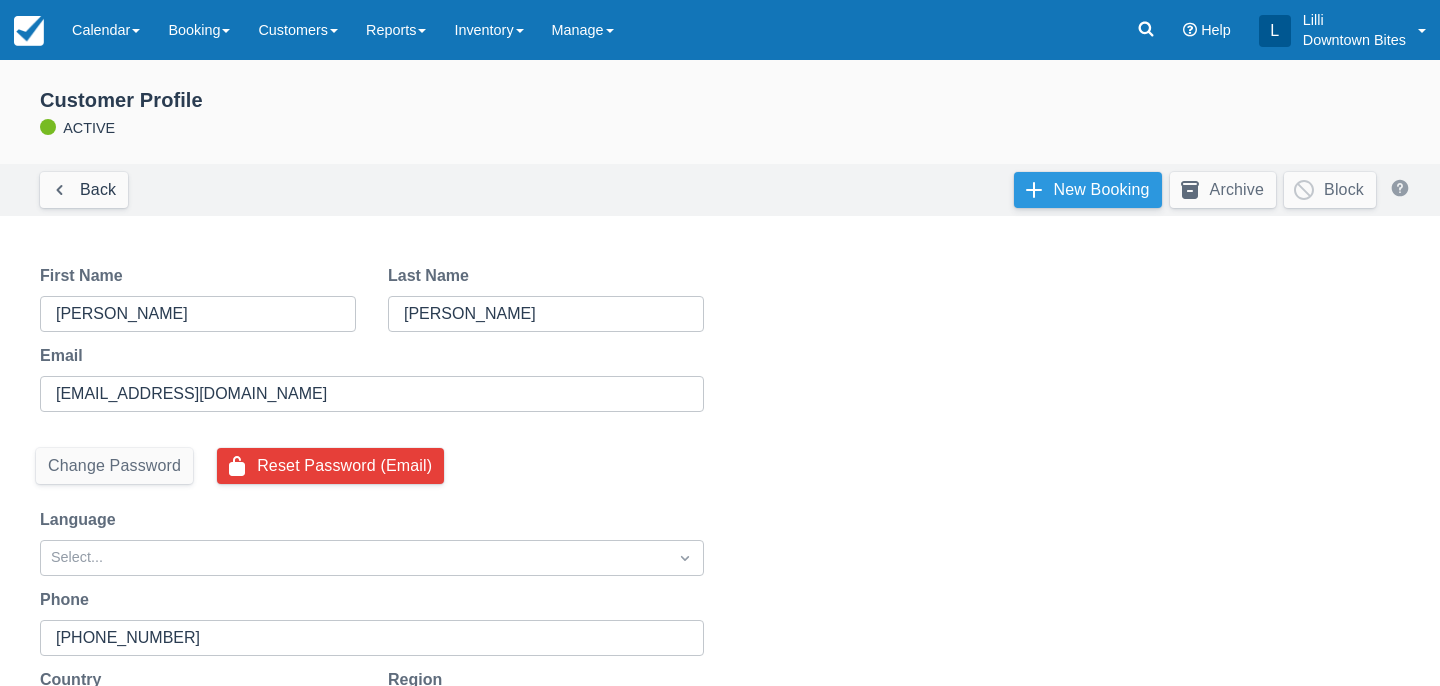 click on "New Booking" at bounding box center (1088, 190) 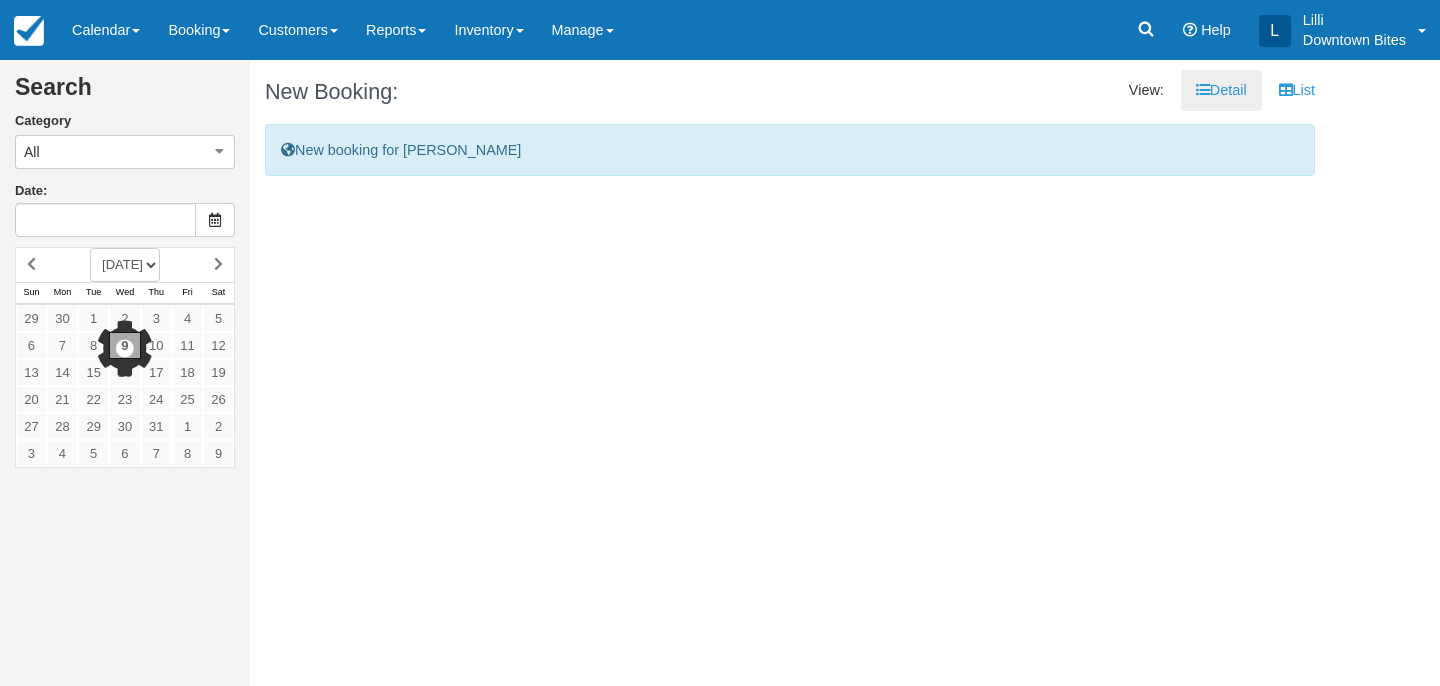 scroll, scrollTop: 0, scrollLeft: 0, axis: both 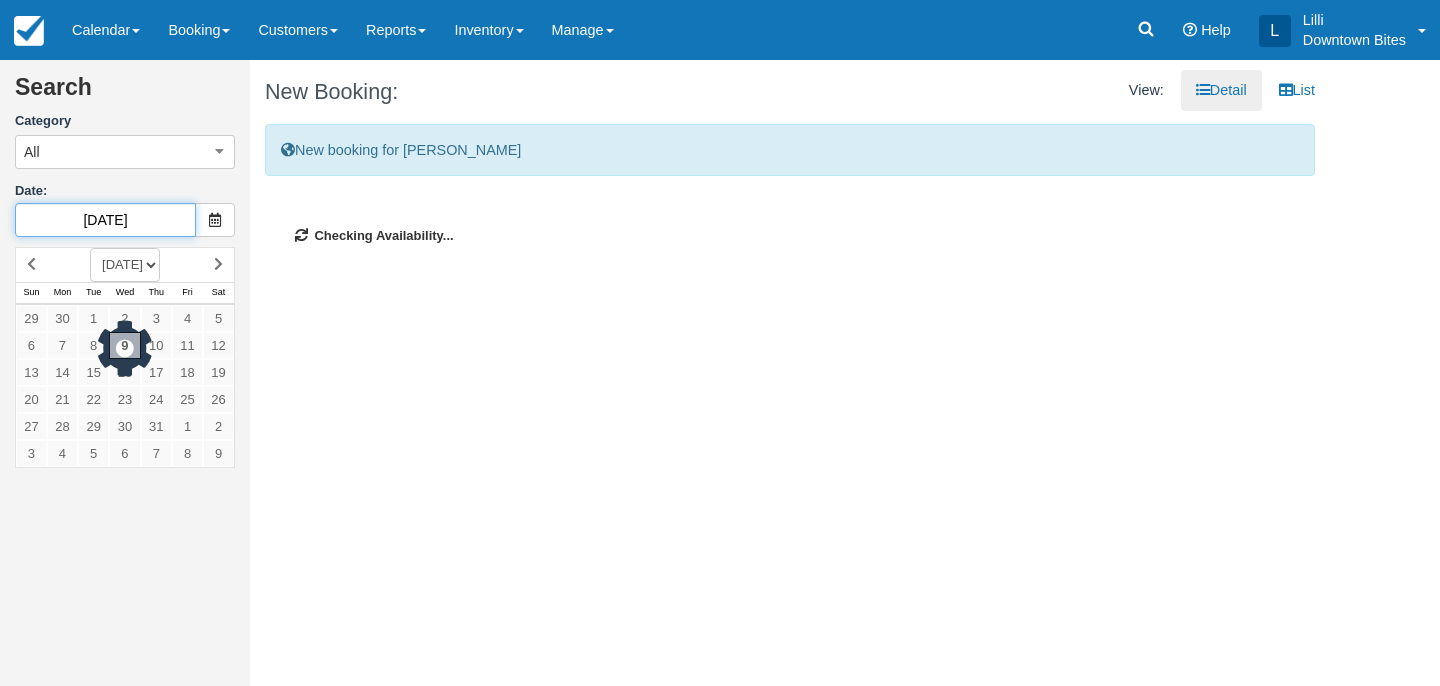 click on "[DATE]" at bounding box center [105, 220] 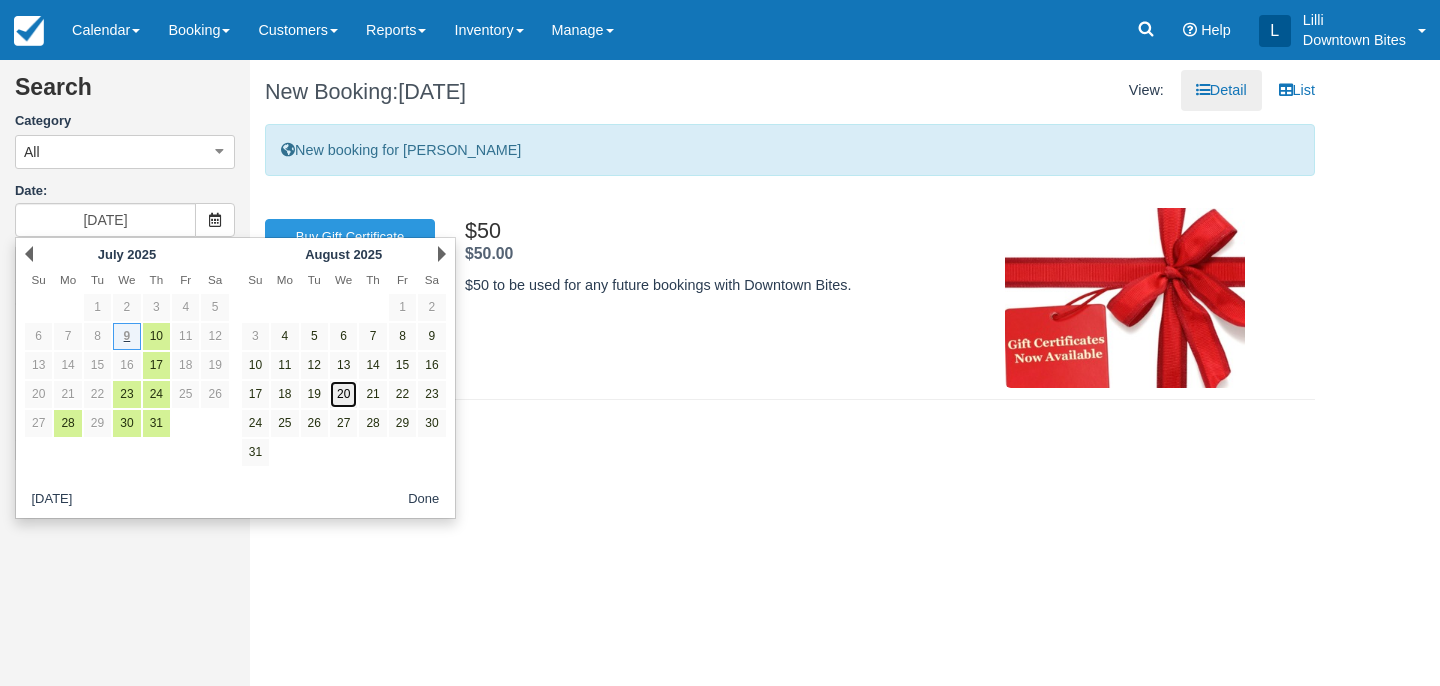 click on "20" at bounding box center (343, 394) 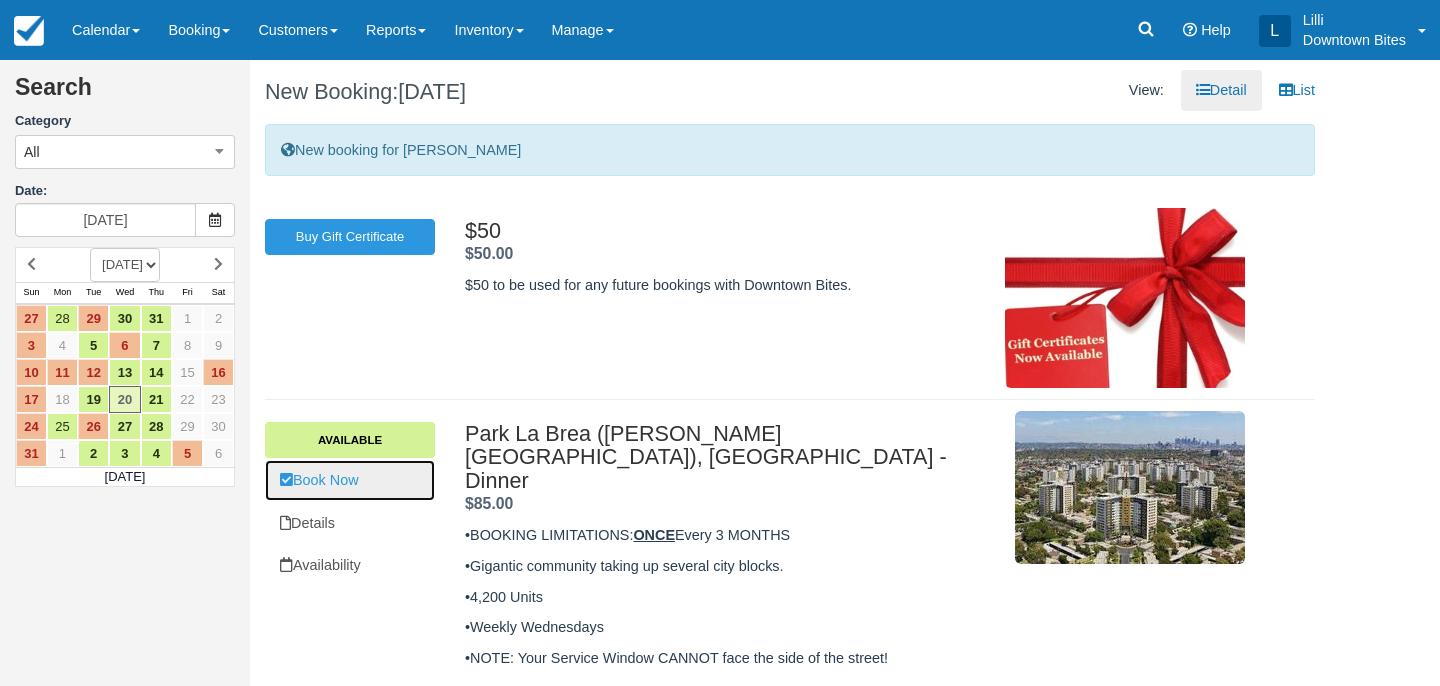 click on "Book Now" at bounding box center [350, 480] 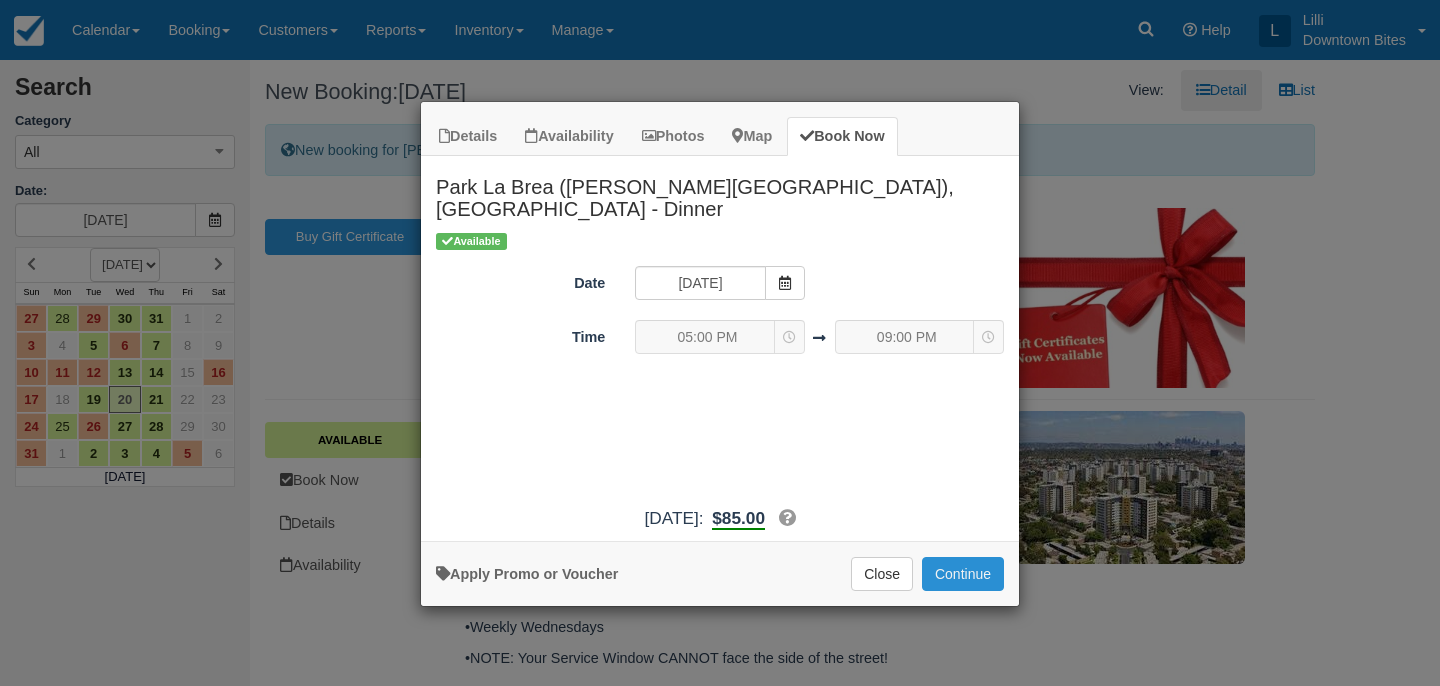 click on "Continue" at bounding box center [963, 574] 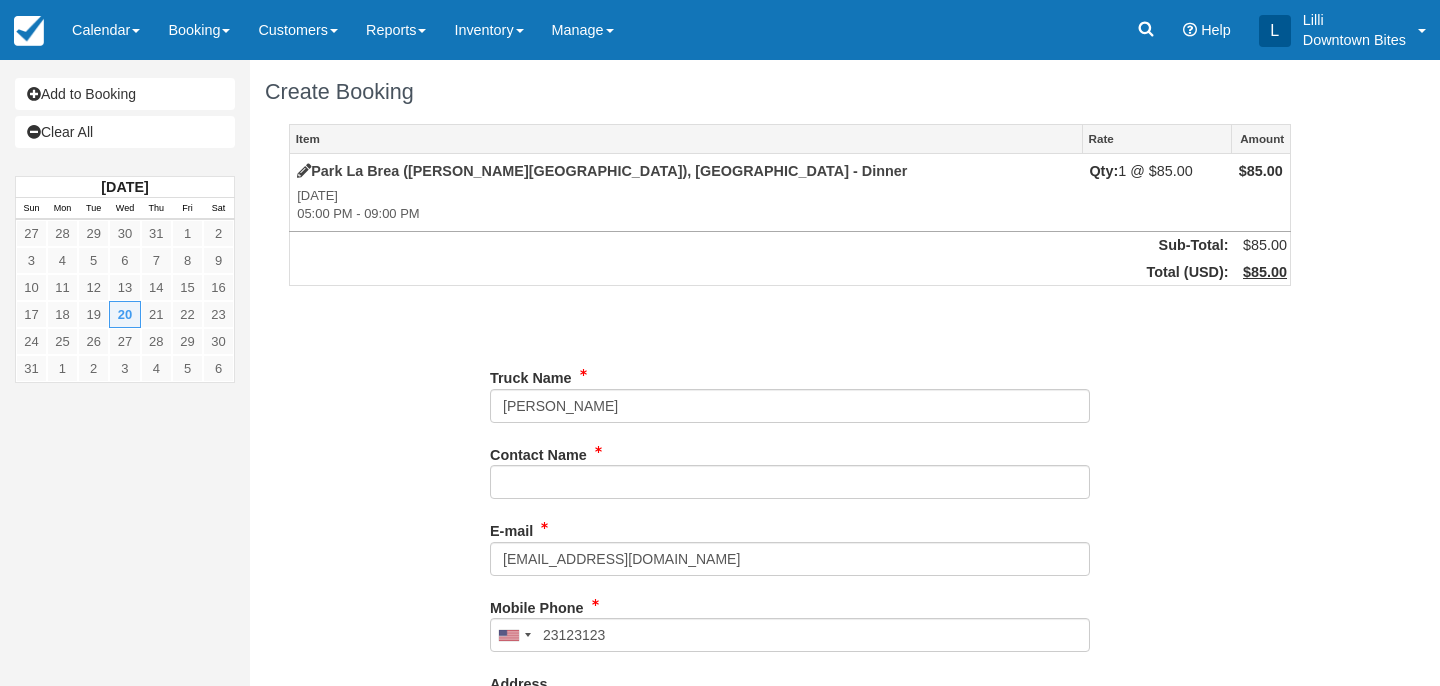 scroll, scrollTop: 0, scrollLeft: 0, axis: both 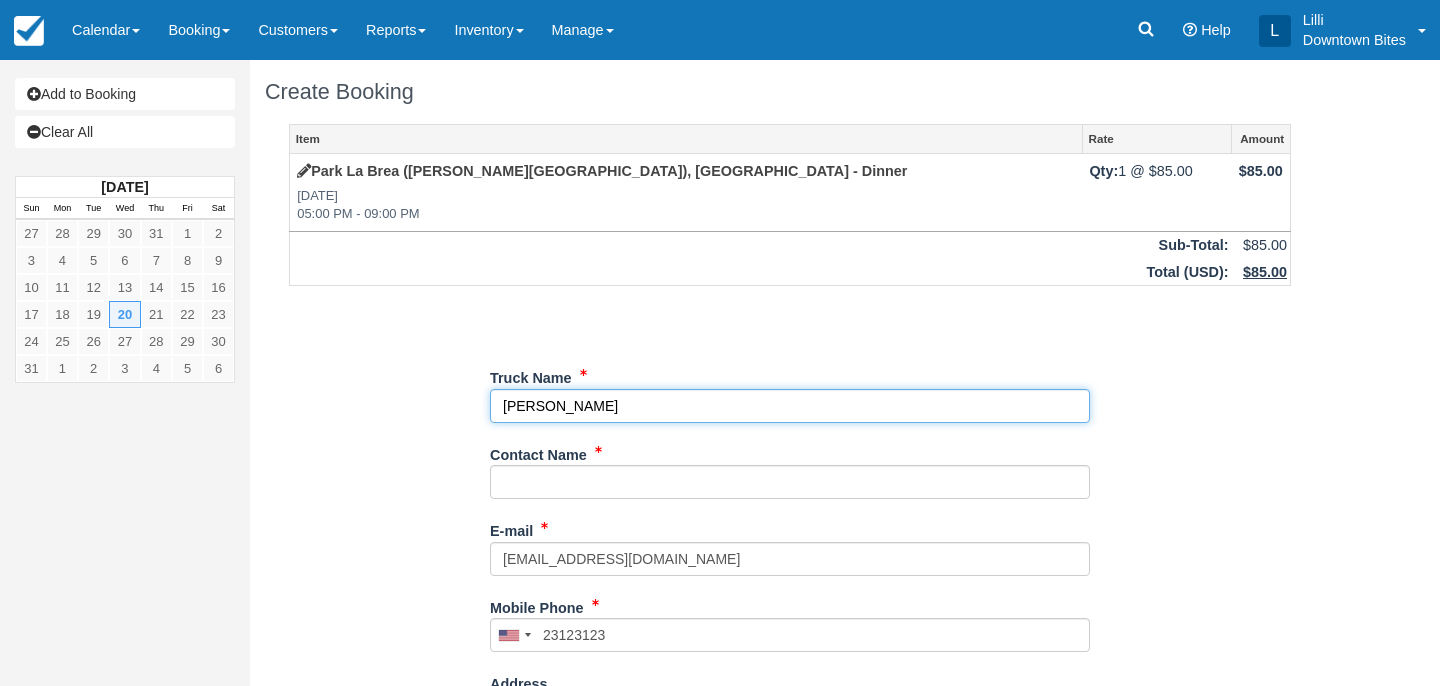 drag, startPoint x: 624, startPoint y: 403, endPoint x: 423, endPoint y: 397, distance: 201.08954 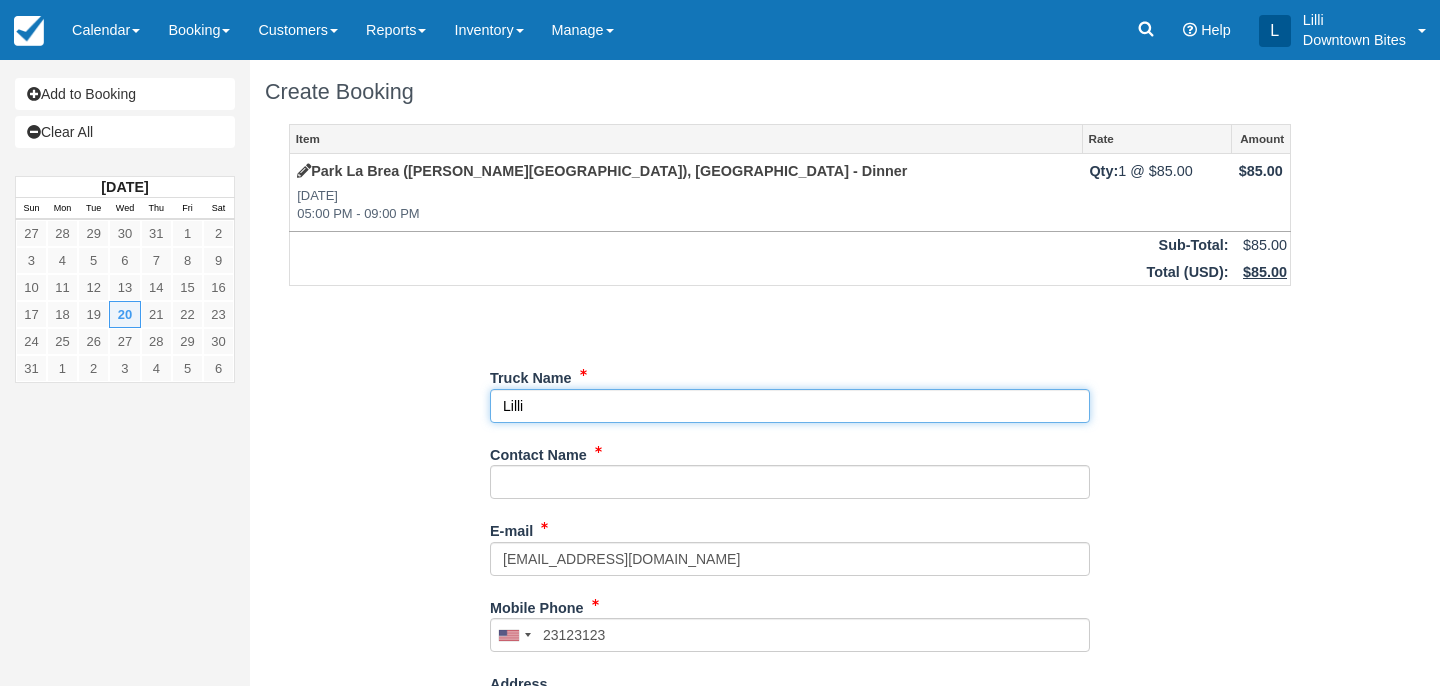 type on "Lilli" 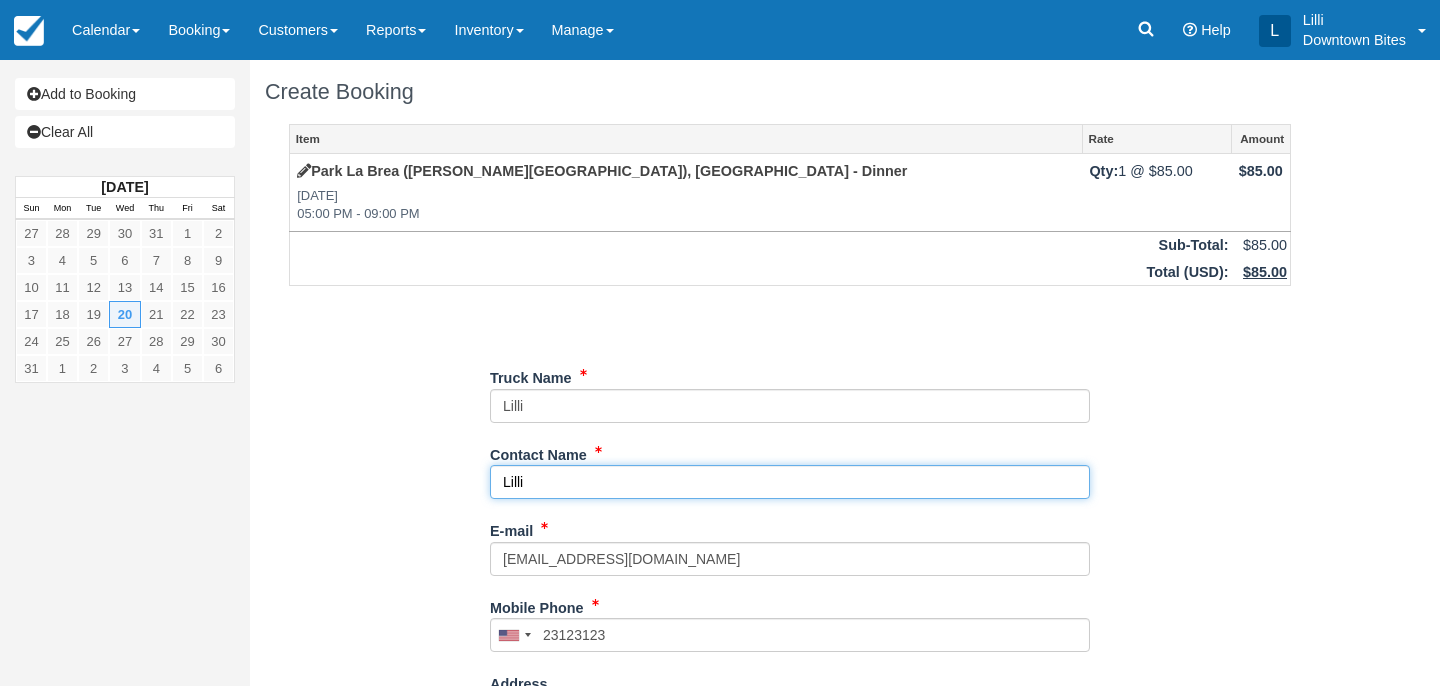 type on "Lilli" 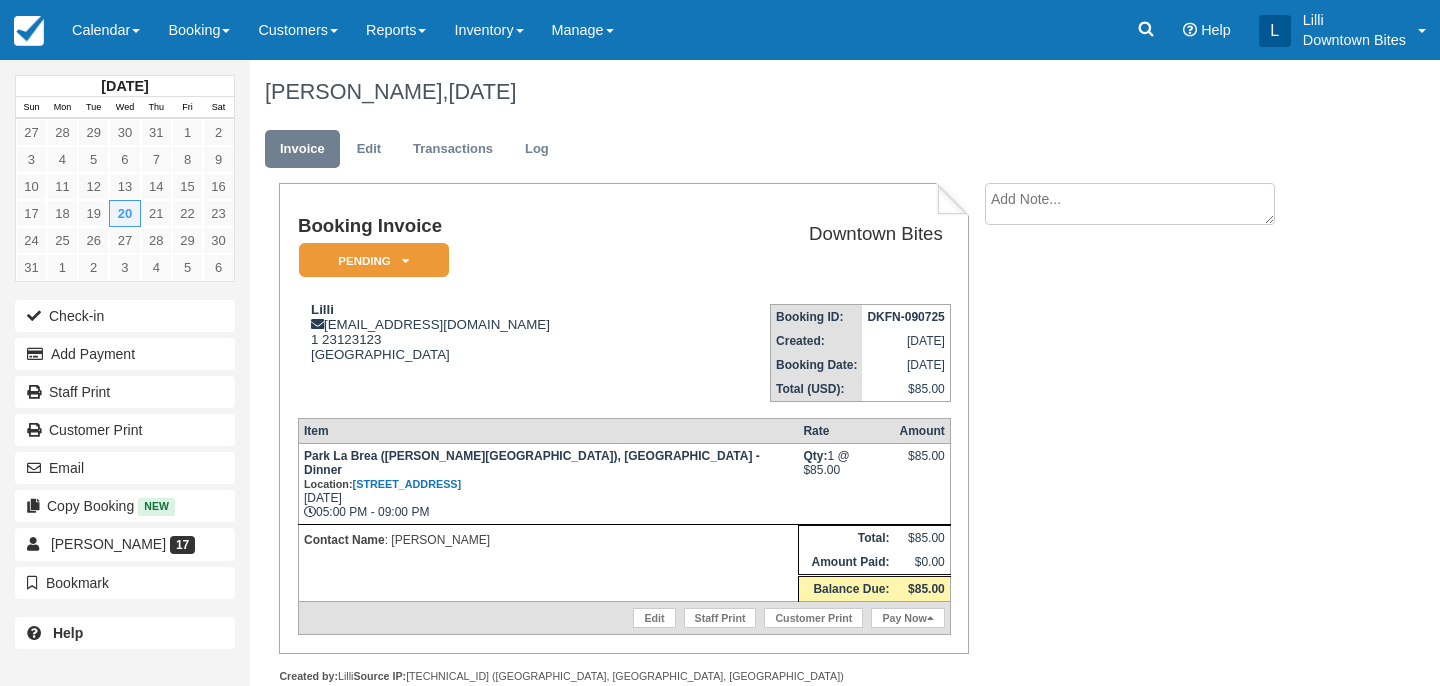 scroll, scrollTop: 0, scrollLeft: 0, axis: both 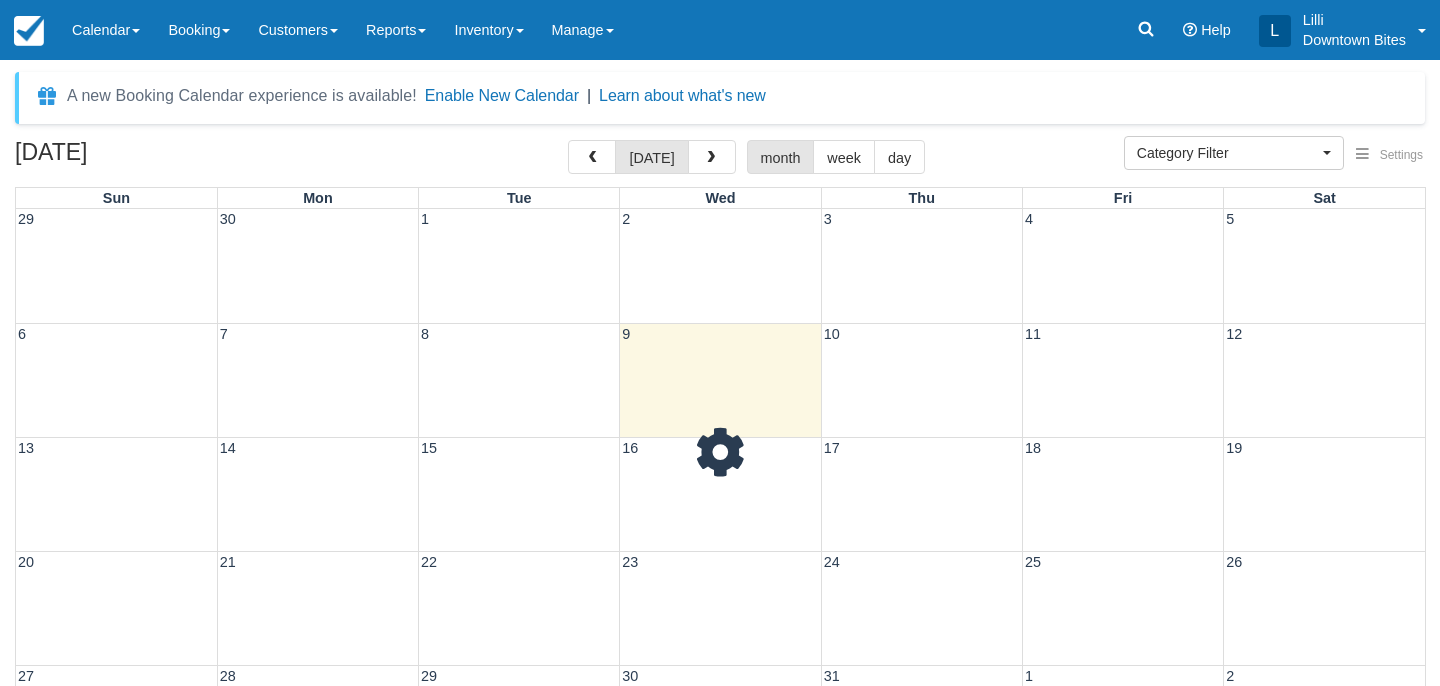 select 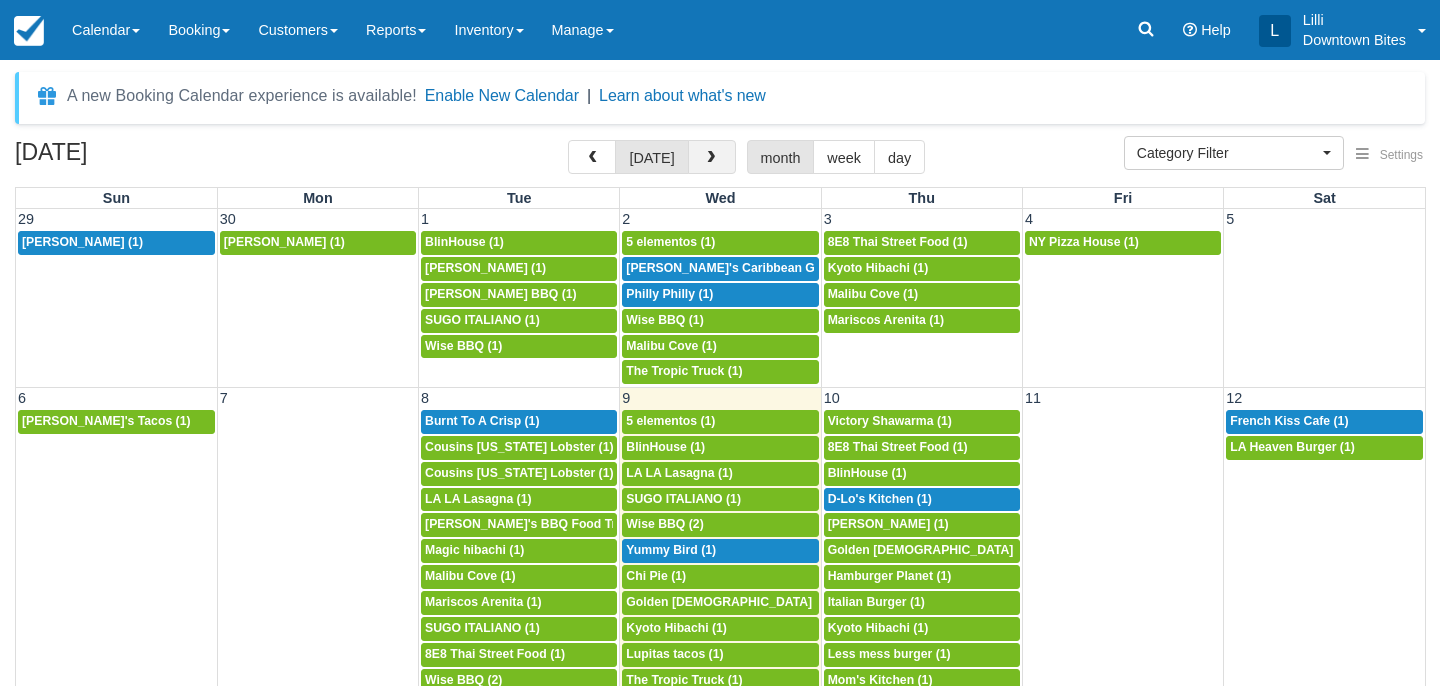 click at bounding box center (711, 158) 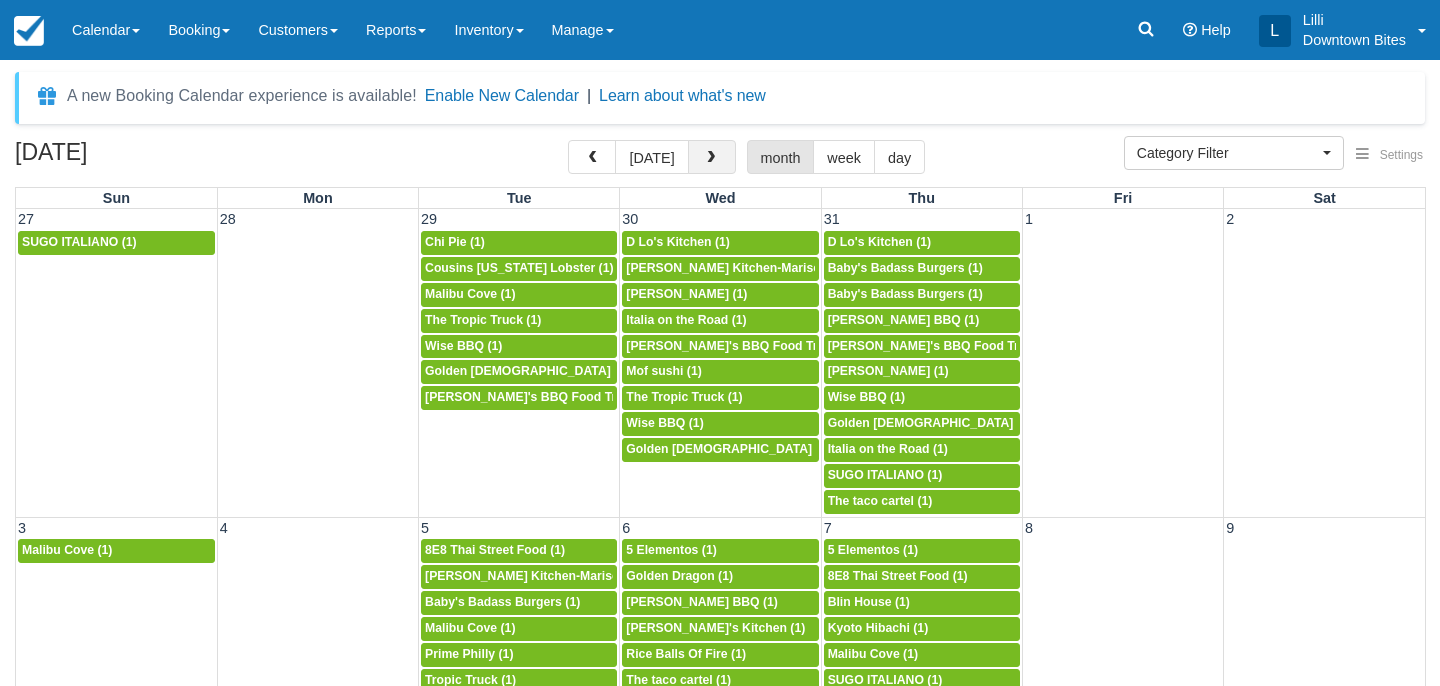 click at bounding box center [711, 158] 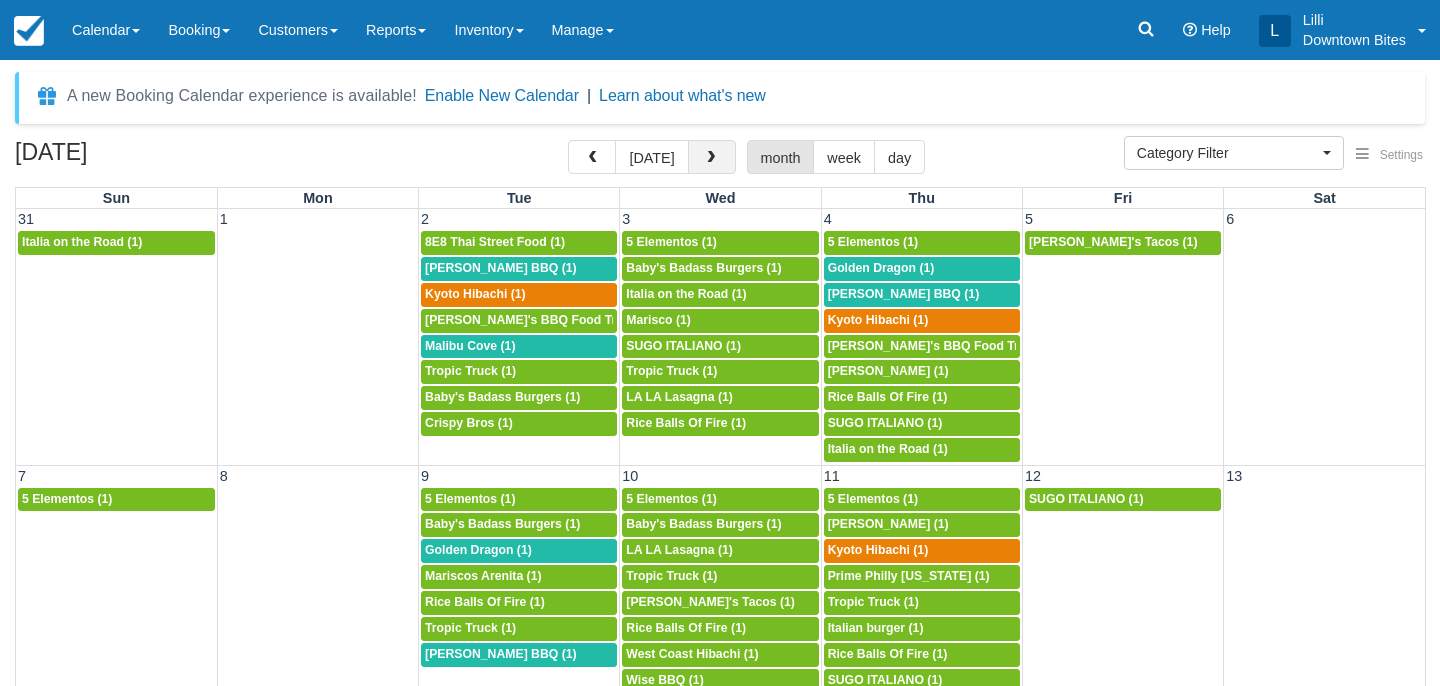 click at bounding box center (712, 157) 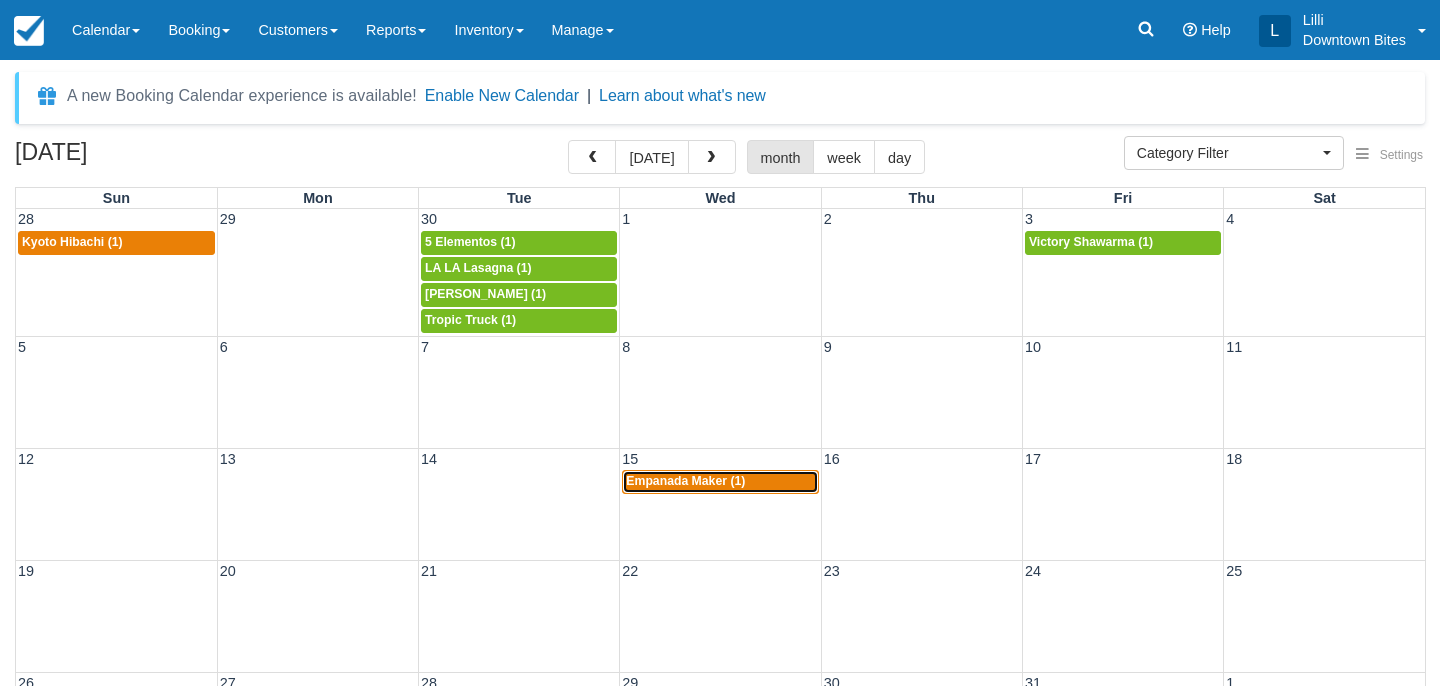 click on "Empanada Maker (1)" at bounding box center [685, 481] 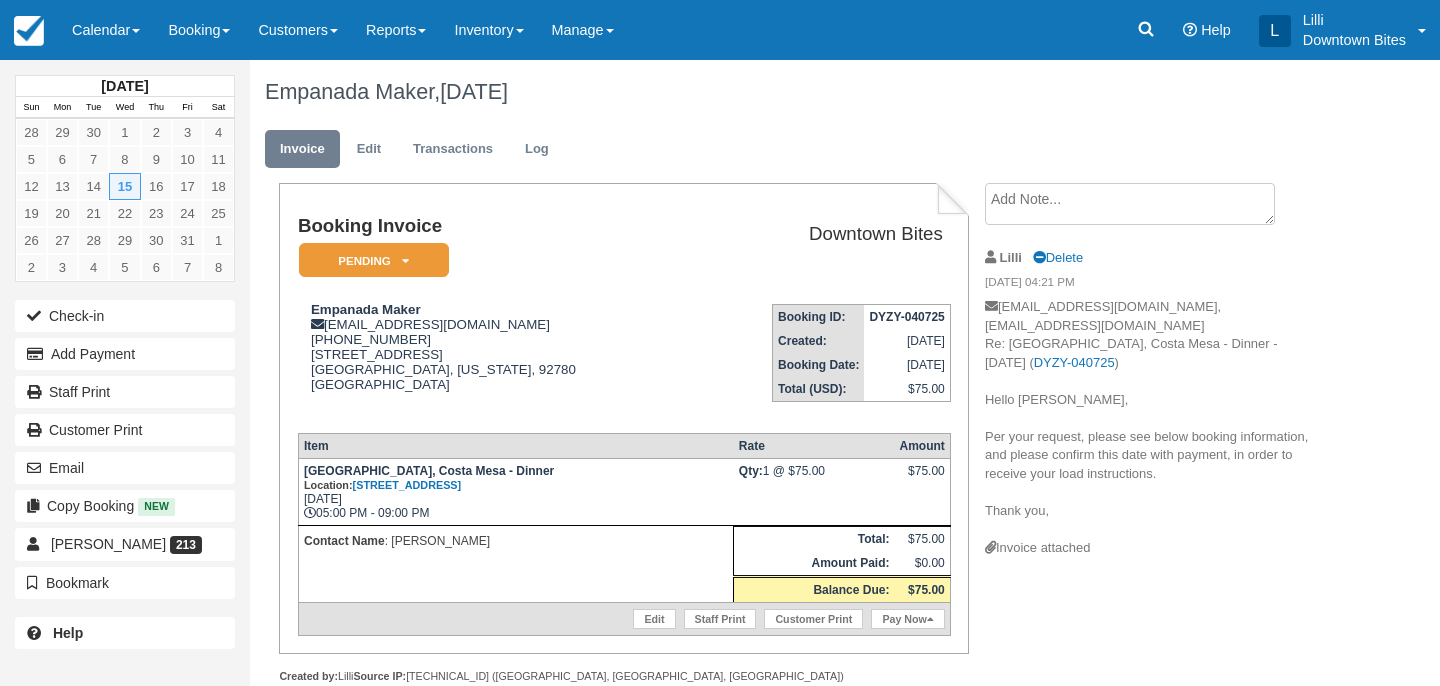 scroll, scrollTop: 0, scrollLeft: 0, axis: both 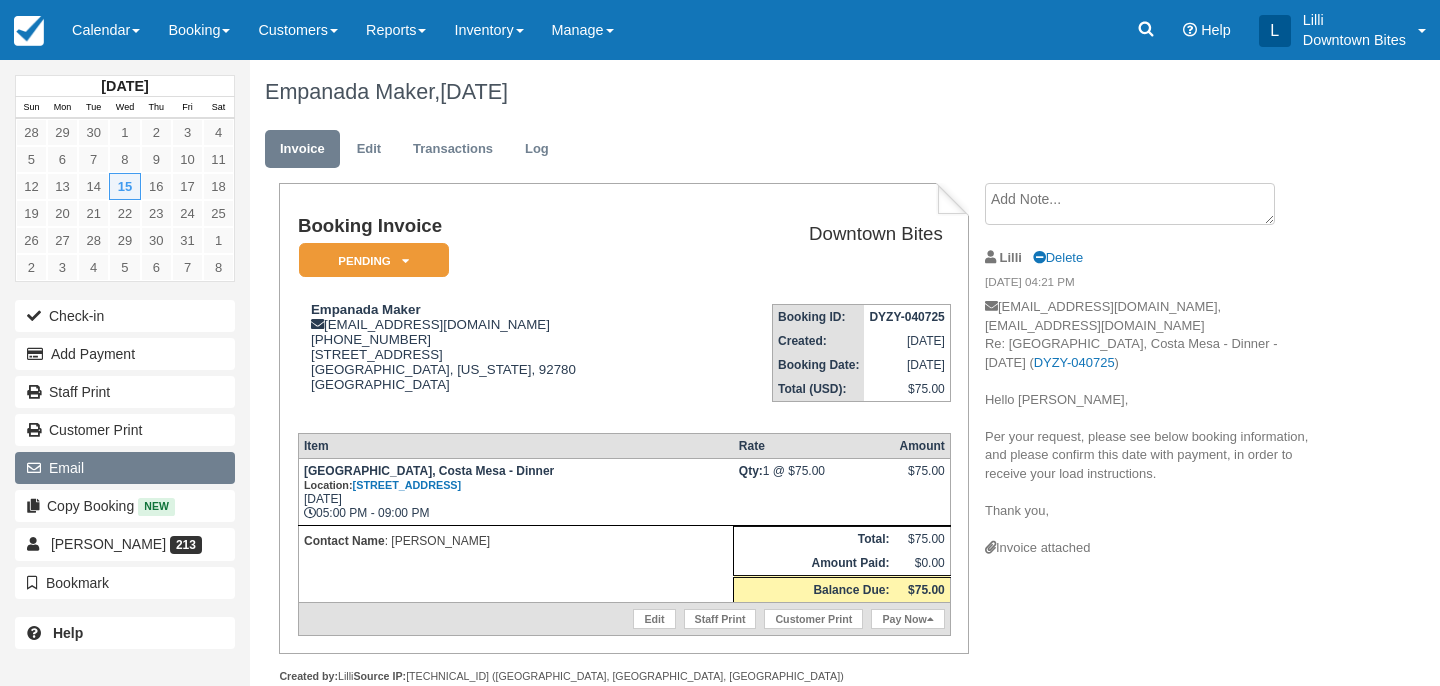 click on "Email" at bounding box center (125, 468) 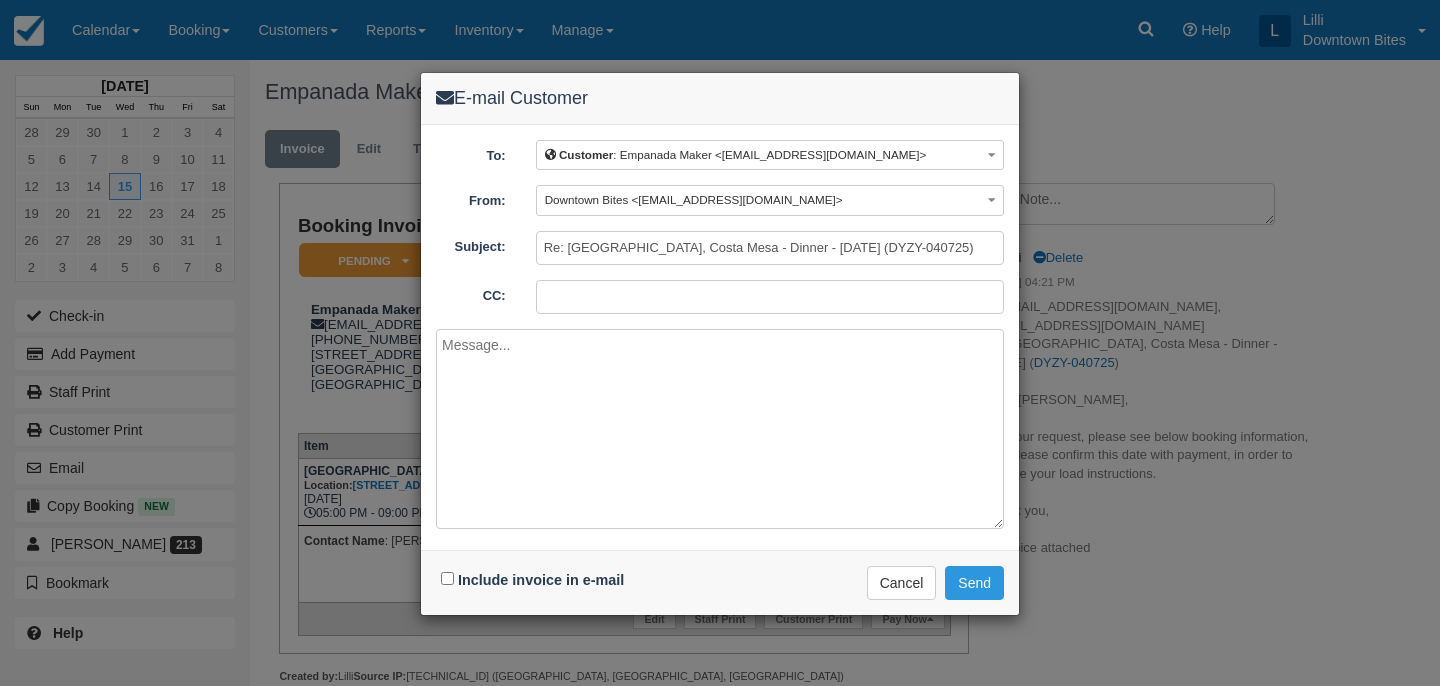click on "CC:" at bounding box center (770, 297) 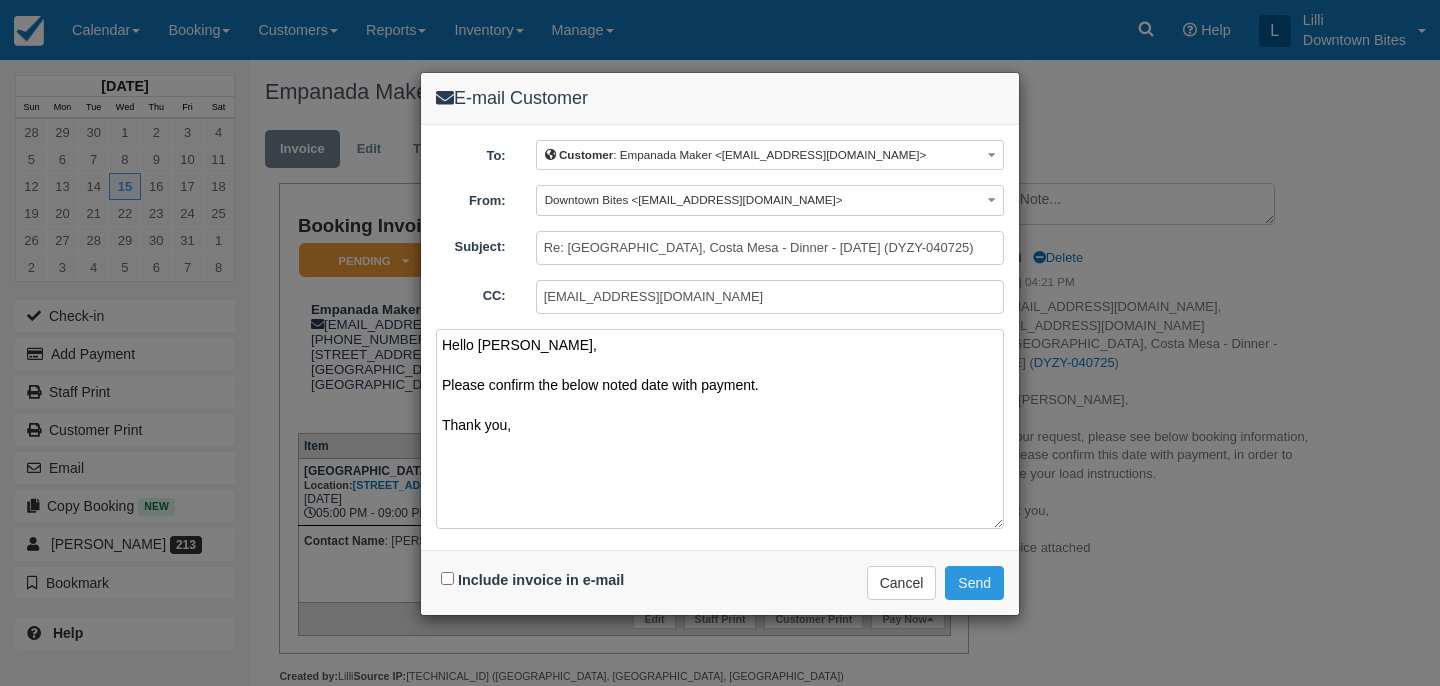 type on "Hello Ali,
Please confirm the below noted date with payment.
Thank you," 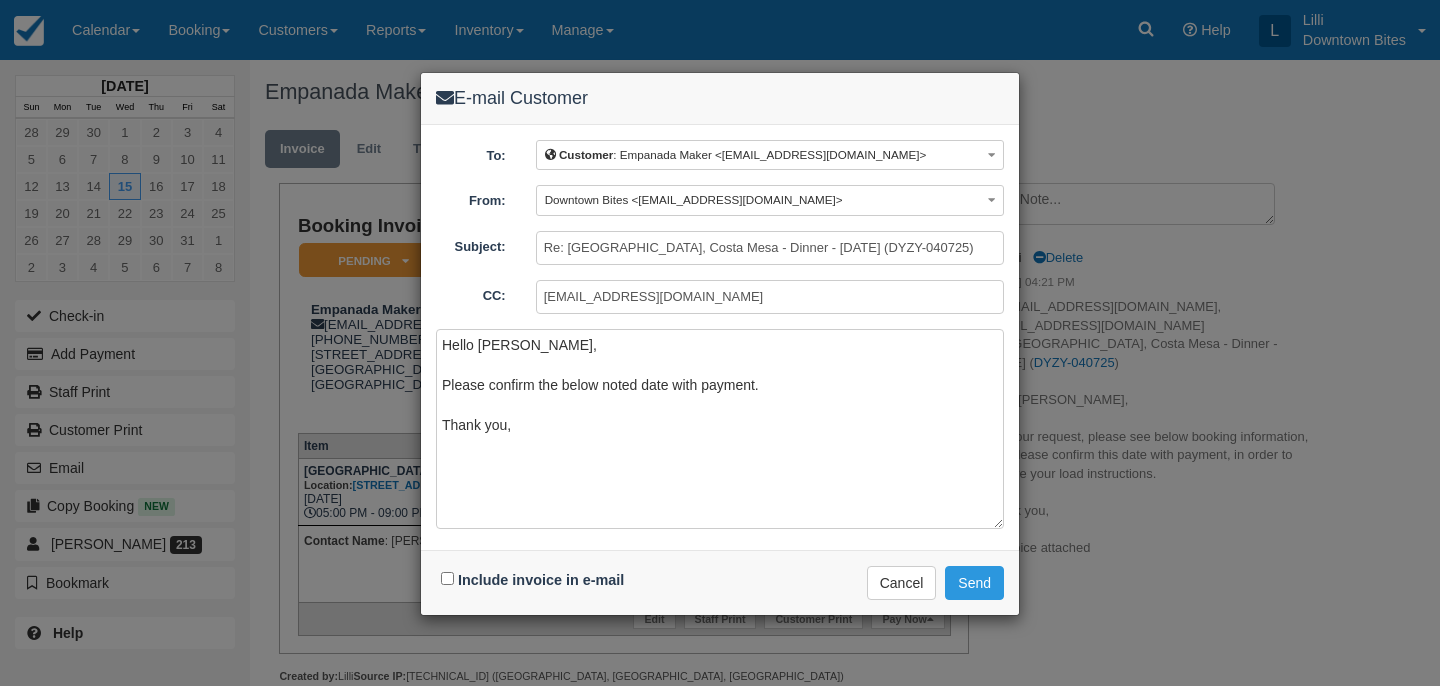 click on "Include invoice in e-mail" at bounding box center (535, 580) 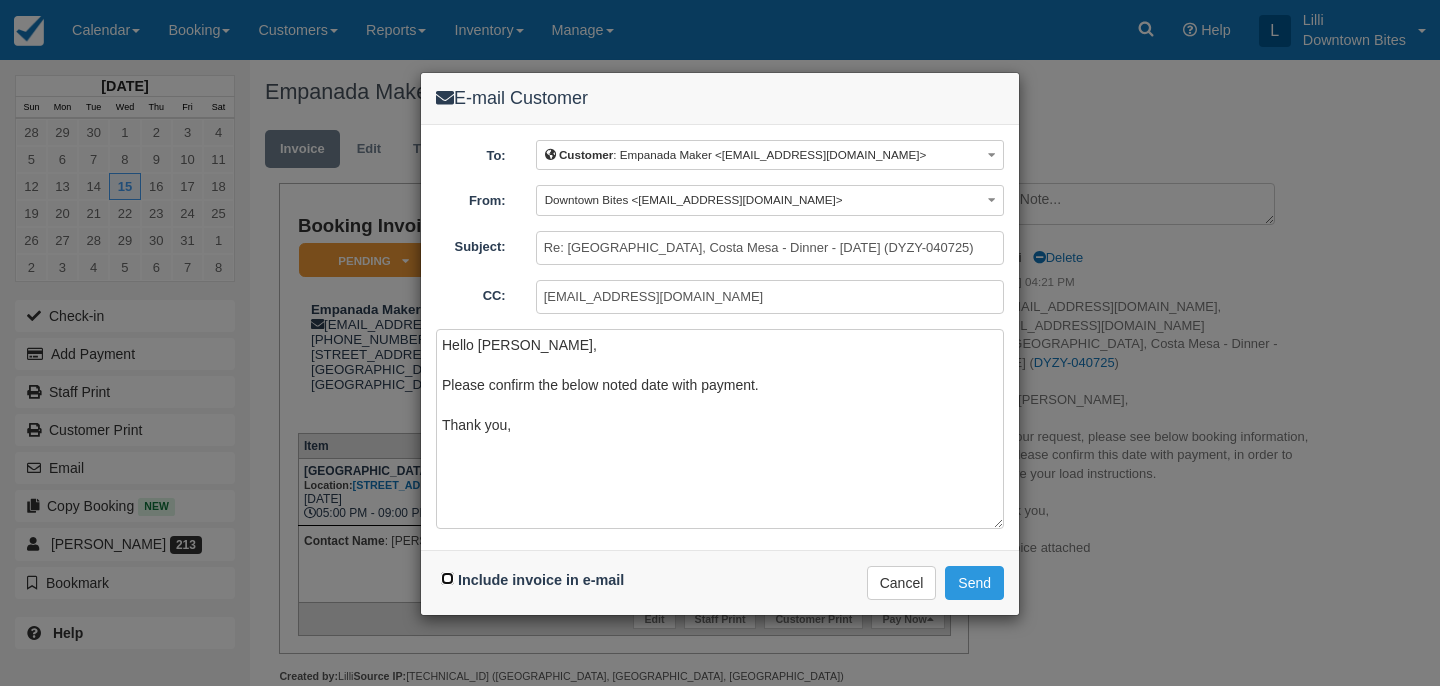 click on "Include invoice in e-mail" at bounding box center [447, 578] 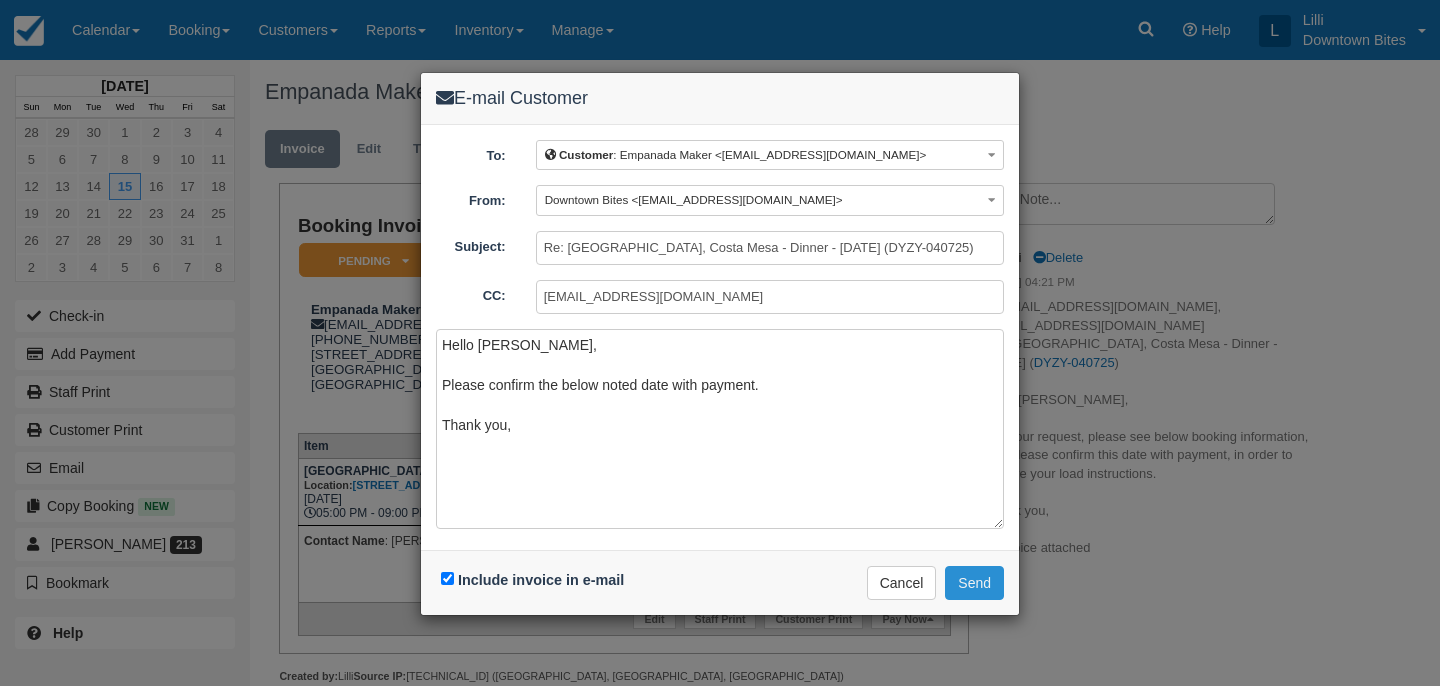 click on "Send" at bounding box center [974, 583] 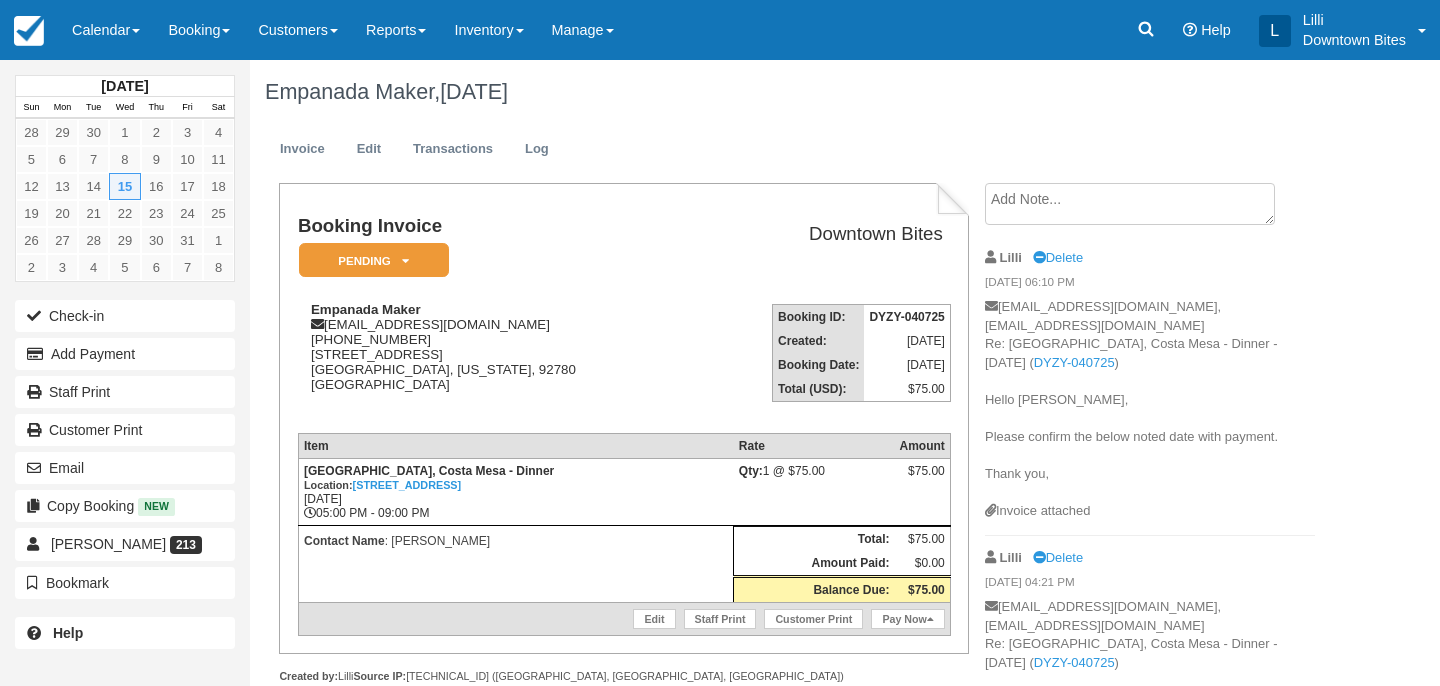 scroll, scrollTop: 0, scrollLeft: 0, axis: both 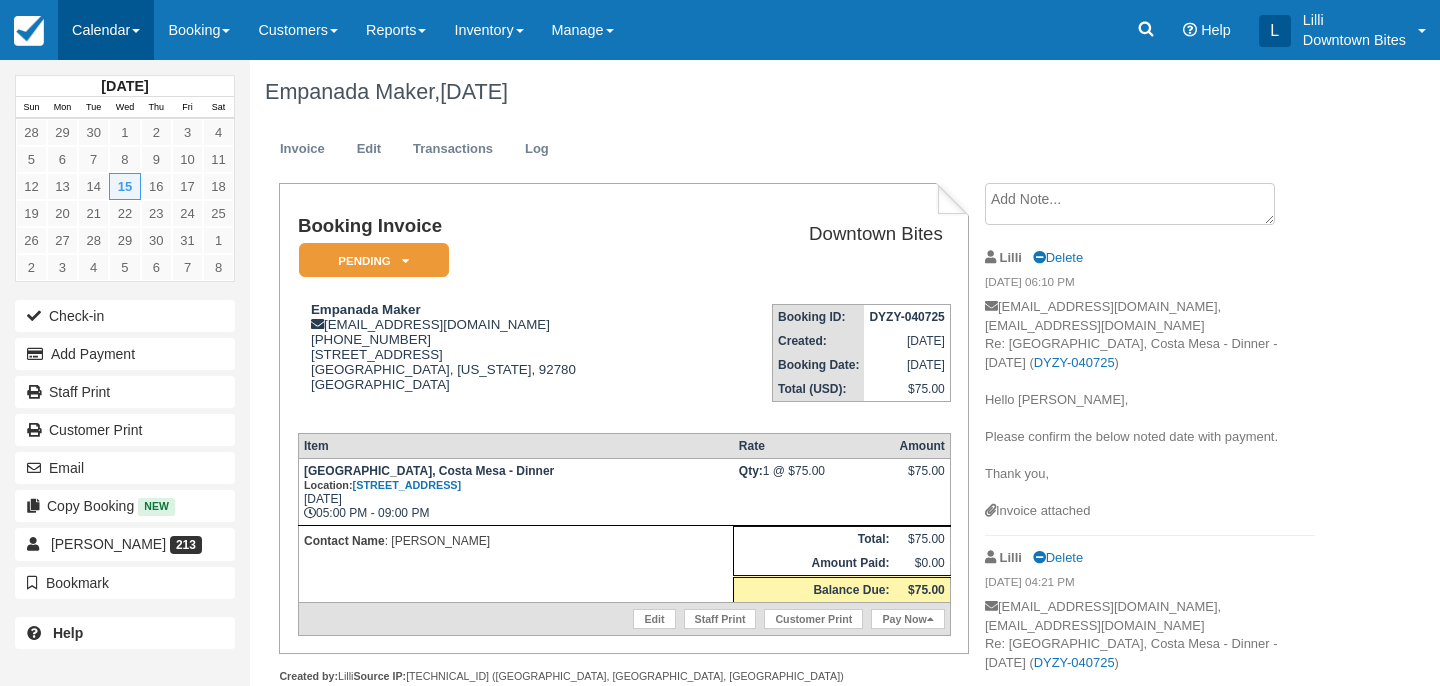 click on "Calendar" at bounding box center [106, 30] 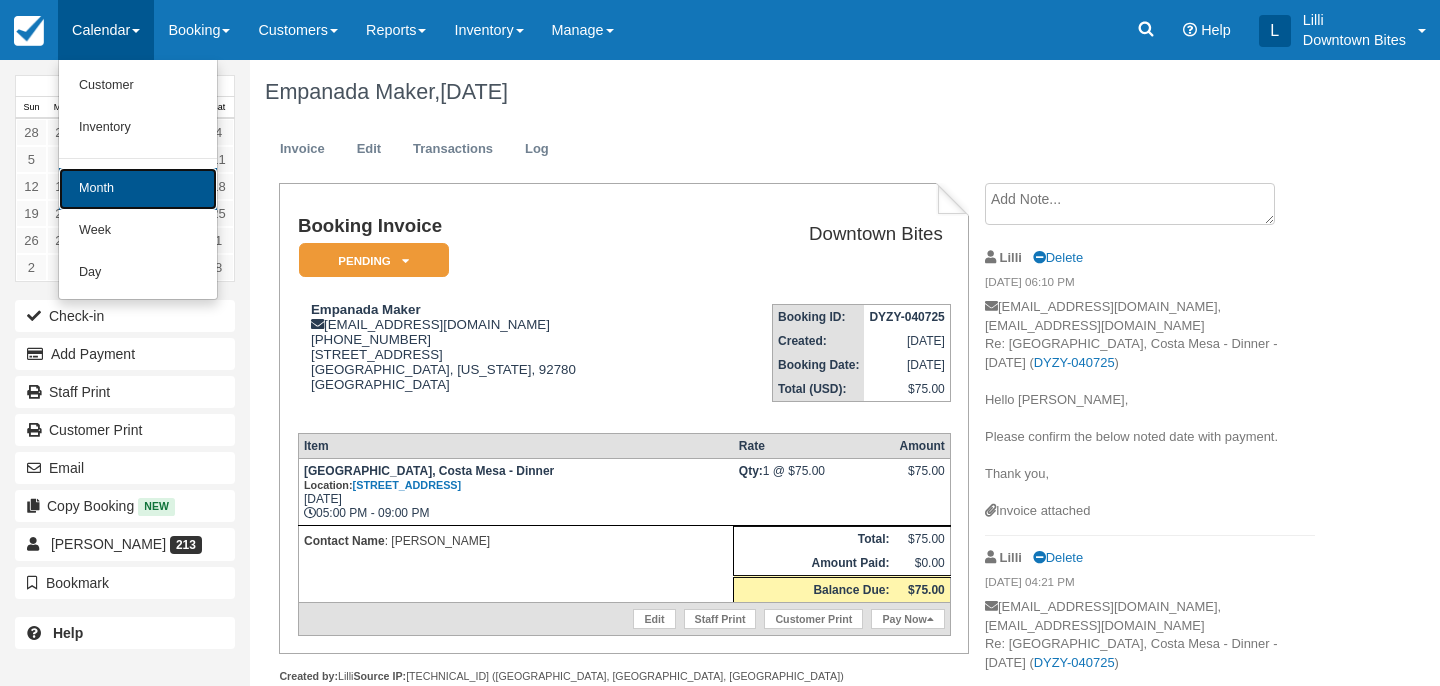 click on "Month" at bounding box center [138, 189] 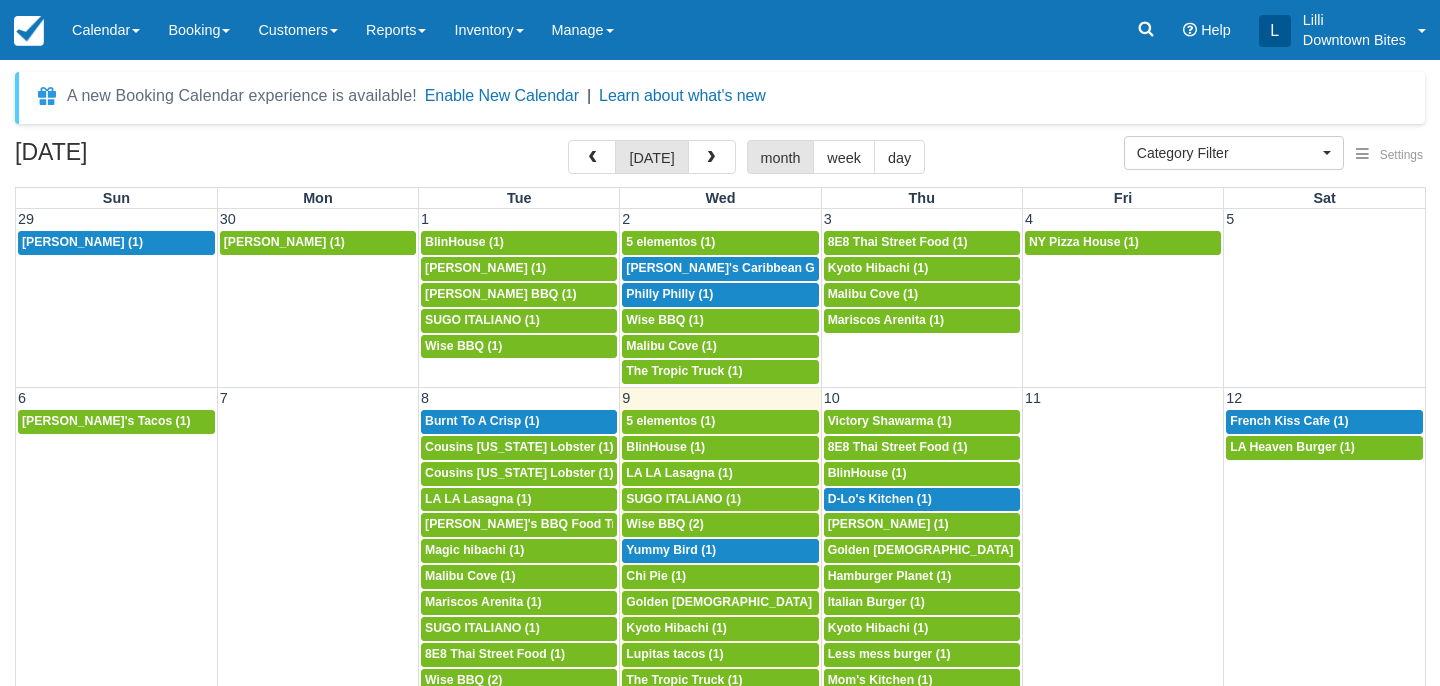select 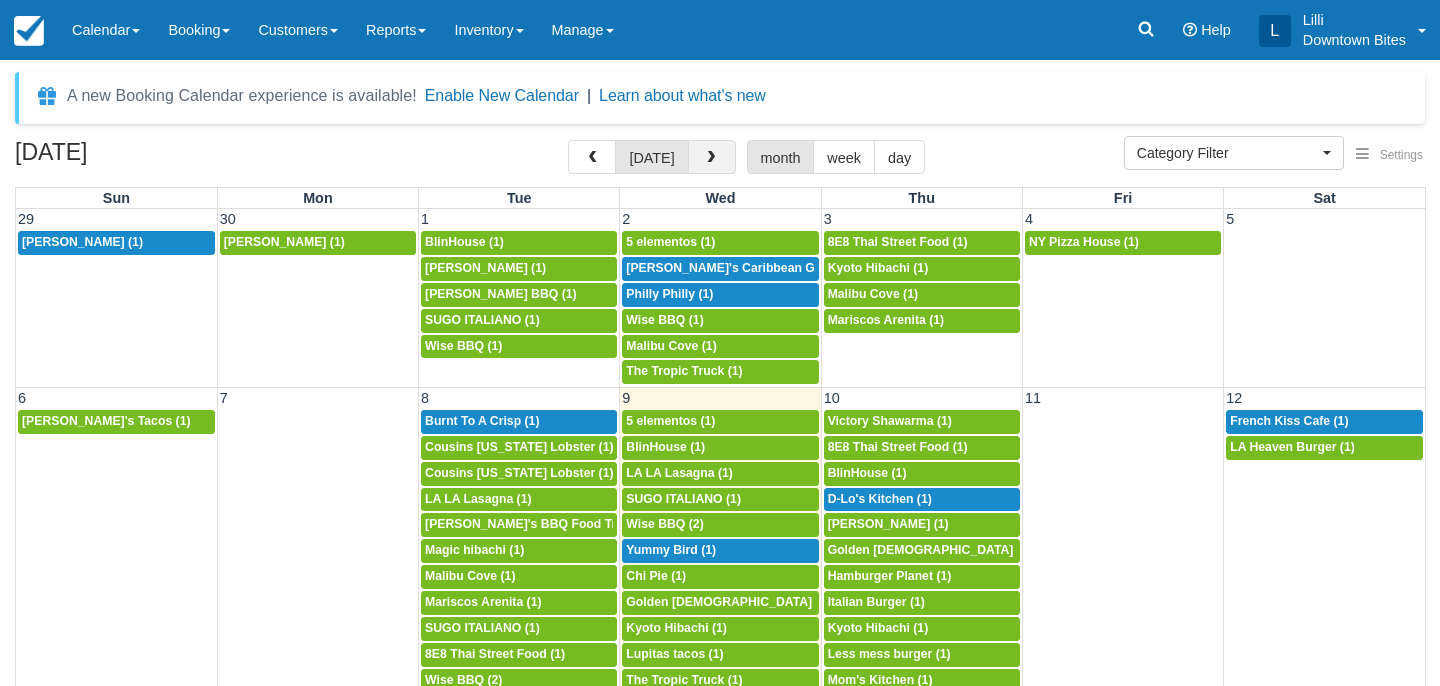 click at bounding box center (712, 157) 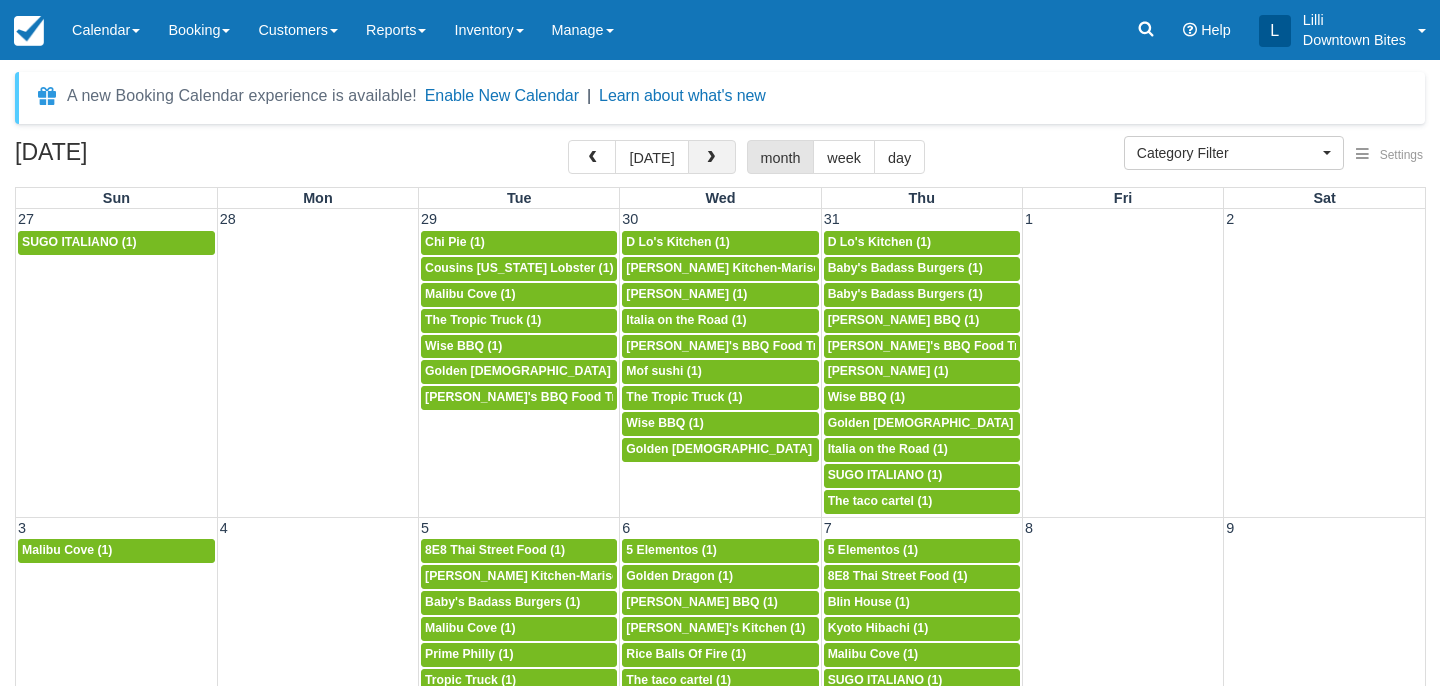 click at bounding box center [712, 157] 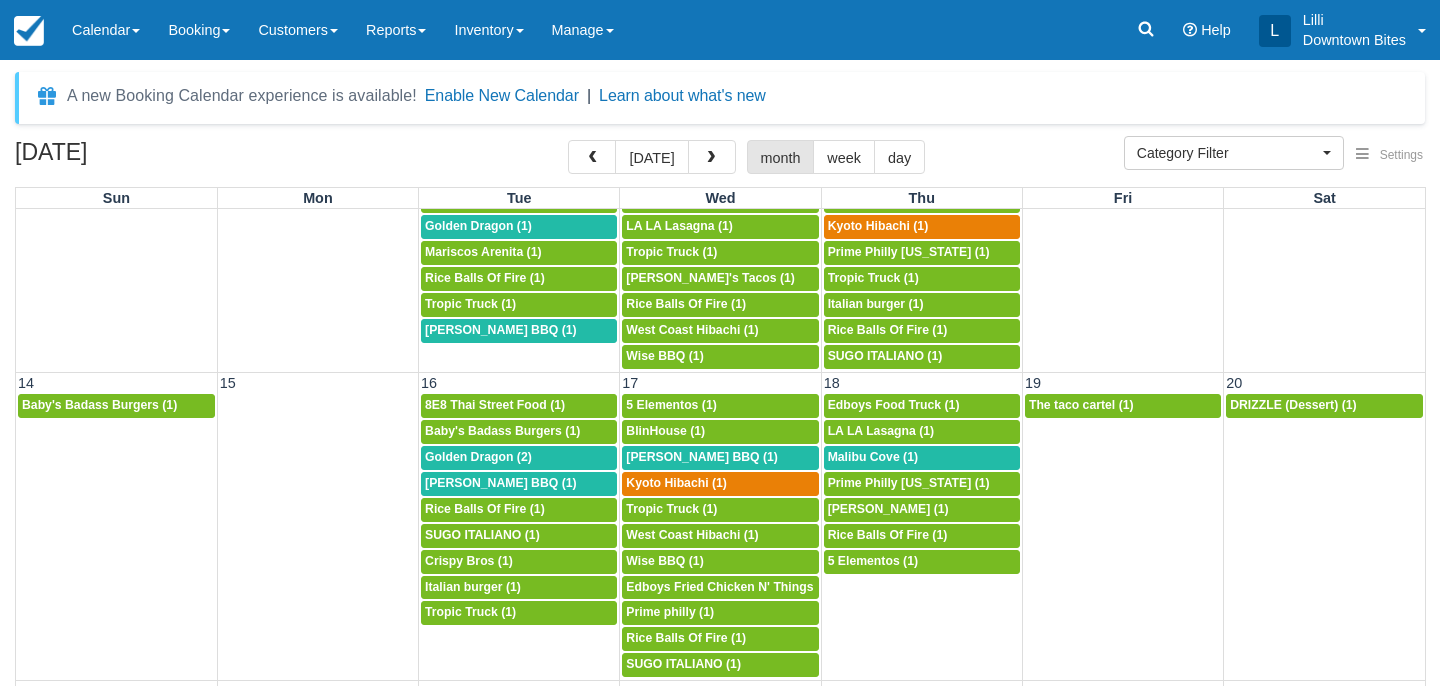 scroll, scrollTop: 328, scrollLeft: 0, axis: vertical 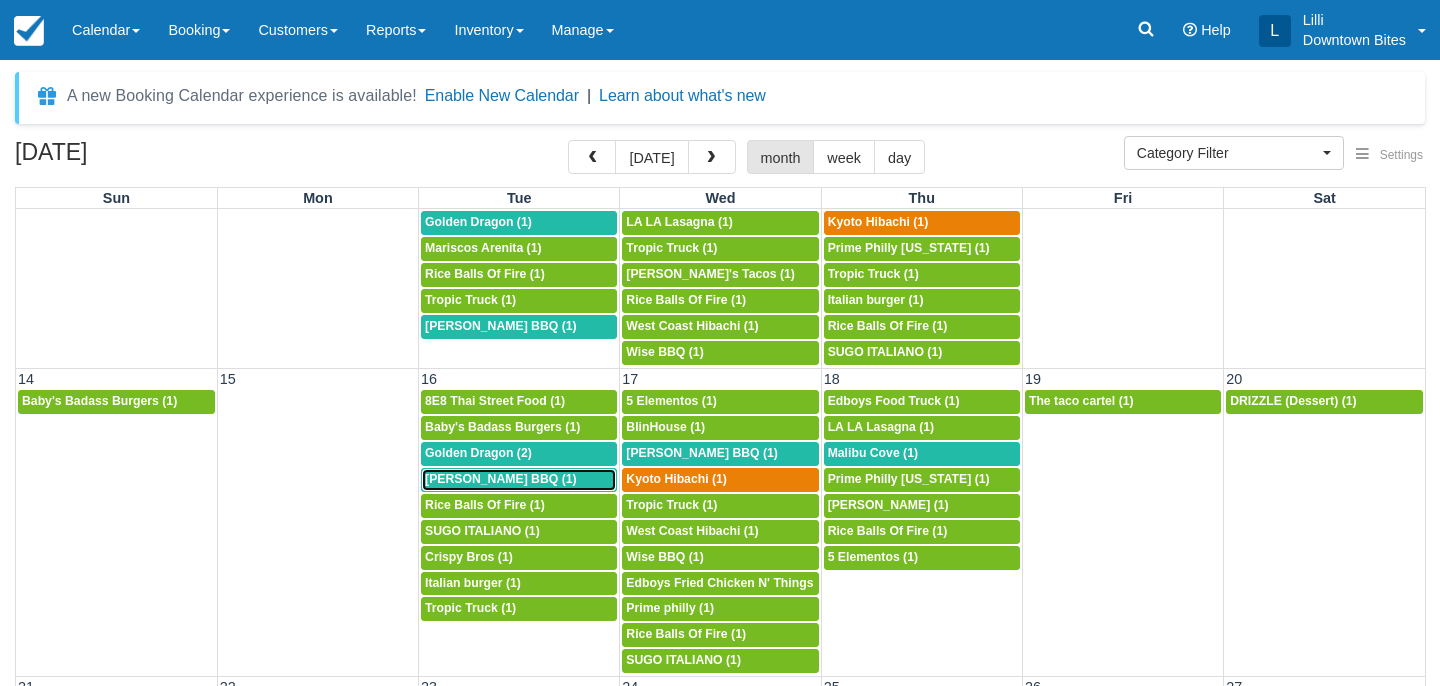 click on "Kammy's BBQ (1)" at bounding box center (501, 479) 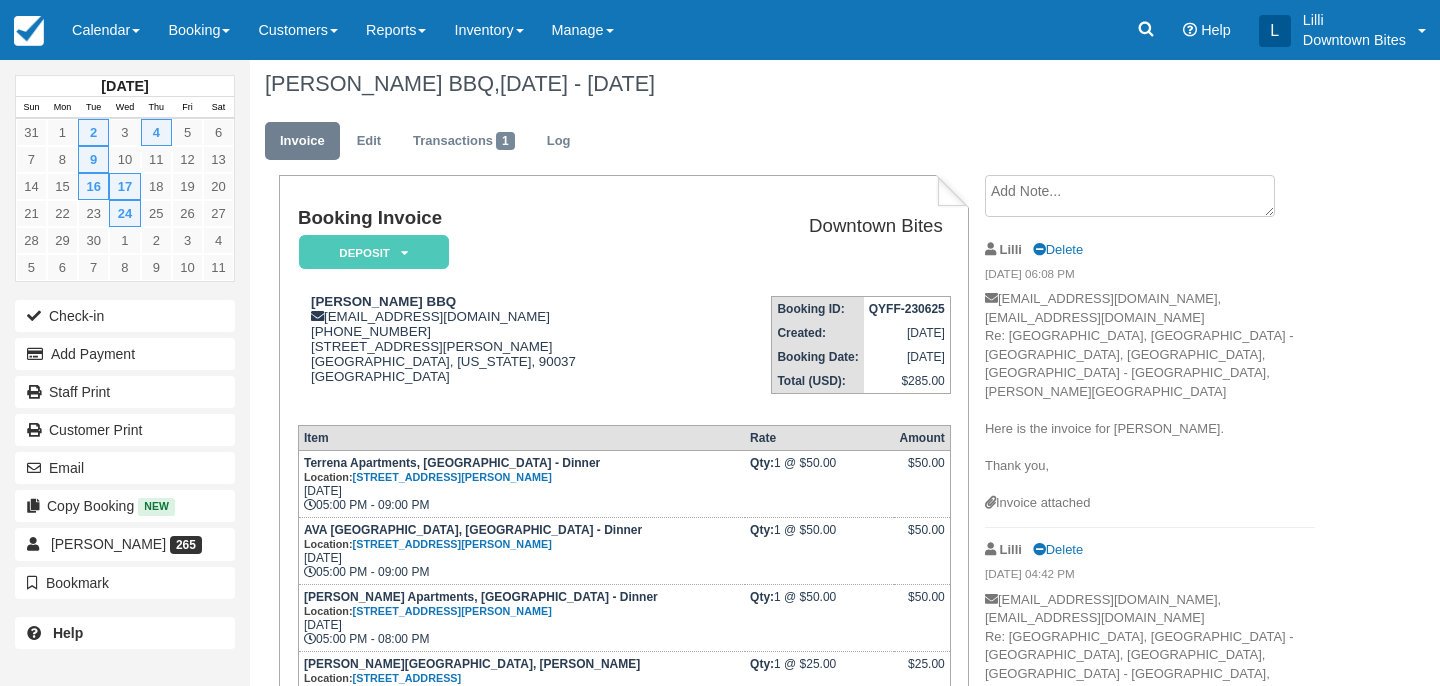 scroll, scrollTop: 0, scrollLeft: 0, axis: both 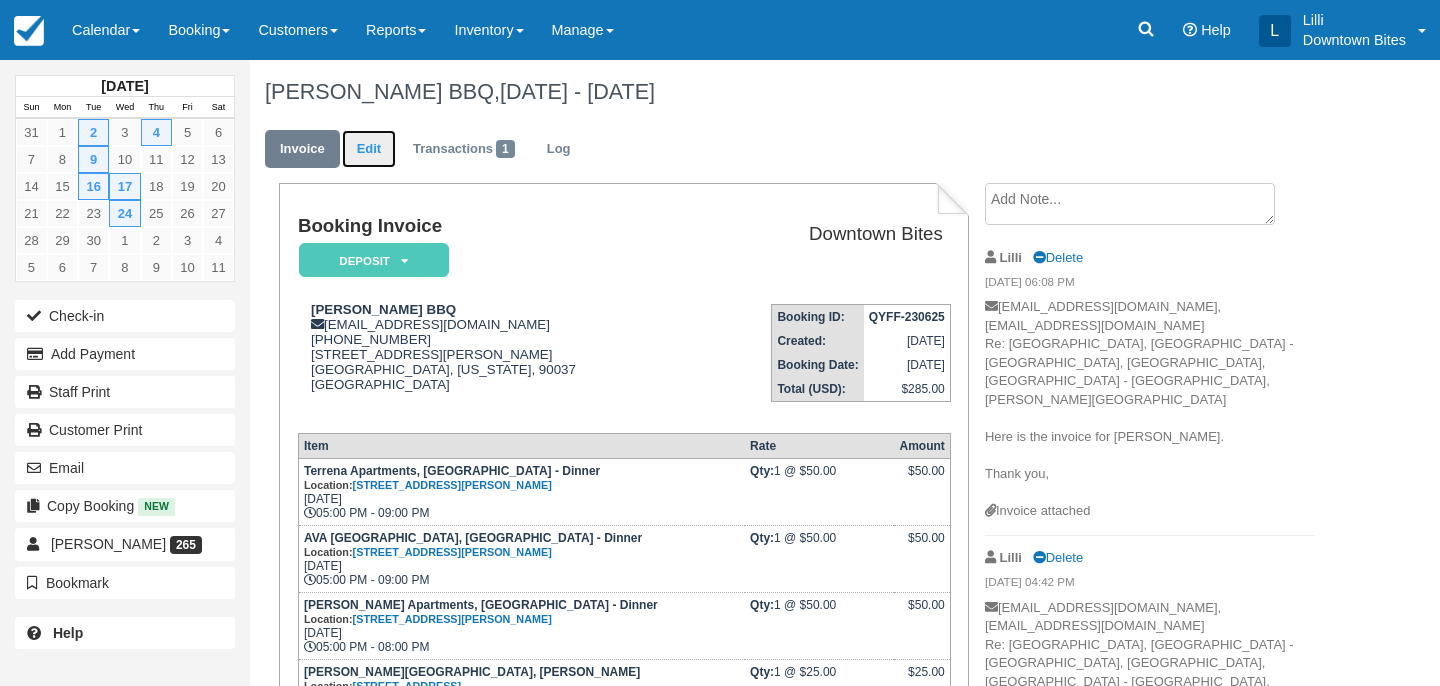 click on "Edit" at bounding box center [369, 149] 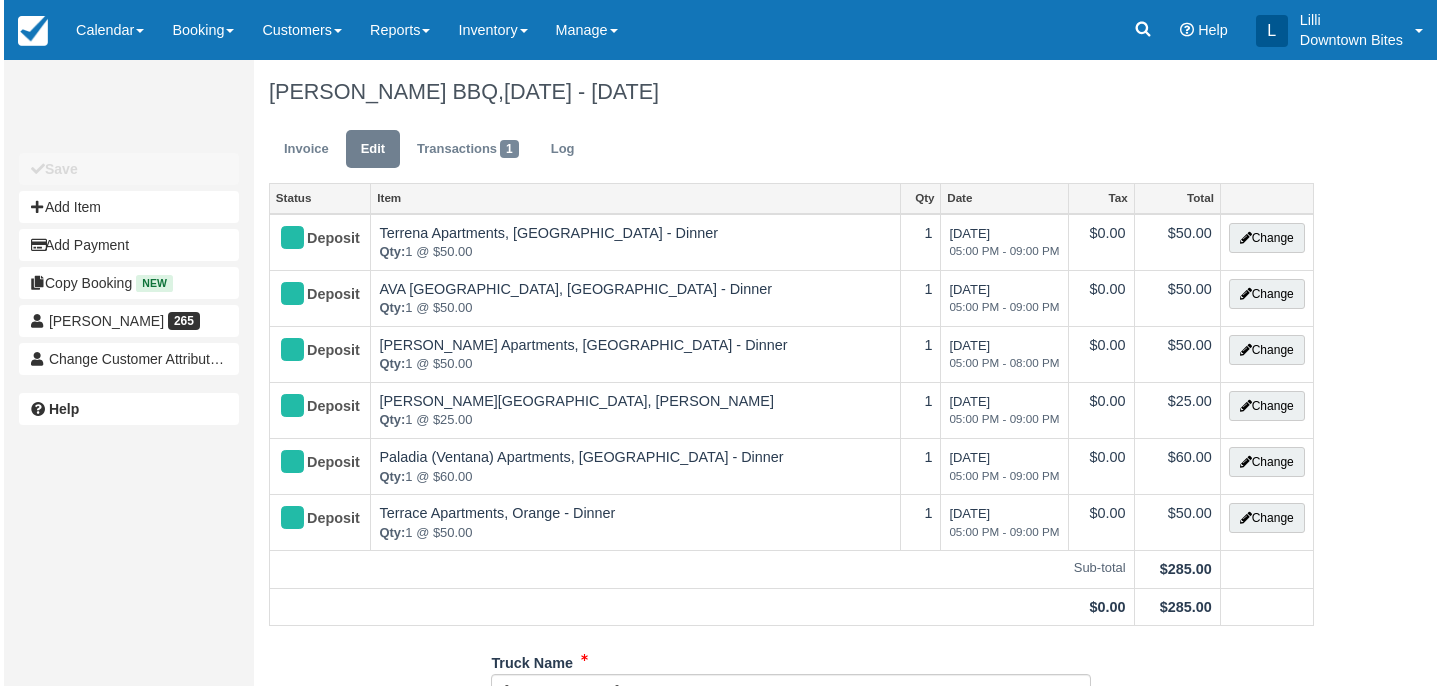 scroll, scrollTop: 0, scrollLeft: 0, axis: both 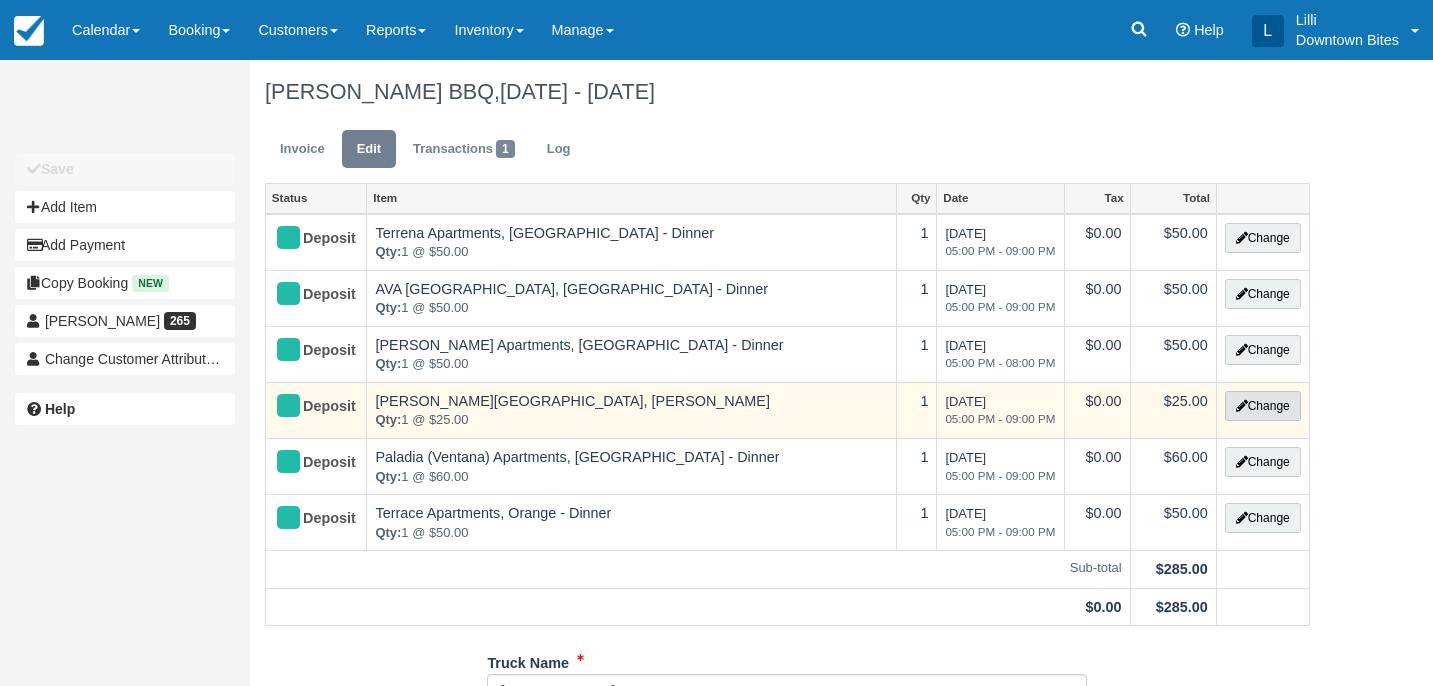 click on "Change" at bounding box center (1263, 406) 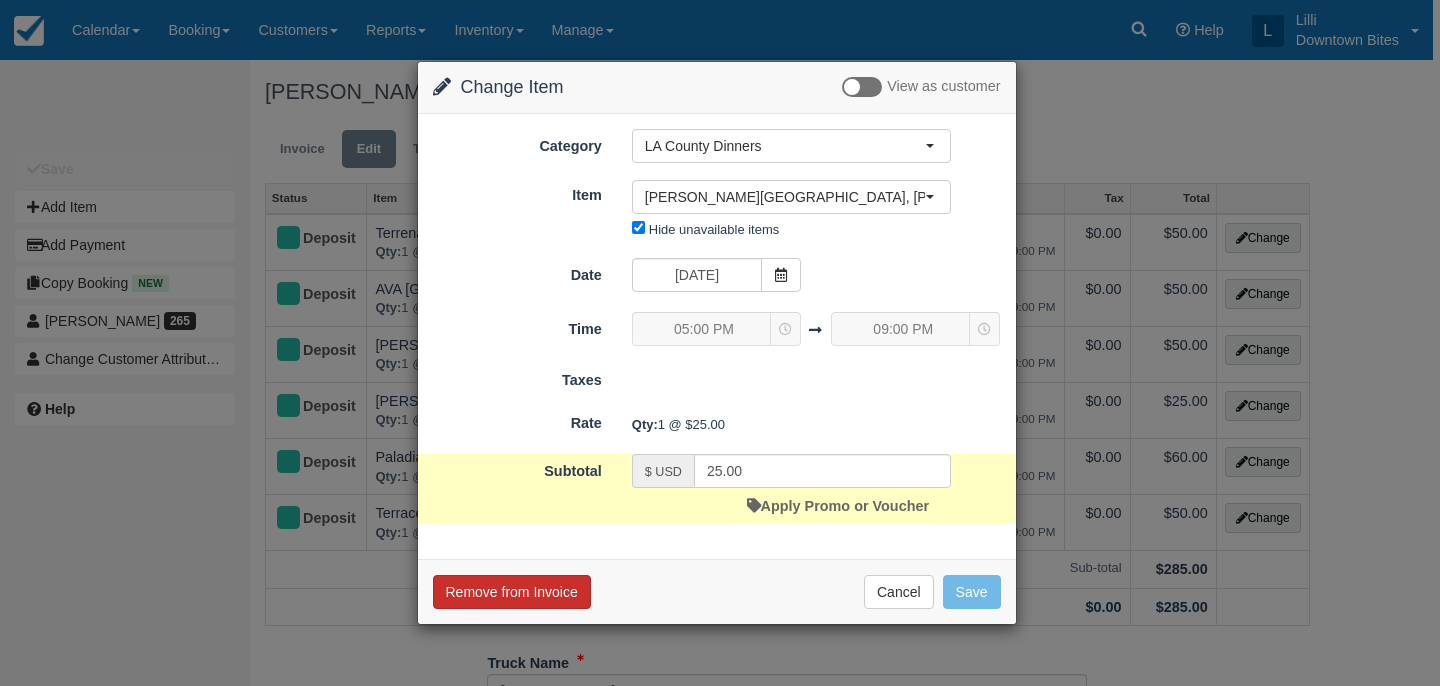 click on "Remove from Invoice" at bounding box center (512, 592) 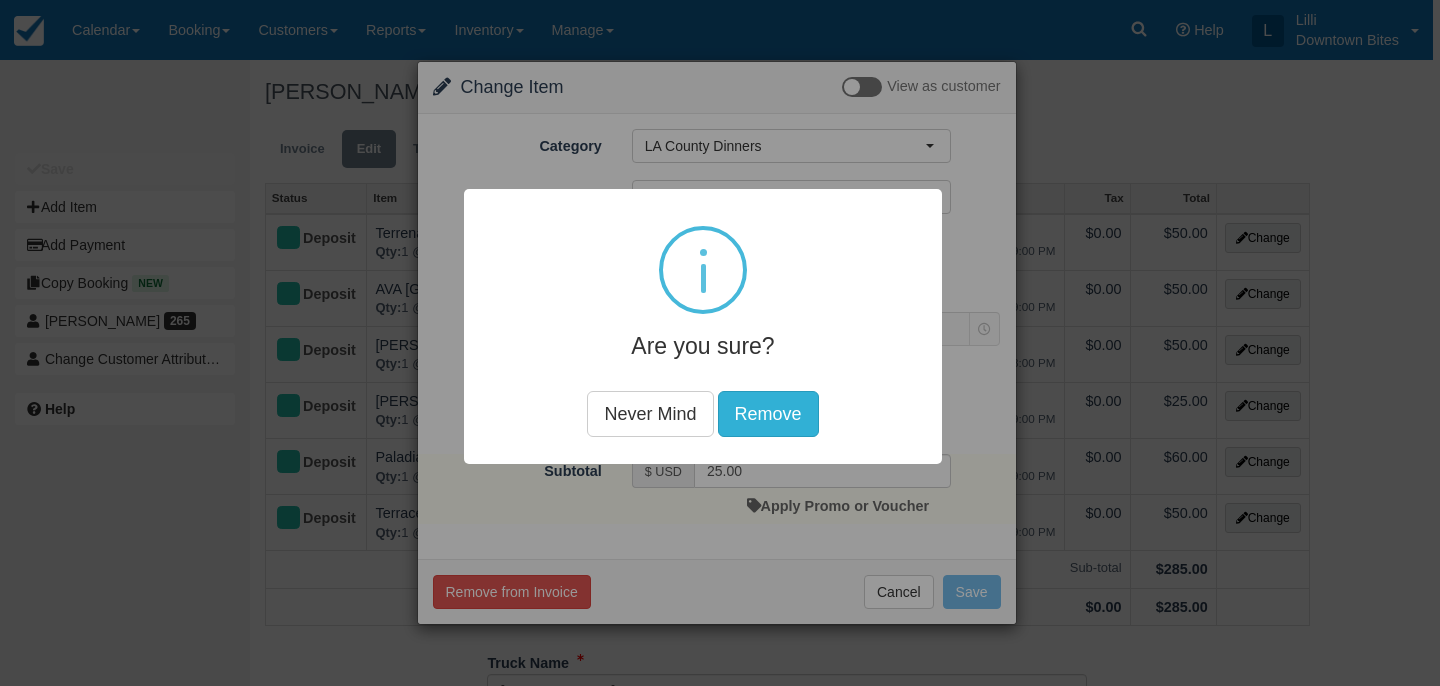 click on "Remove" at bounding box center [768, 414] 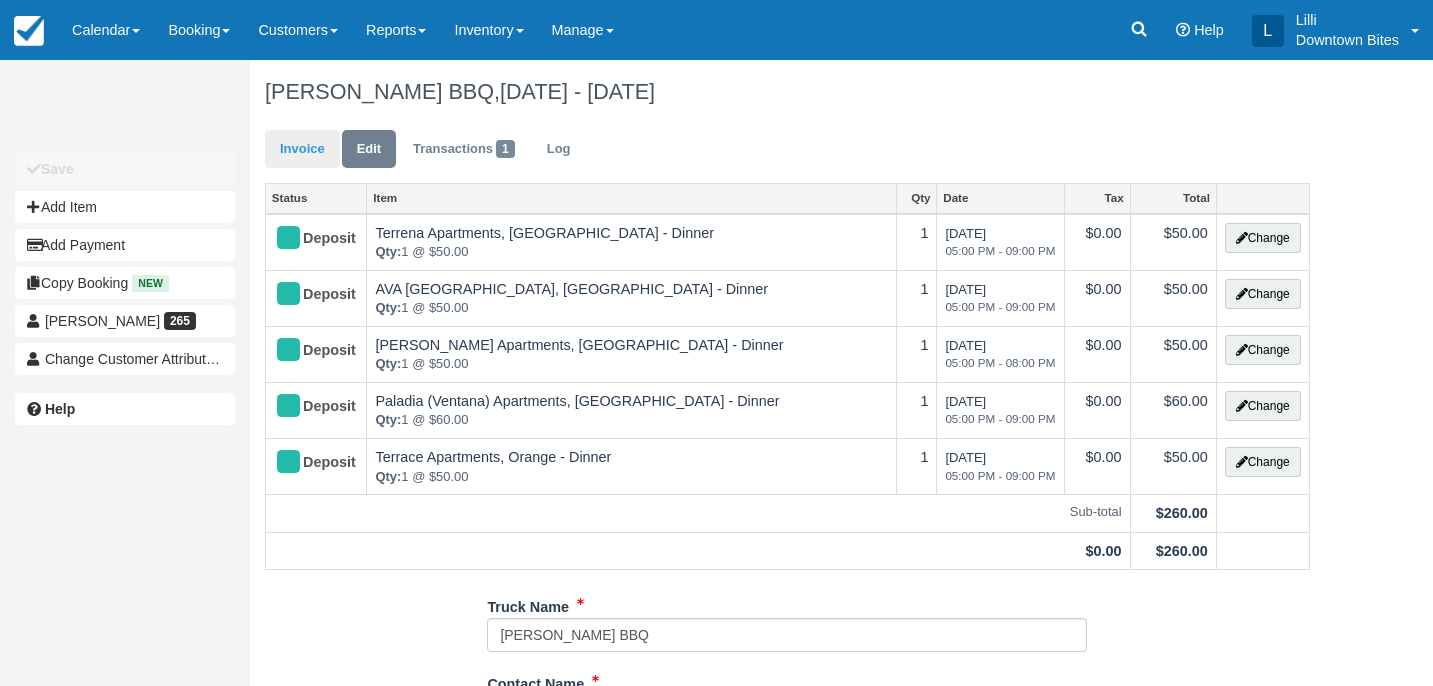 scroll, scrollTop: 0, scrollLeft: 0, axis: both 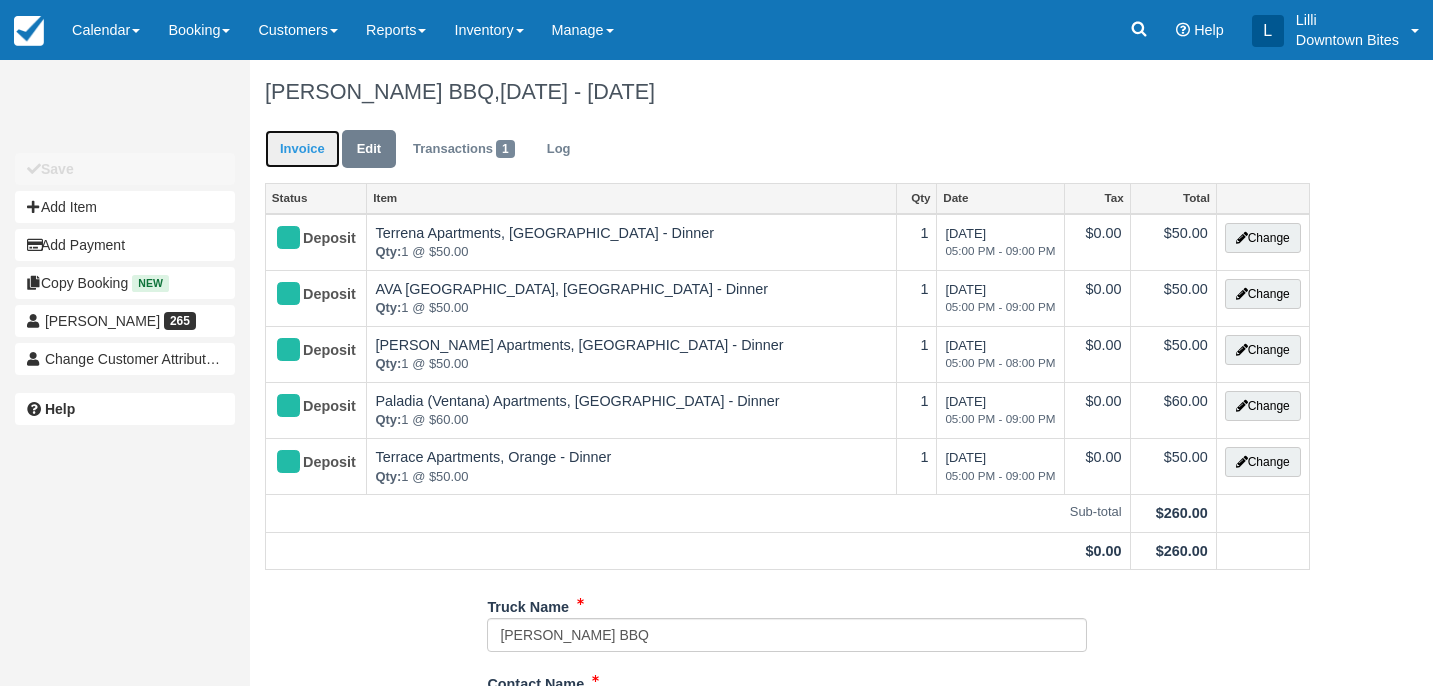 click on "Invoice" at bounding box center (302, 149) 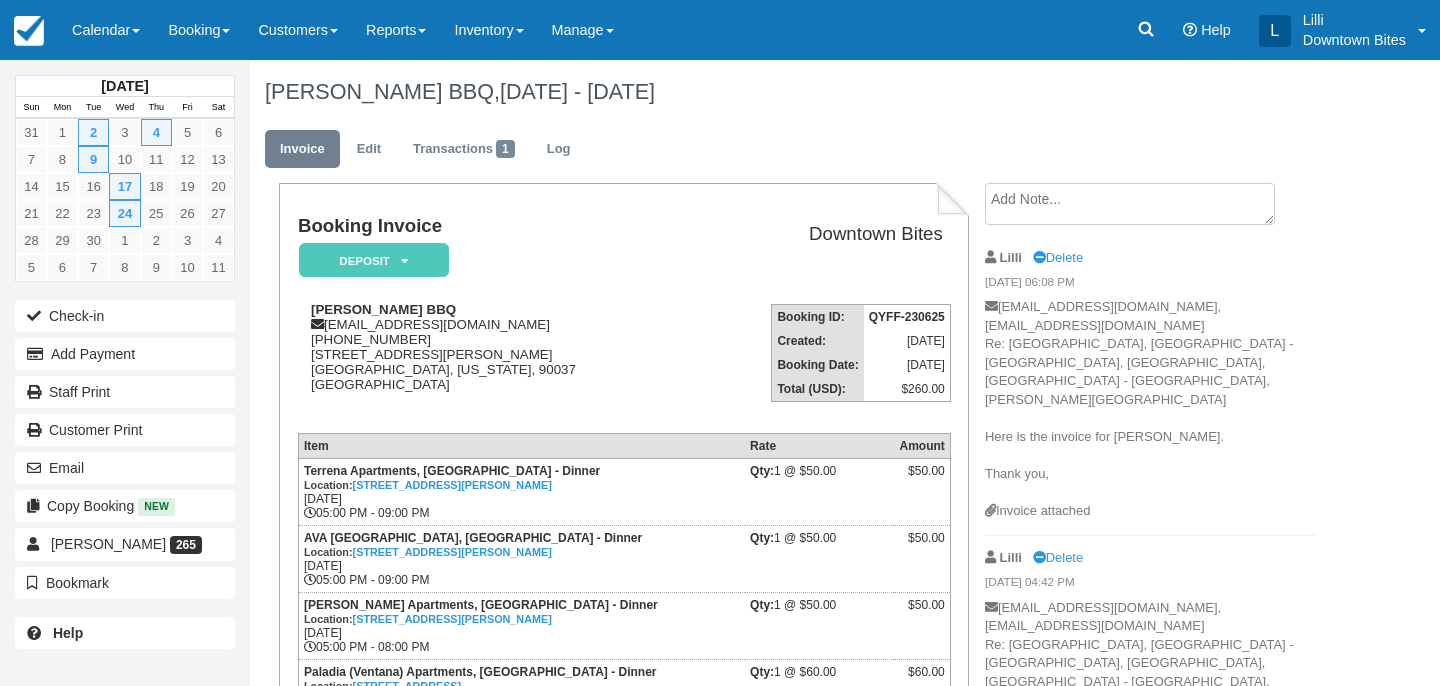 scroll, scrollTop: 0, scrollLeft: 0, axis: both 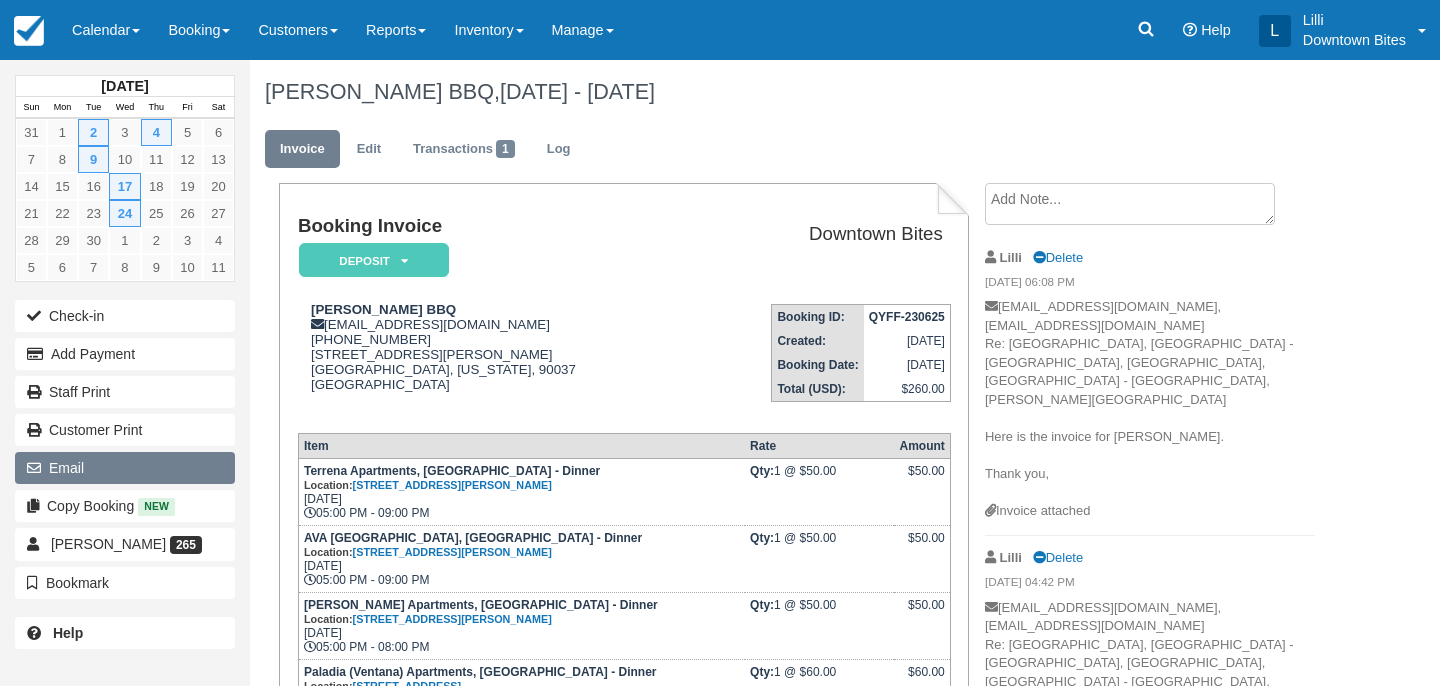 click on "Email" at bounding box center [125, 468] 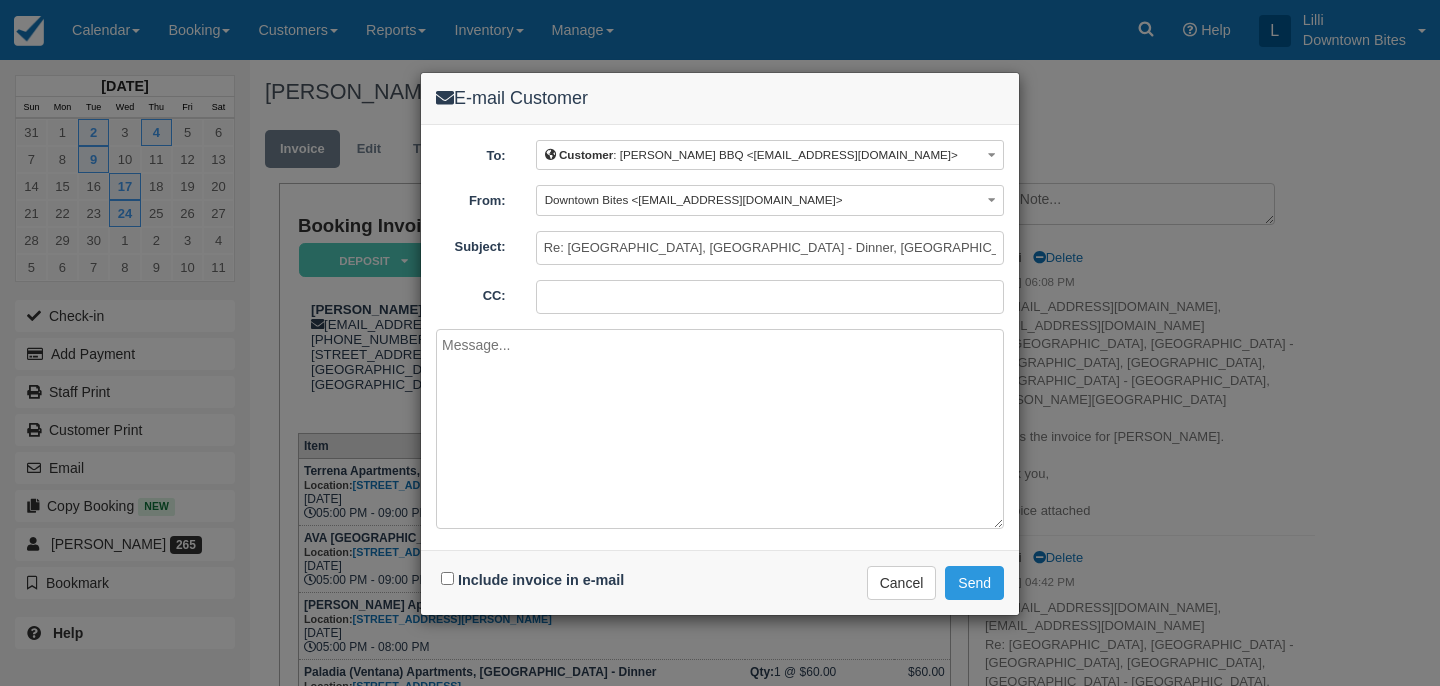 click on "CC:" at bounding box center [770, 297] 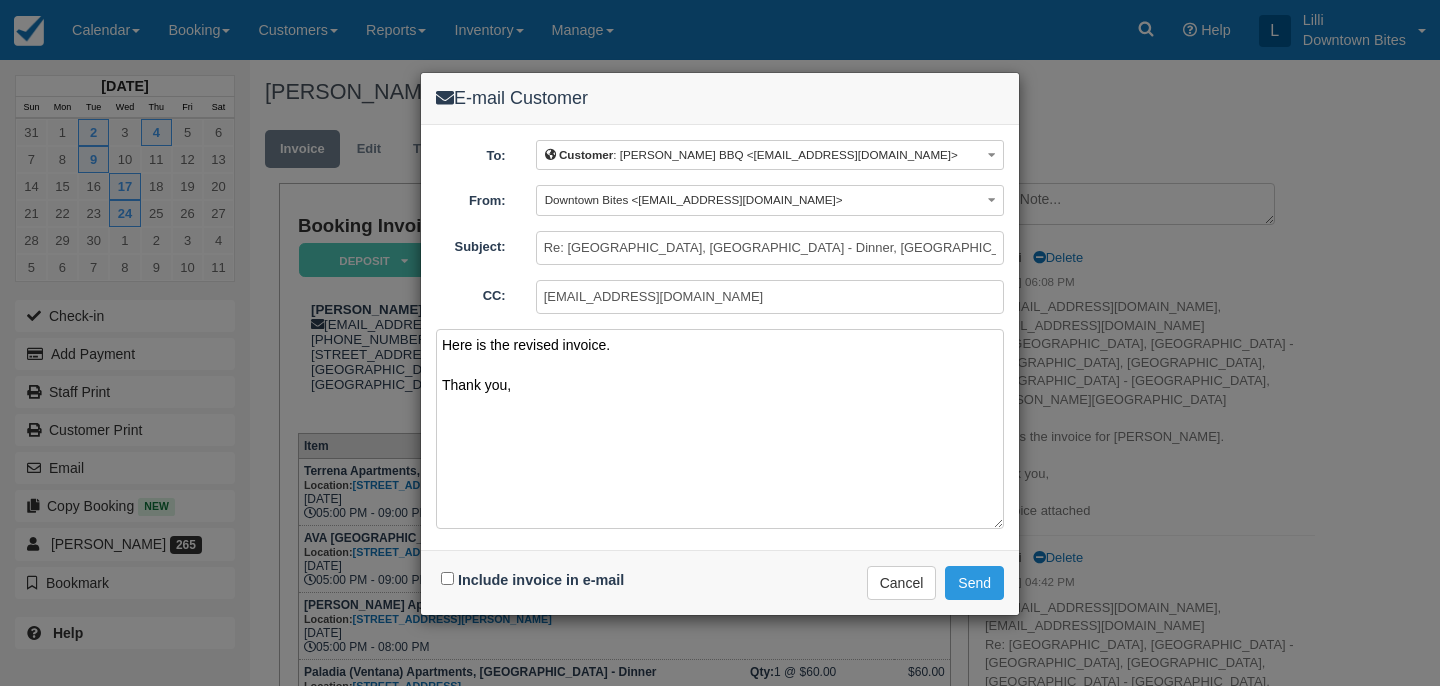 type on "Here is the revised invoice.
Thank you," 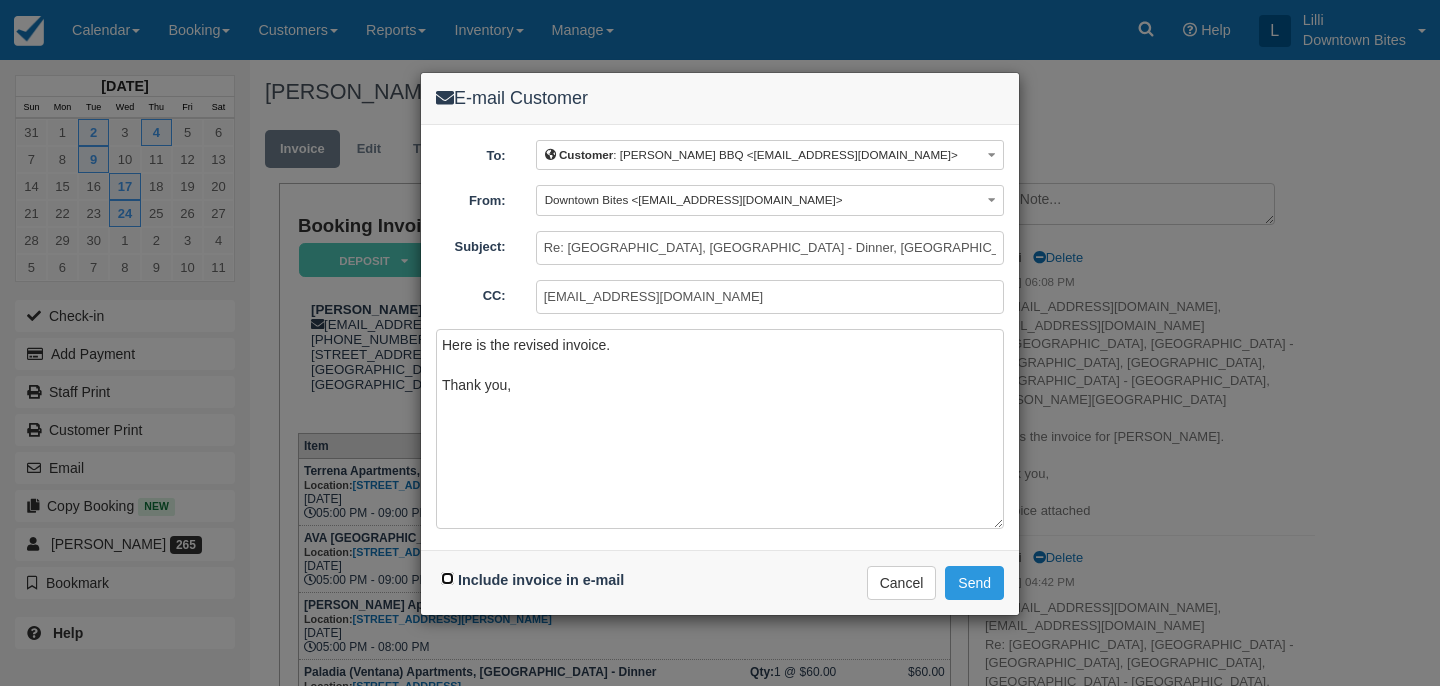 click on "Include invoice in e-mail" at bounding box center (447, 578) 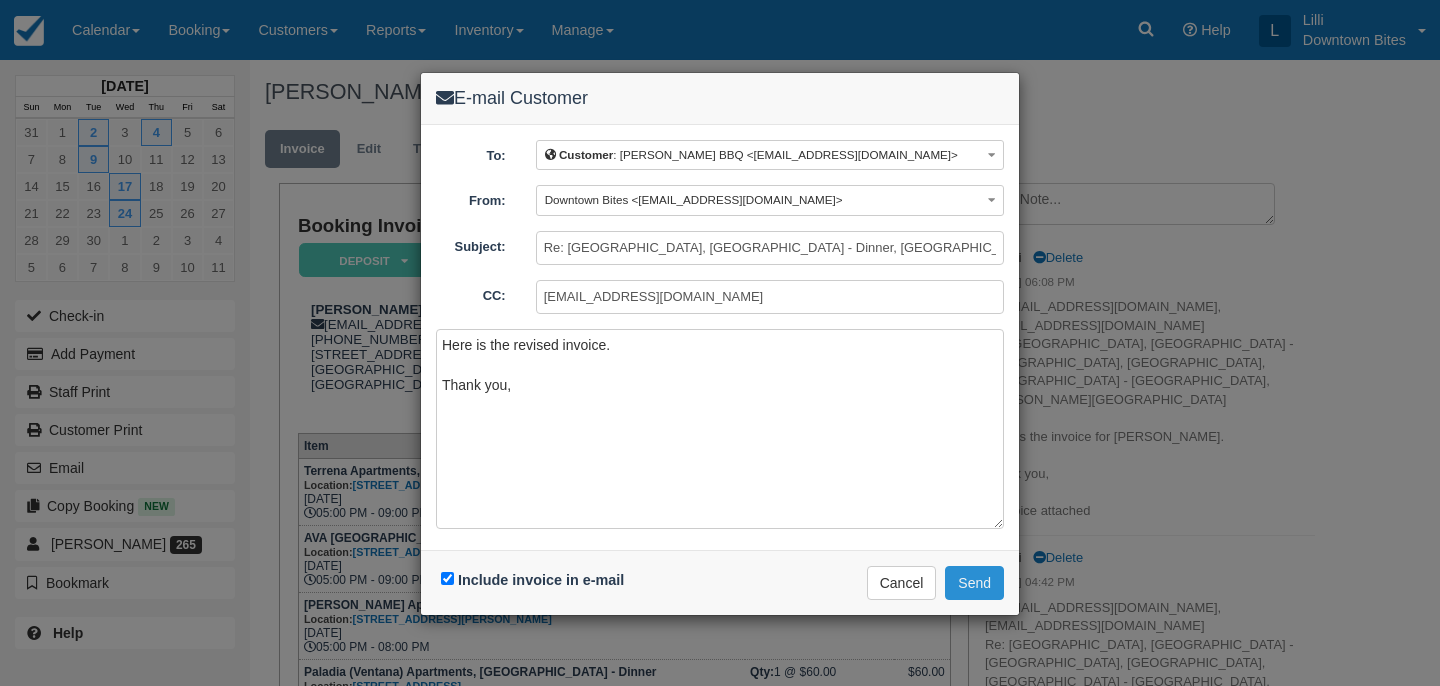 click on "Send" at bounding box center [974, 583] 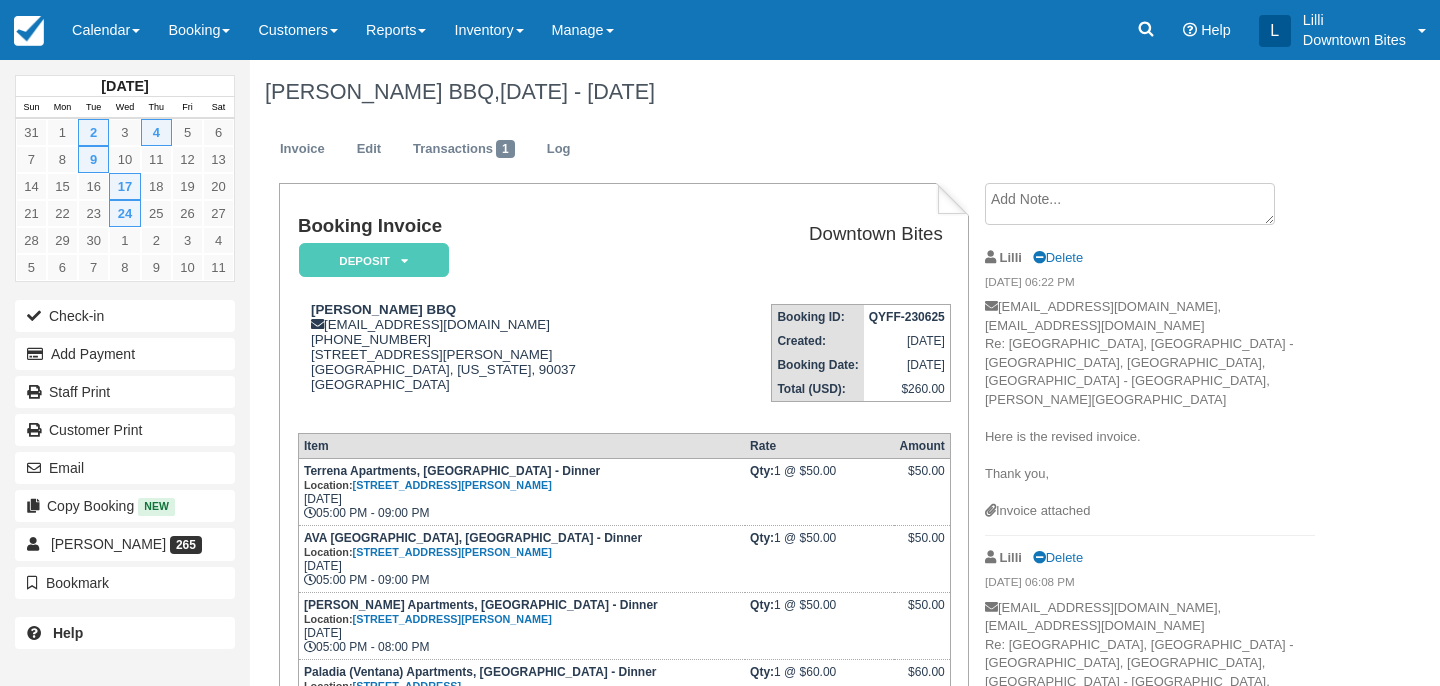 scroll, scrollTop: 0, scrollLeft: 0, axis: both 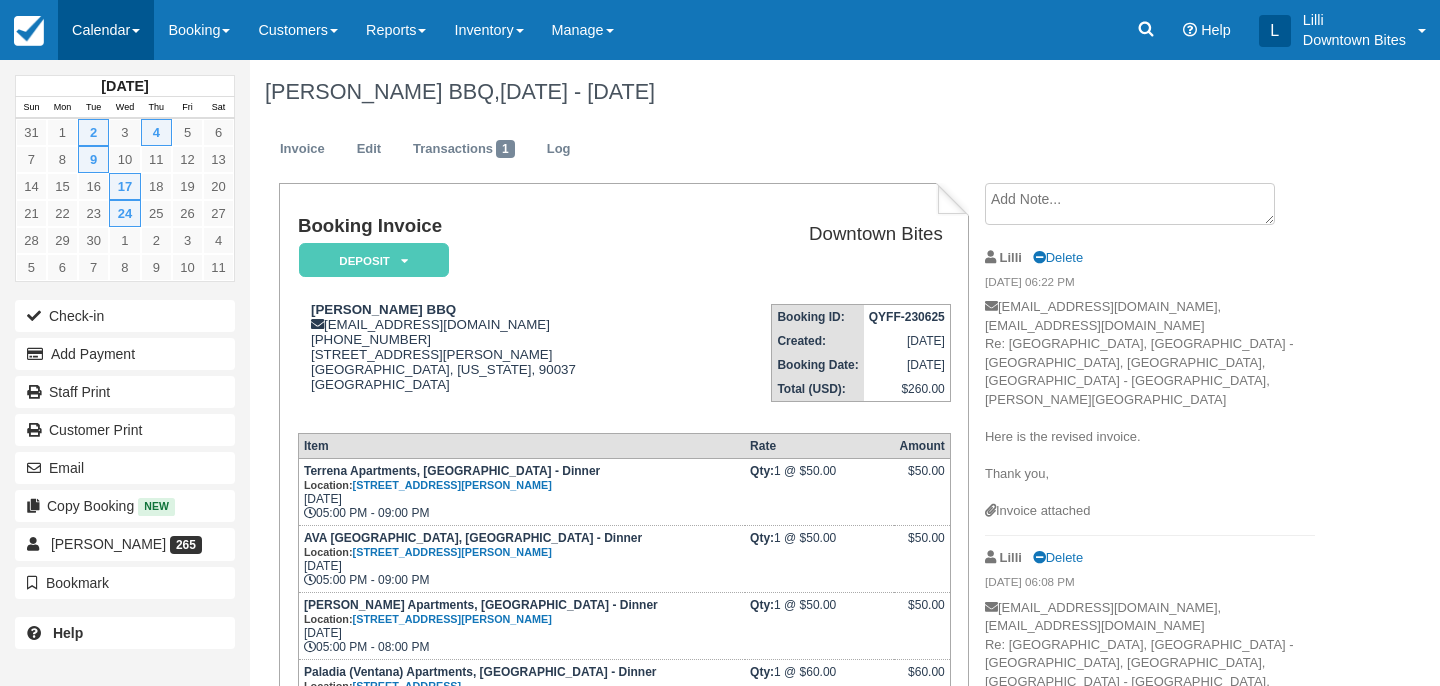 click on "Calendar" at bounding box center (106, 30) 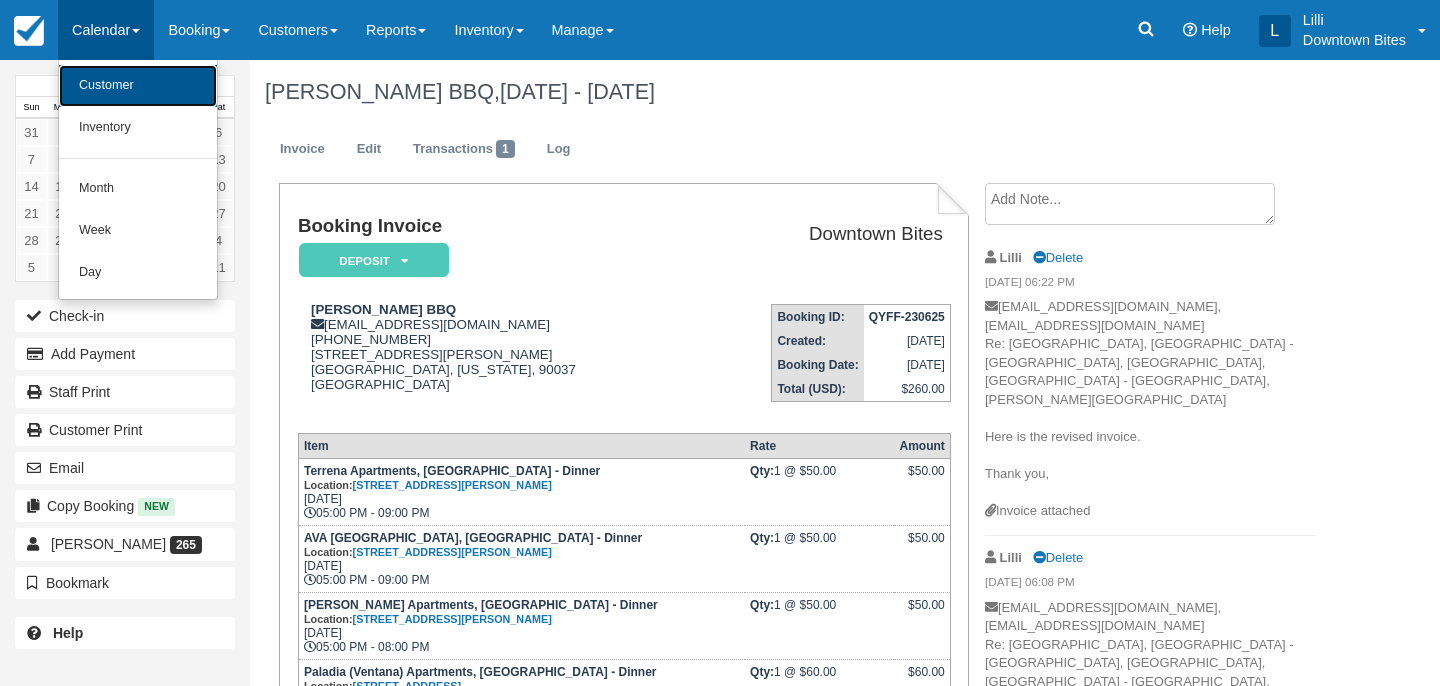 click on "Customer" at bounding box center [138, 86] 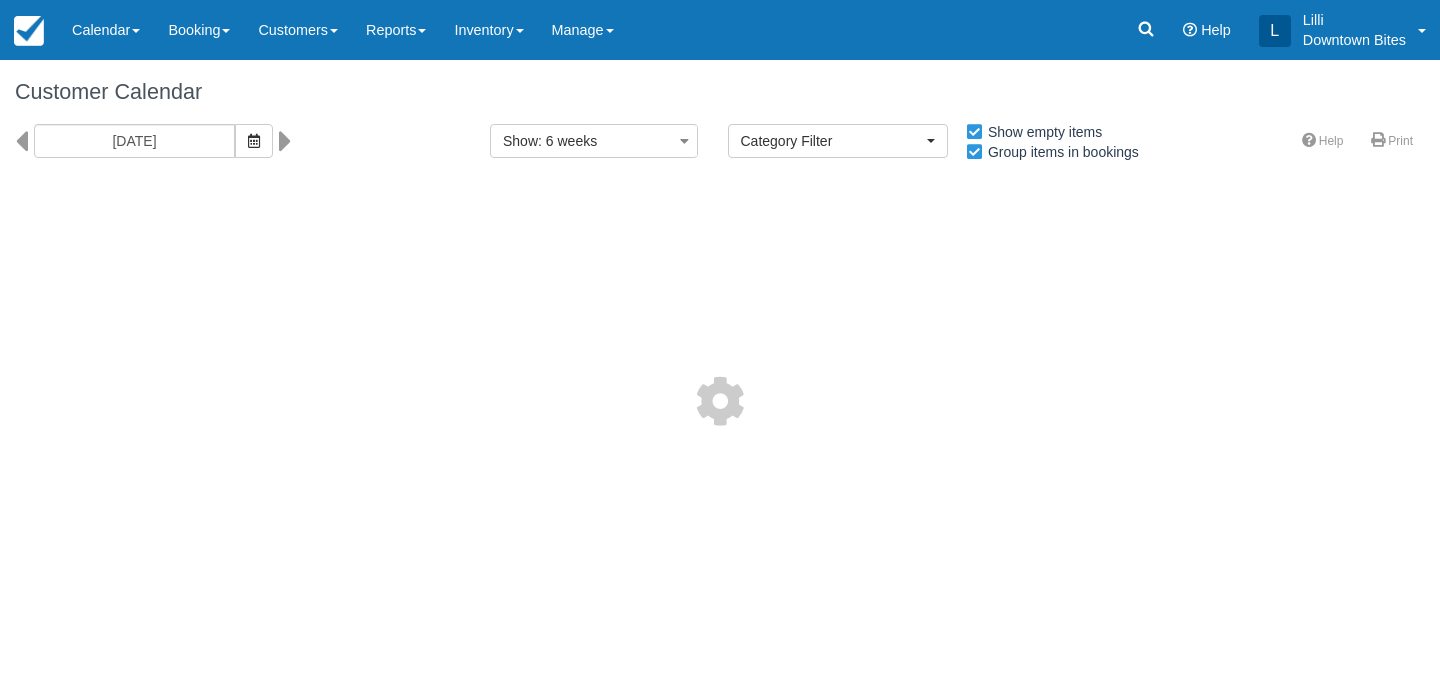 select 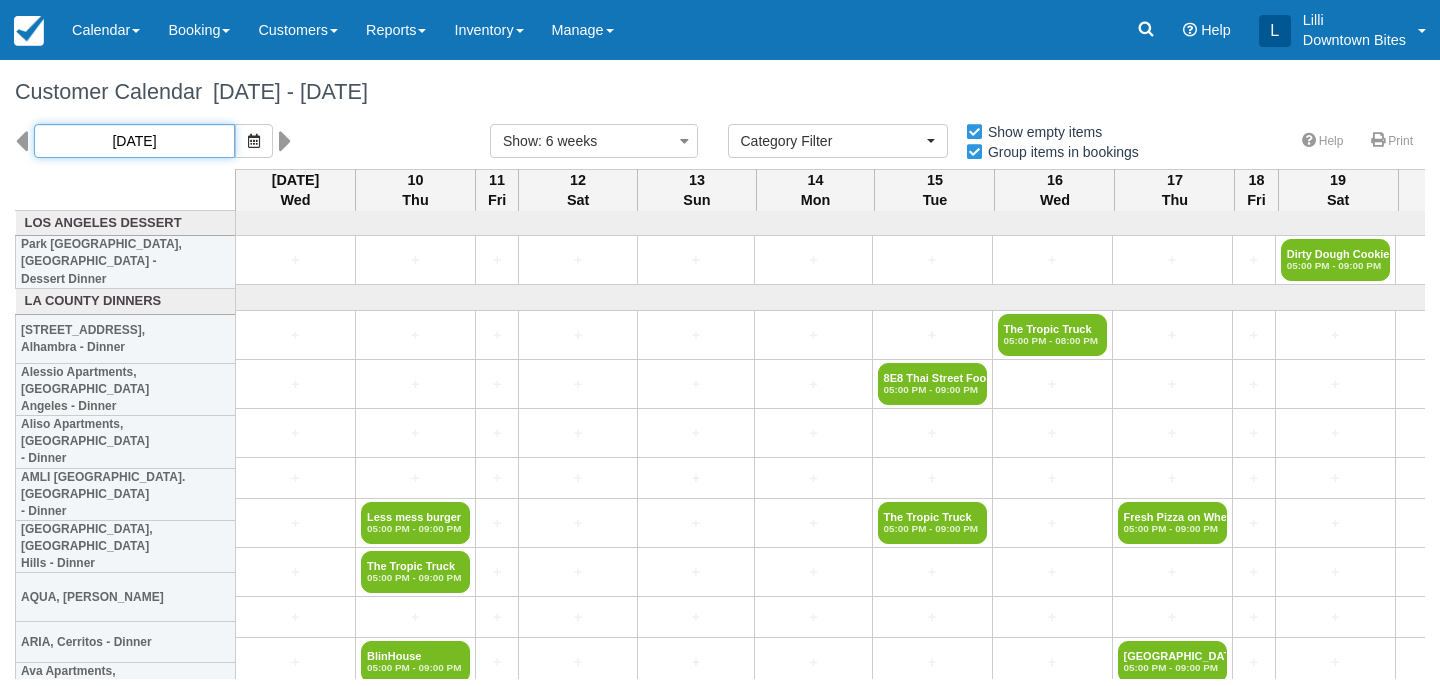 click on "07/09/25" at bounding box center [134, 141] 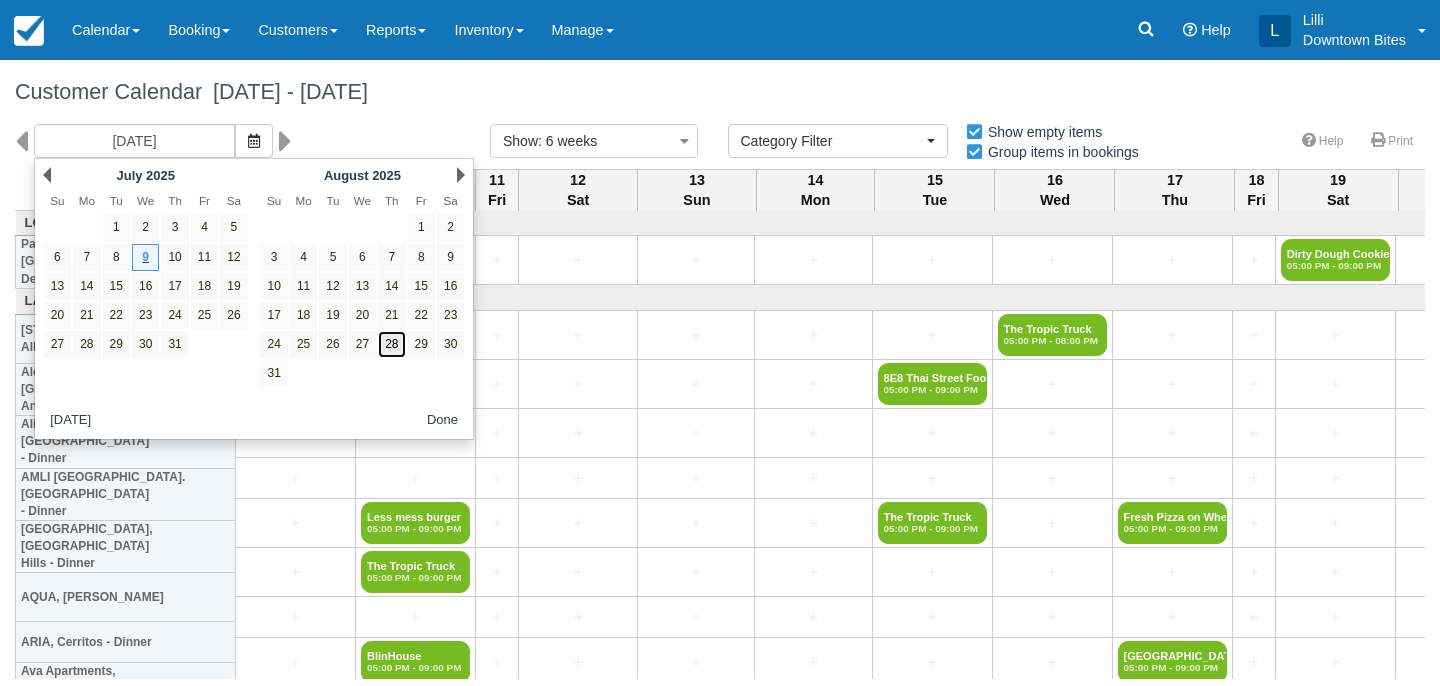 click on "28" at bounding box center [391, 344] 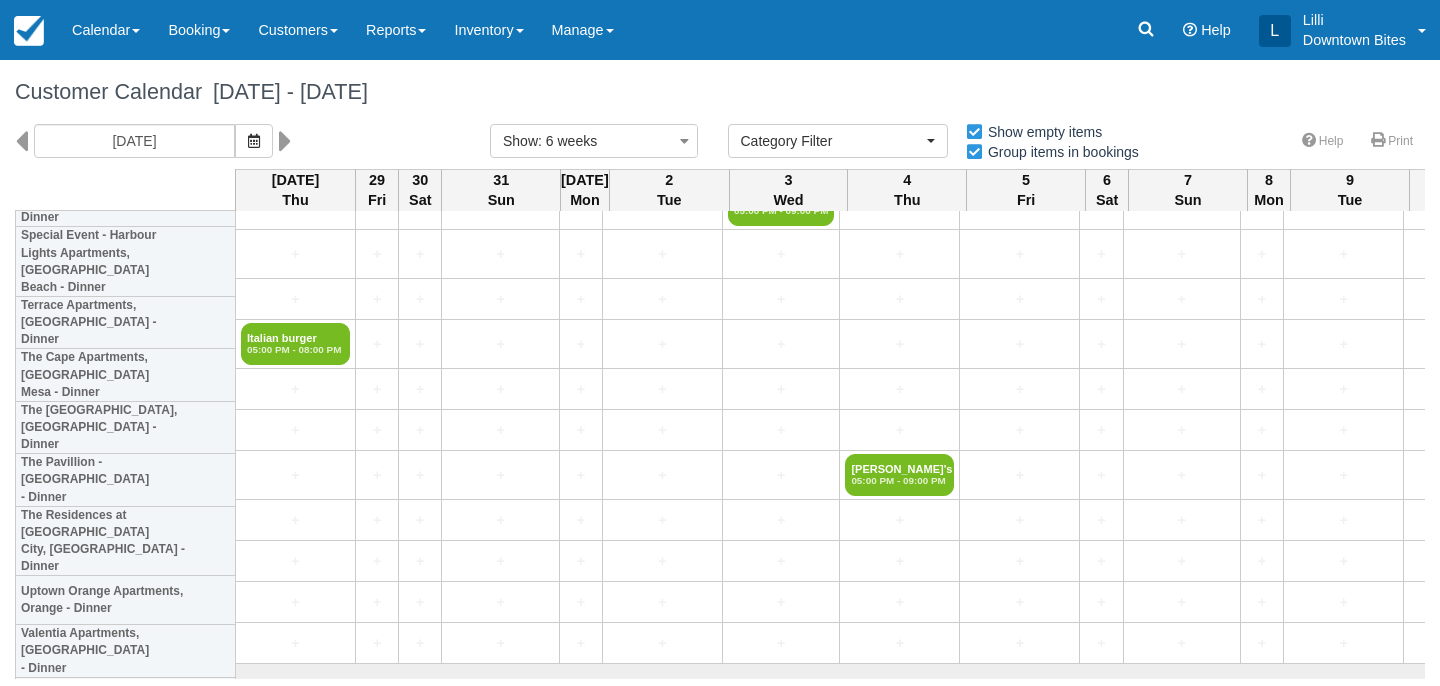 scroll, scrollTop: 4555, scrollLeft: 0, axis: vertical 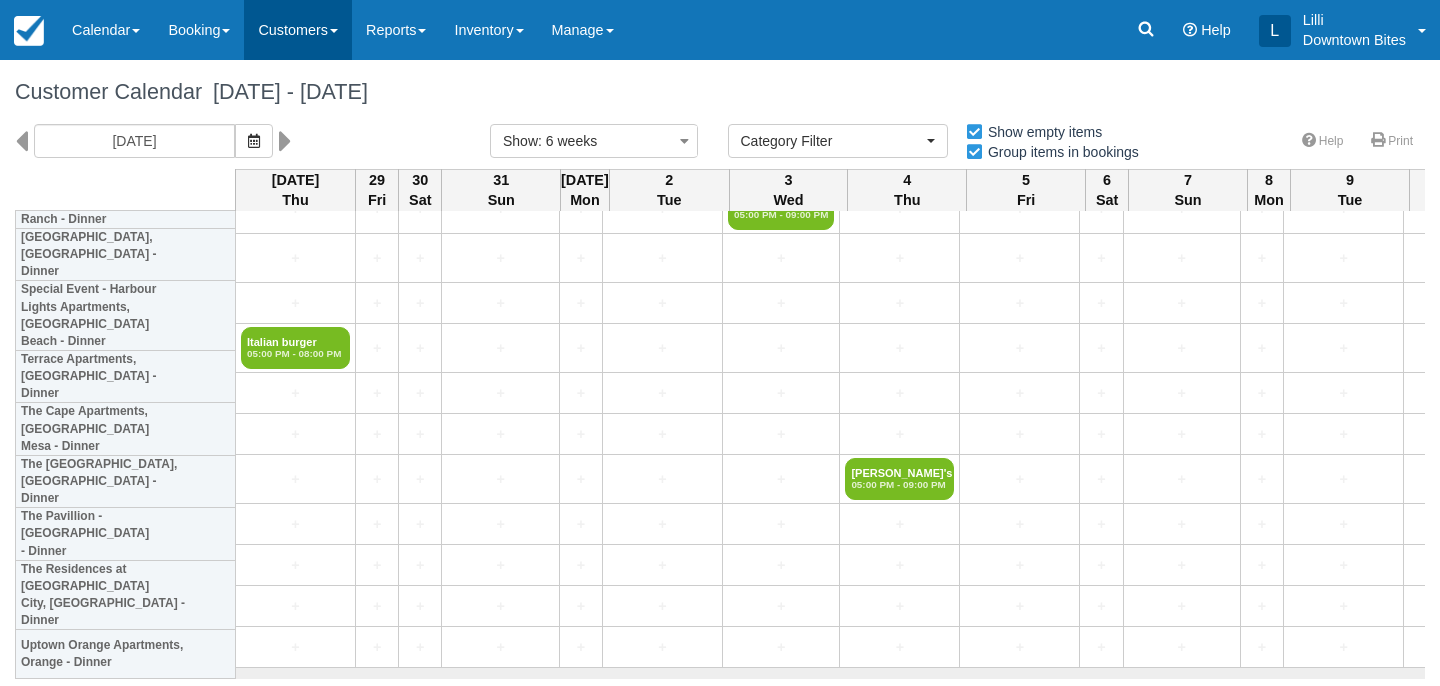 click on "Customers" at bounding box center (298, 30) 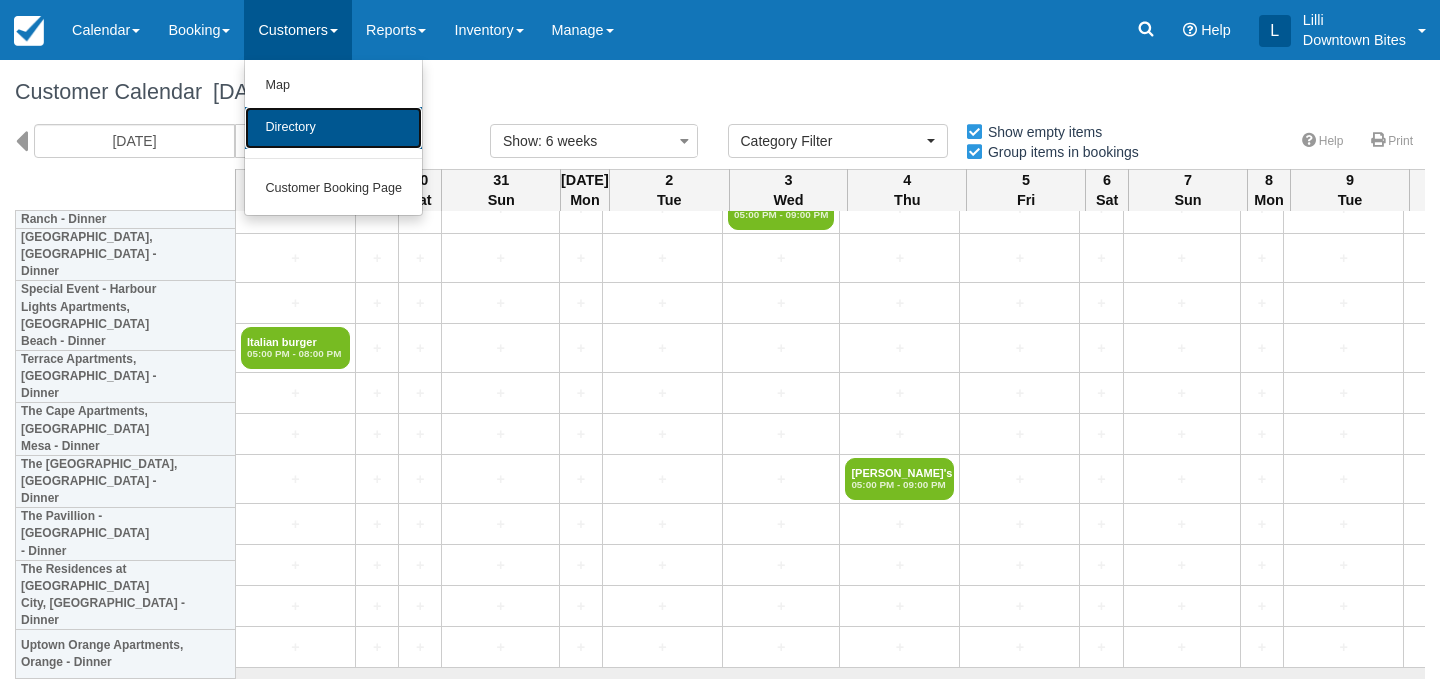 click on "Directory" at bounding box center [333, 128] 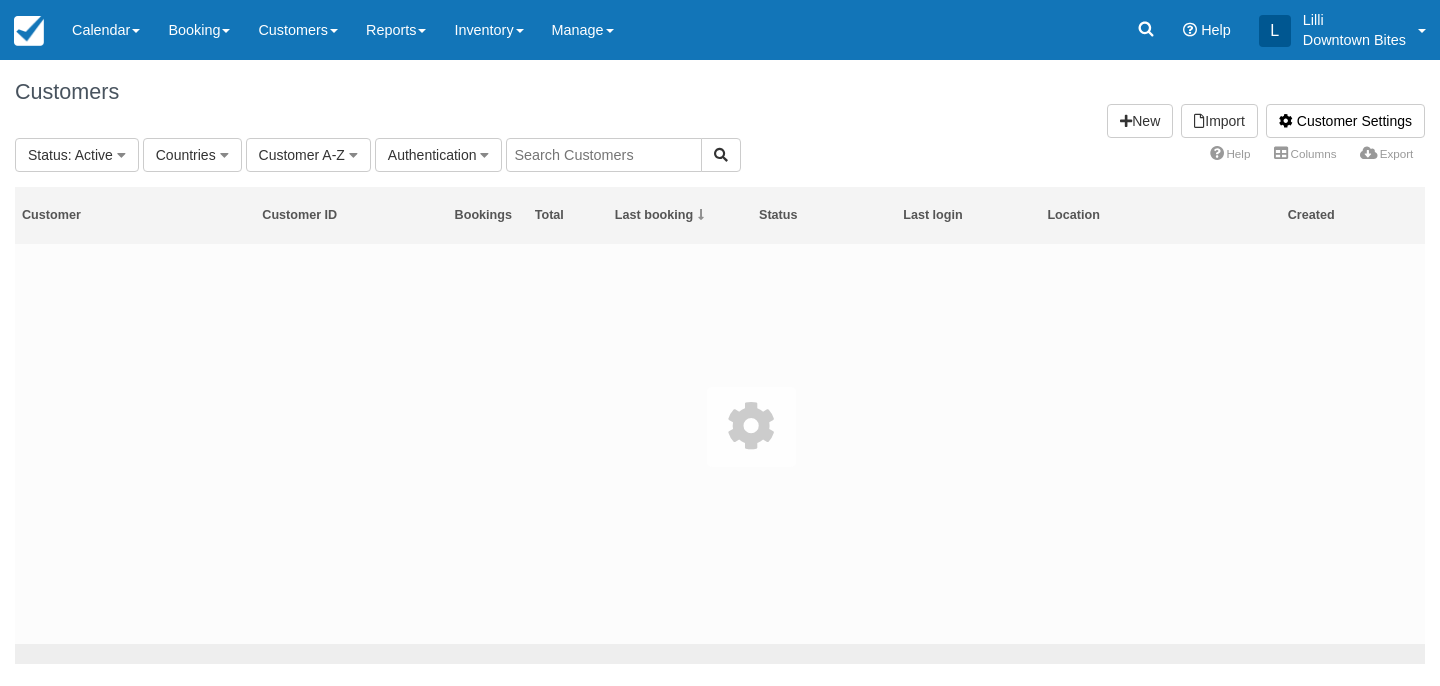 scroll, scrollTop: 0, scrollLeft: 0, axis: both 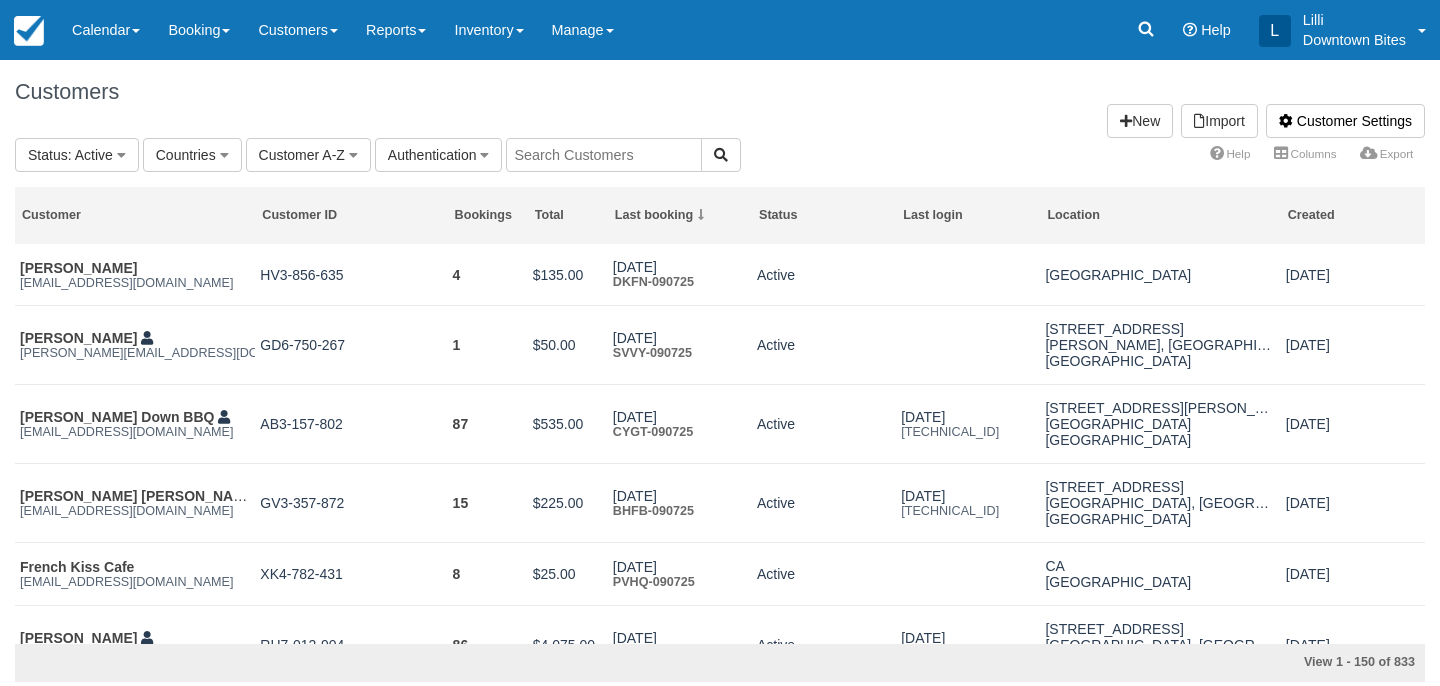 click at bounding box center [604, 155] 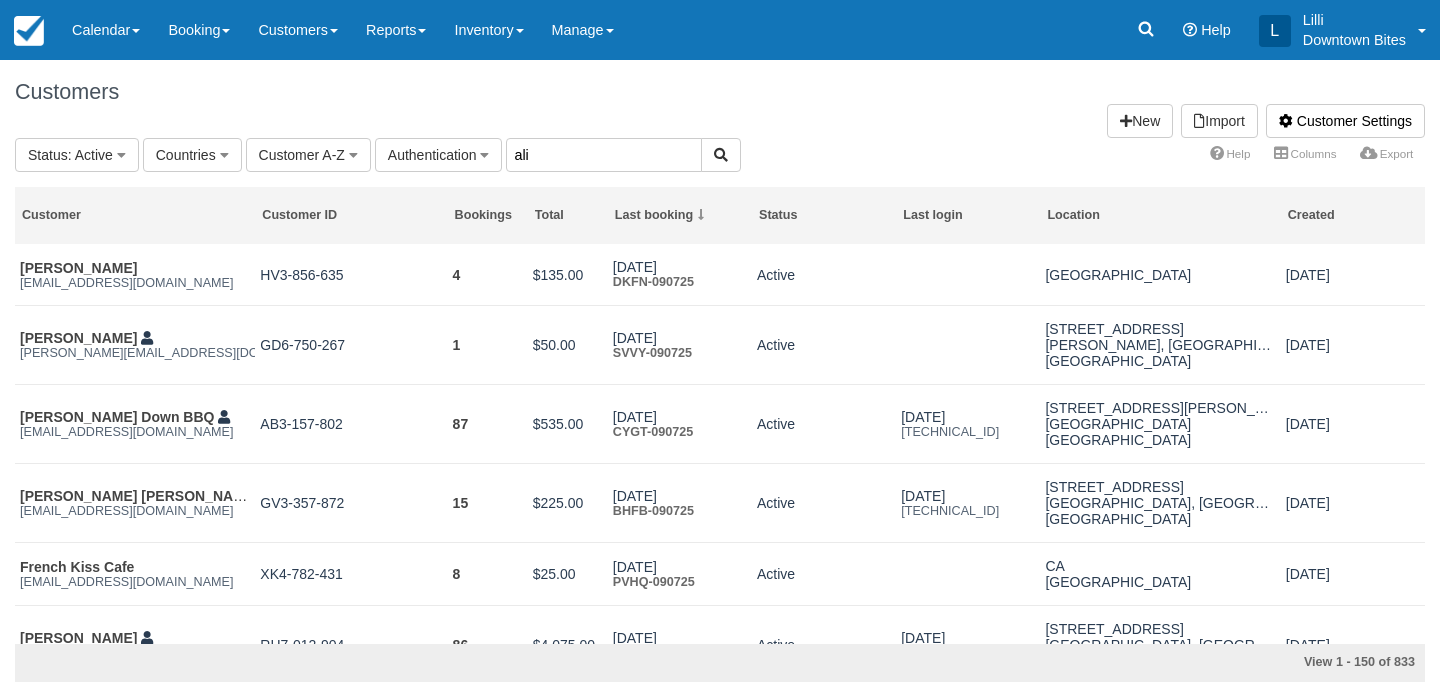 type on "ali" 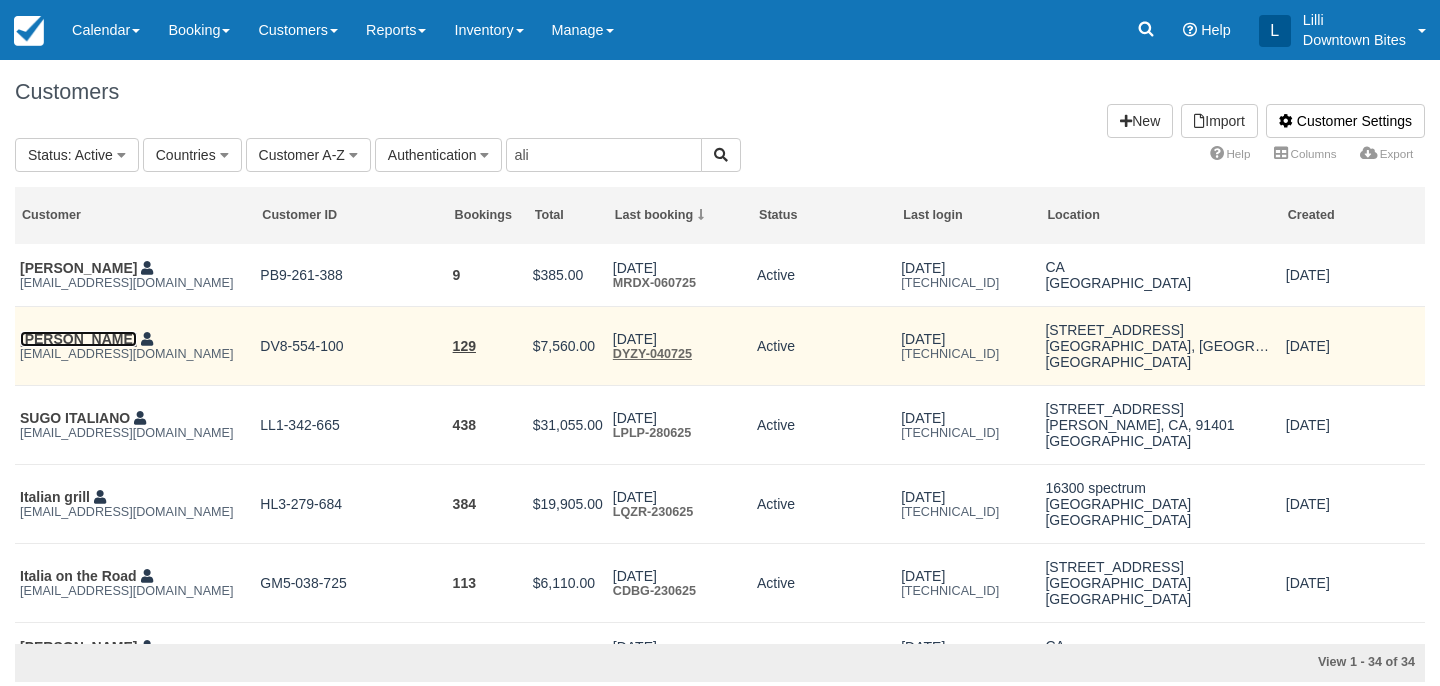 click on "Ali Pooya" at bounding box center [78, 339] 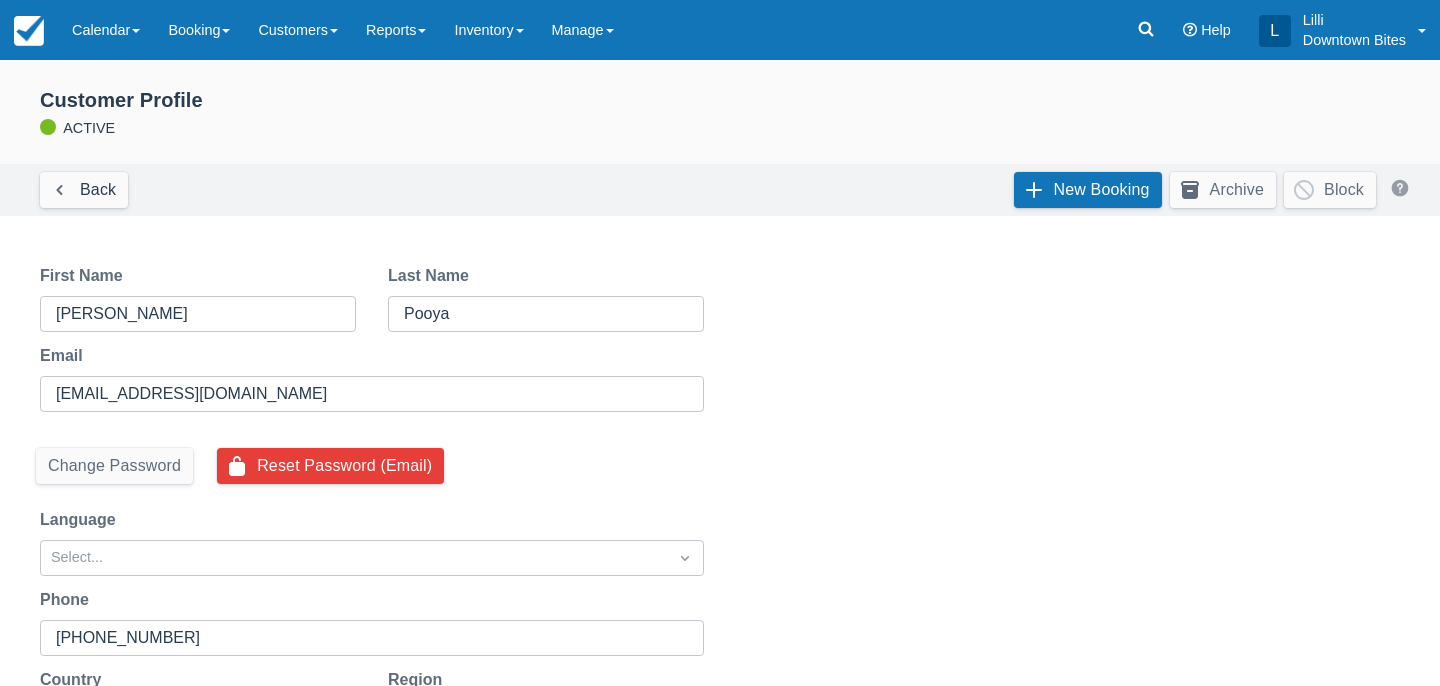 select on "50" 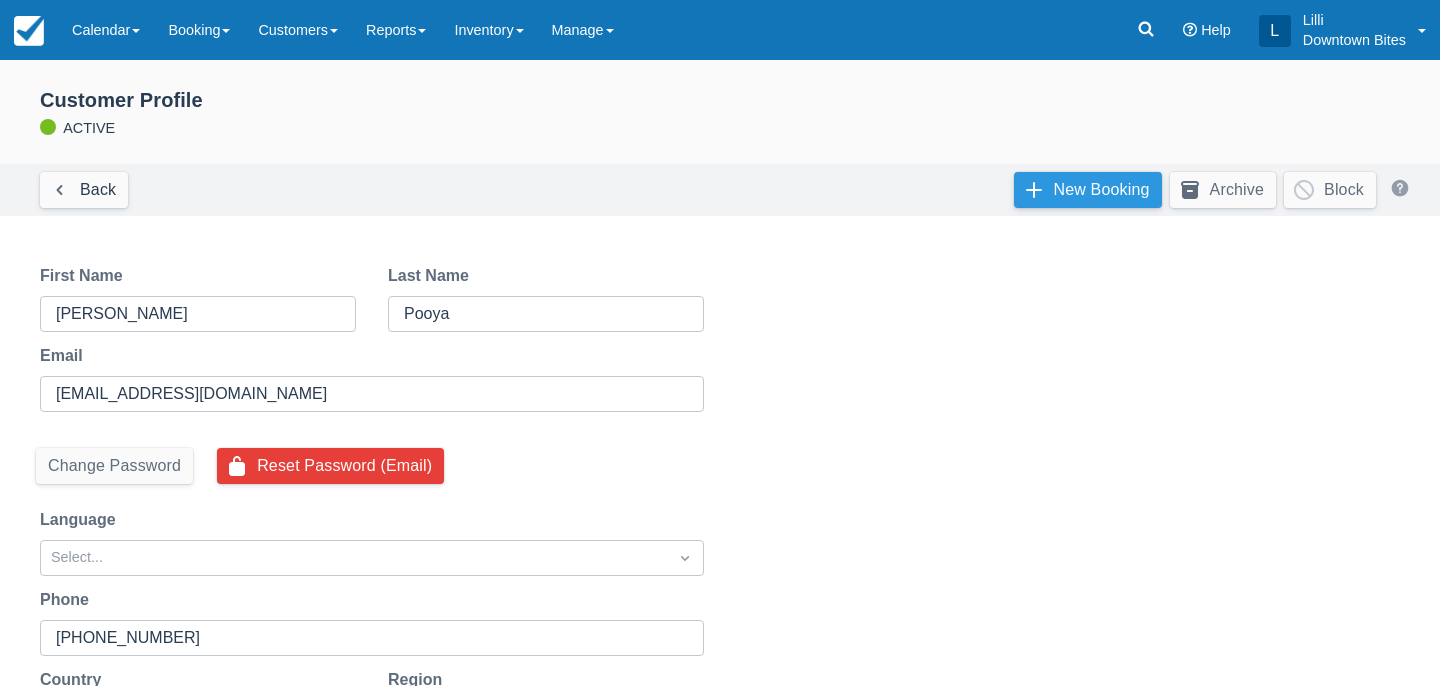 click on "New Booking" at bounding box center (1088, 190) 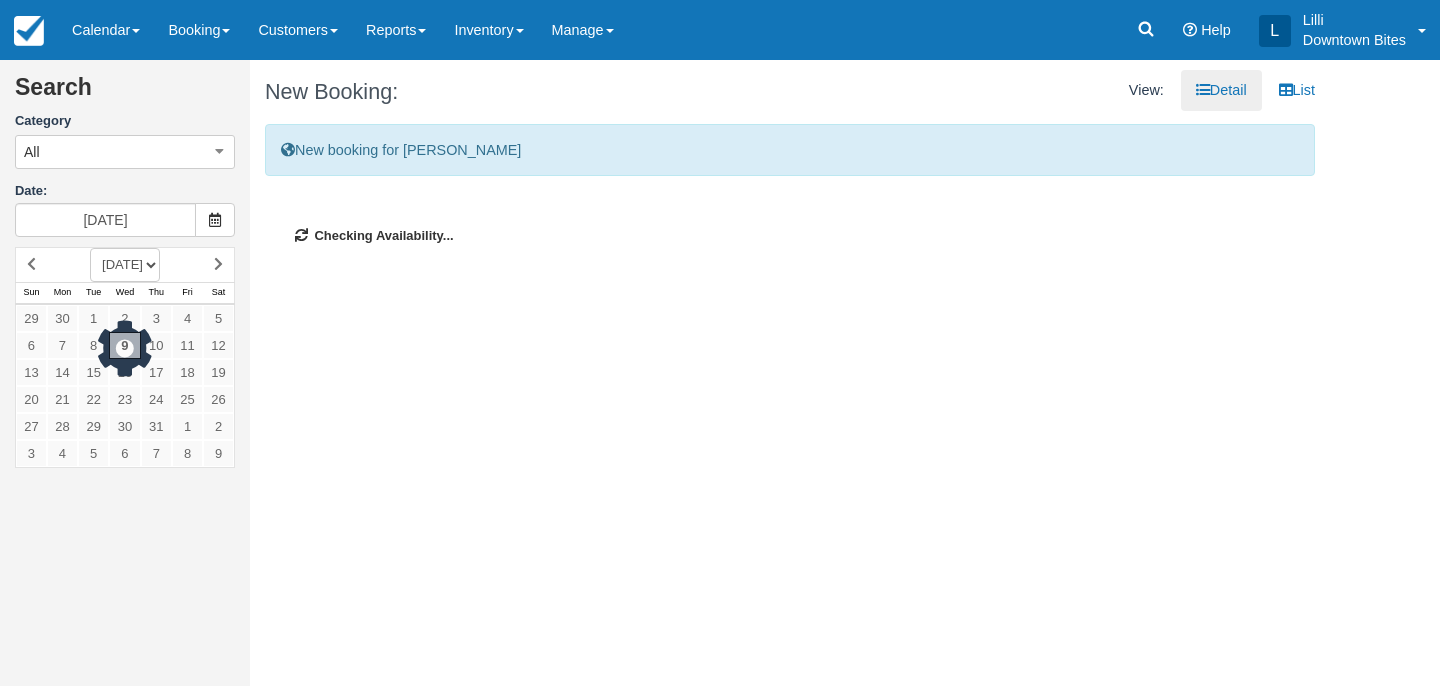scroll, scrollTop: 0, scrollLeft: 0, axis: both 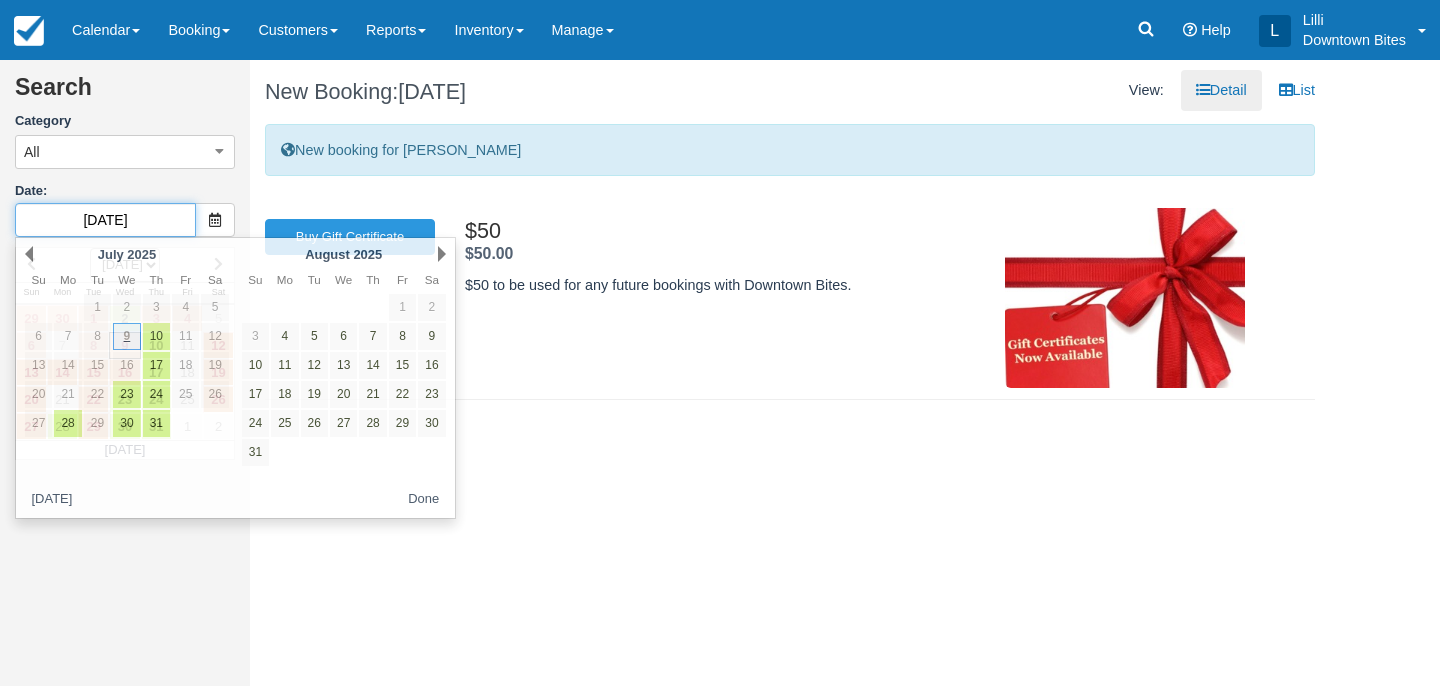 click on "[DATE]" at bounding box center (105, 220) 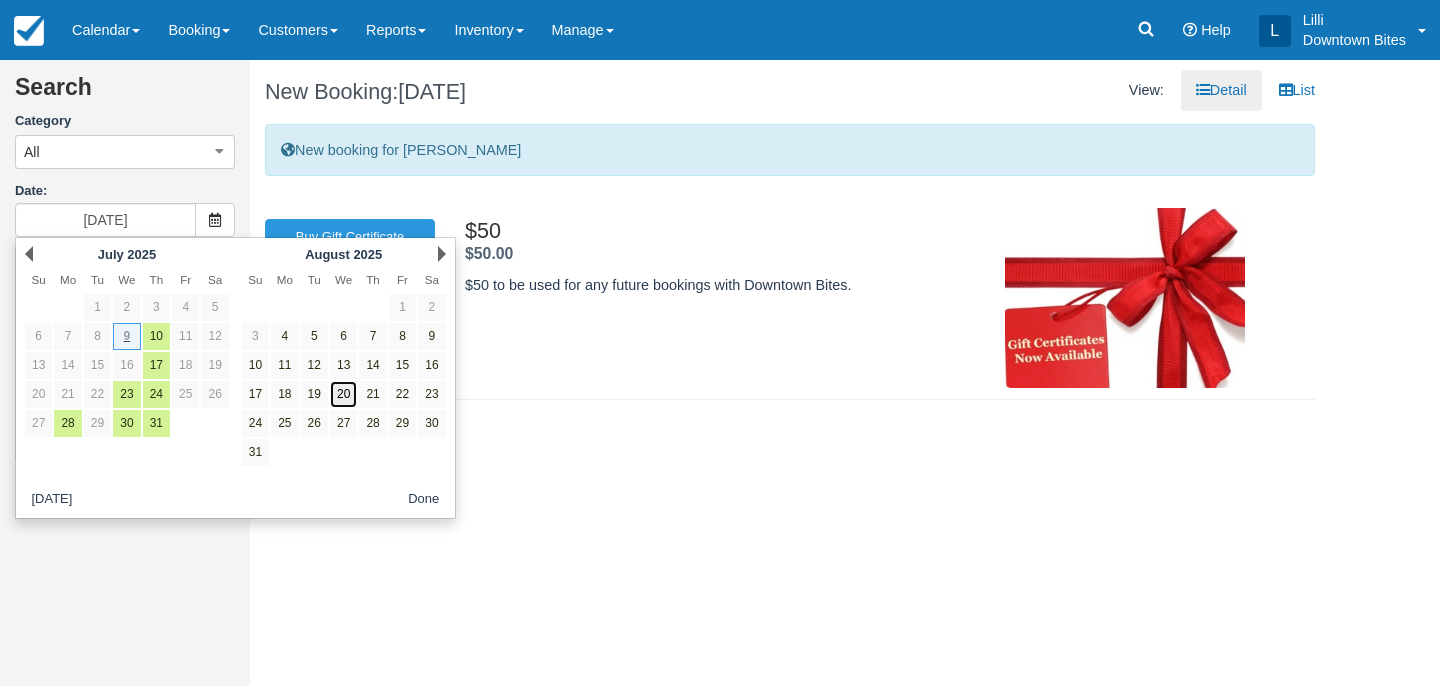 click on "20" at bounding box center [343, 394] 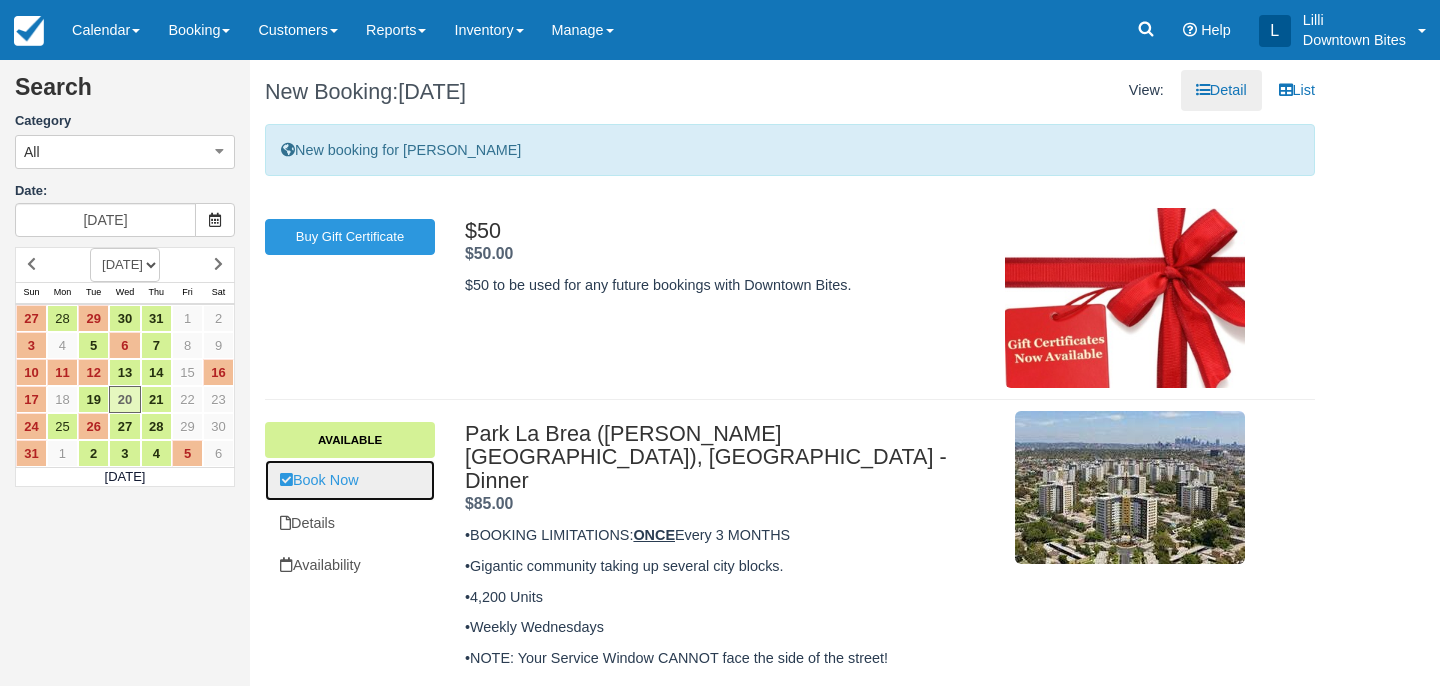 click on "Book Now" at bounding box center [350, 480] 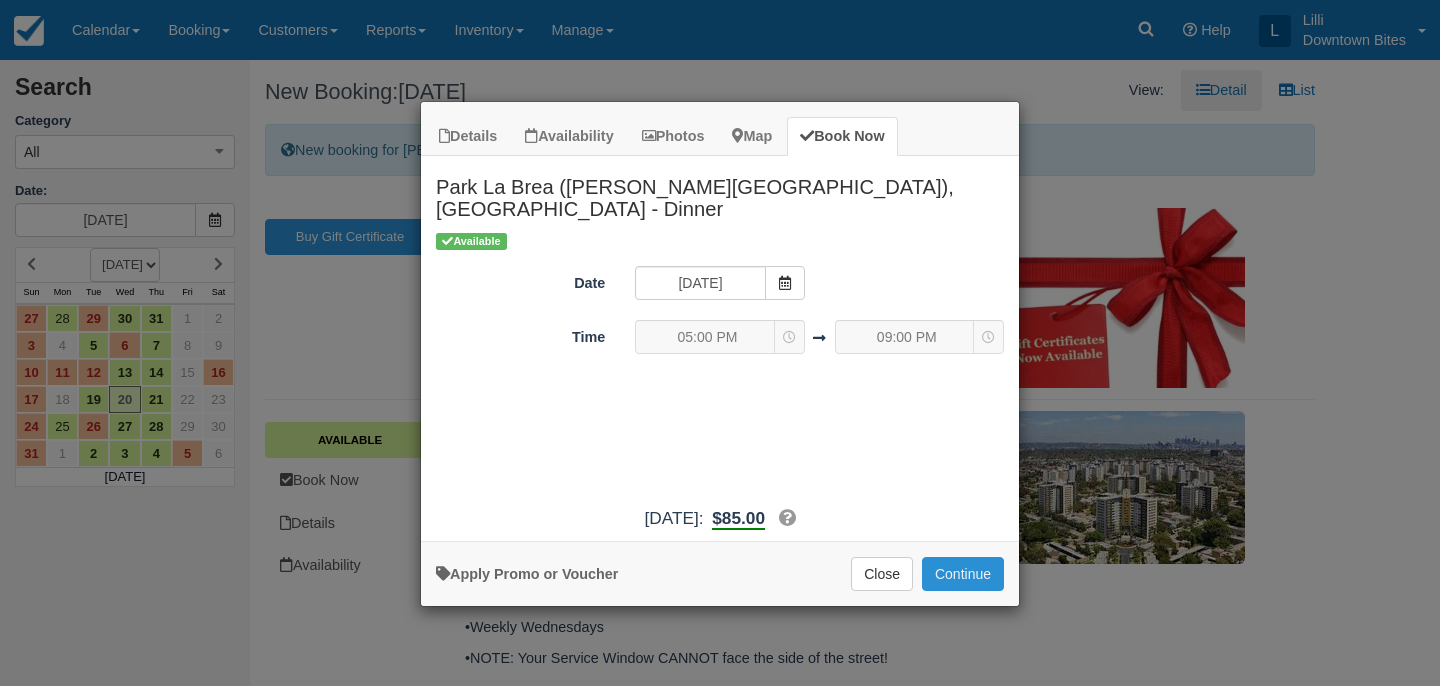click on "Continue" at bounding box center [963, 574] 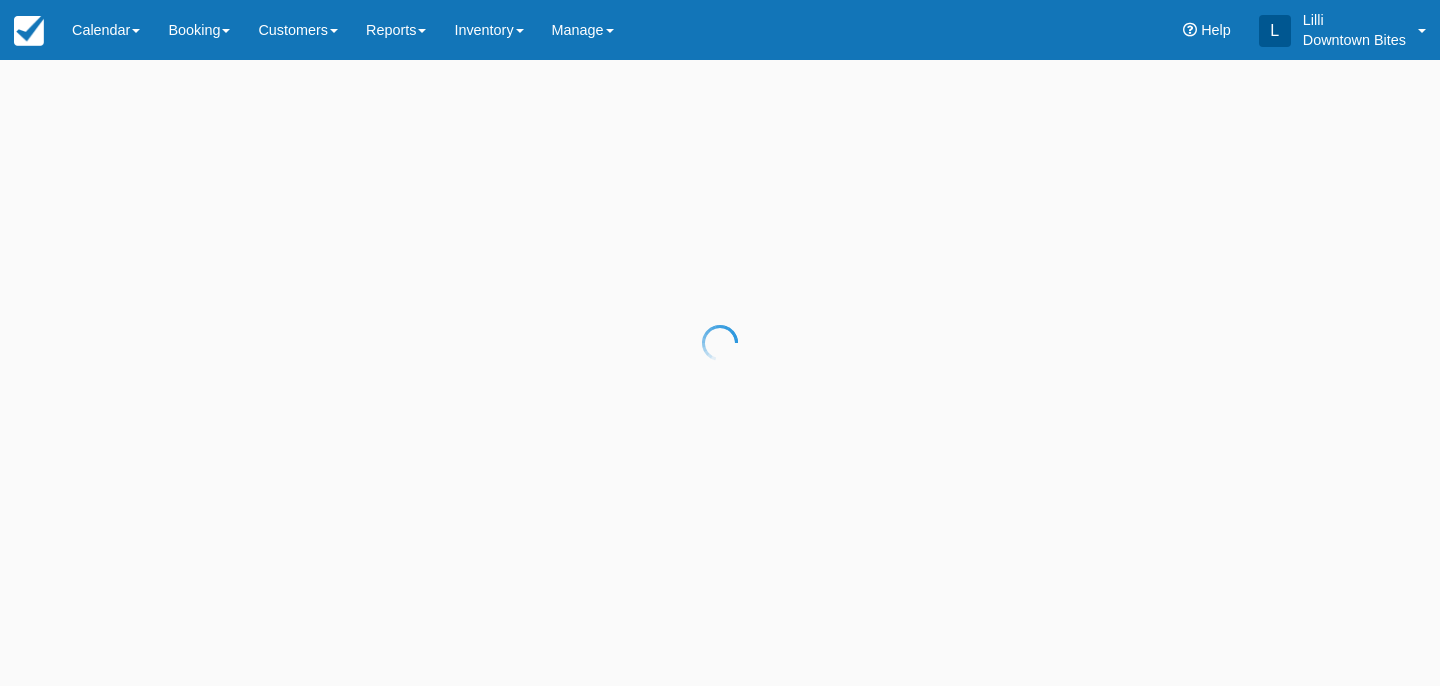 scroll, scrollTop: 0, scrollLeft: 0, axis: both 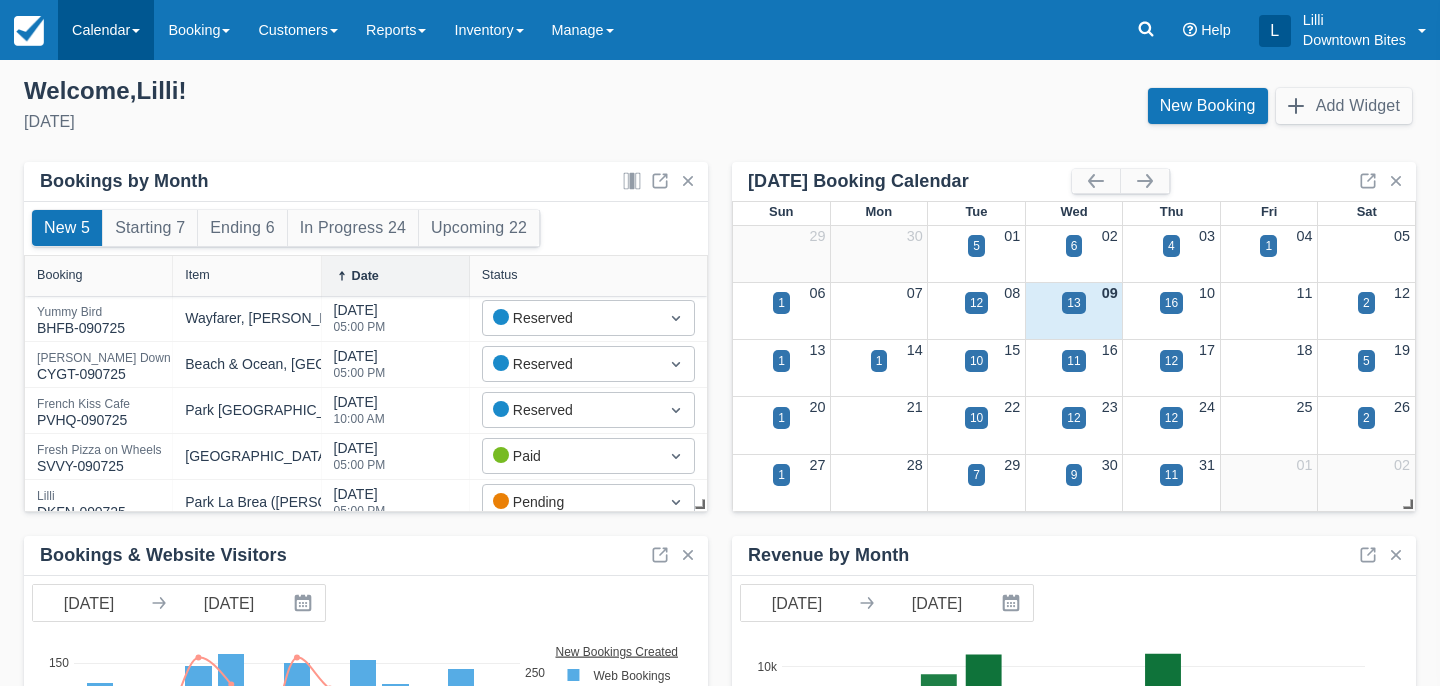click on "Calendar" at bounding box center (106, 30) 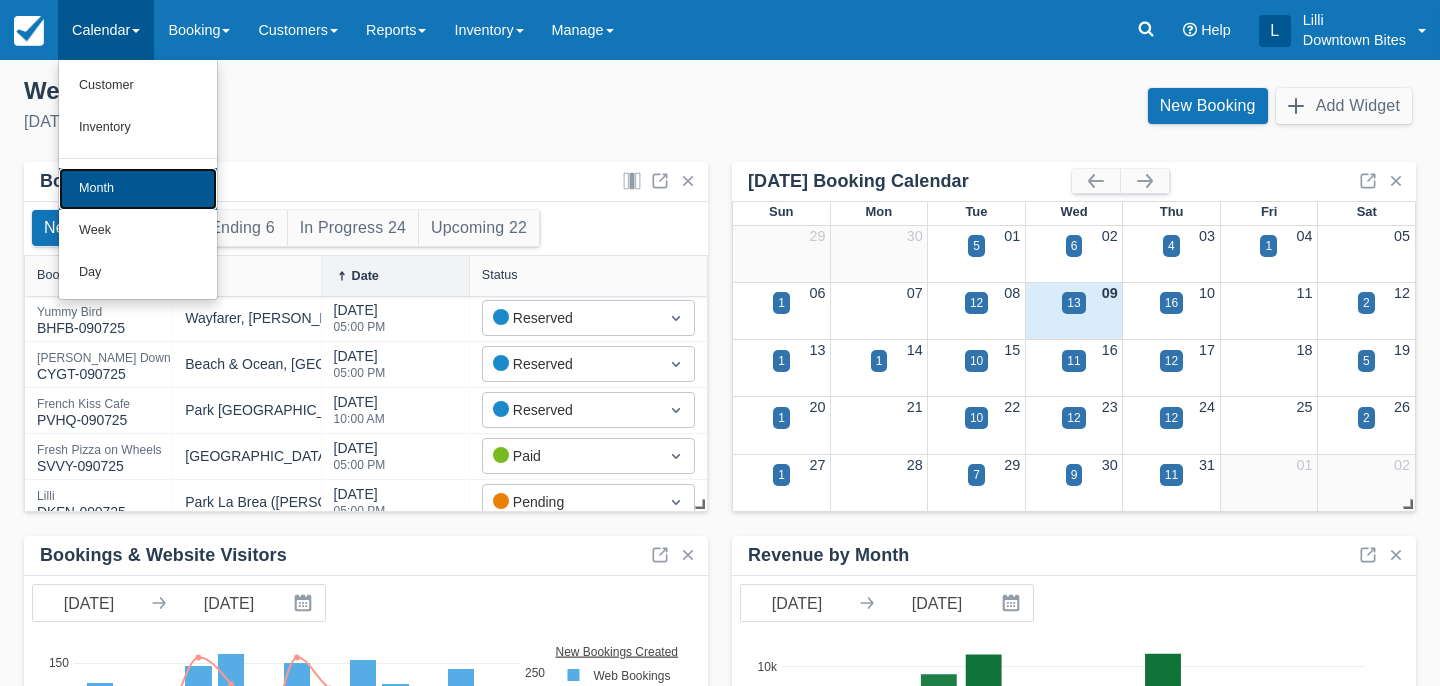click on "Month" at bounding box center (138, 189) 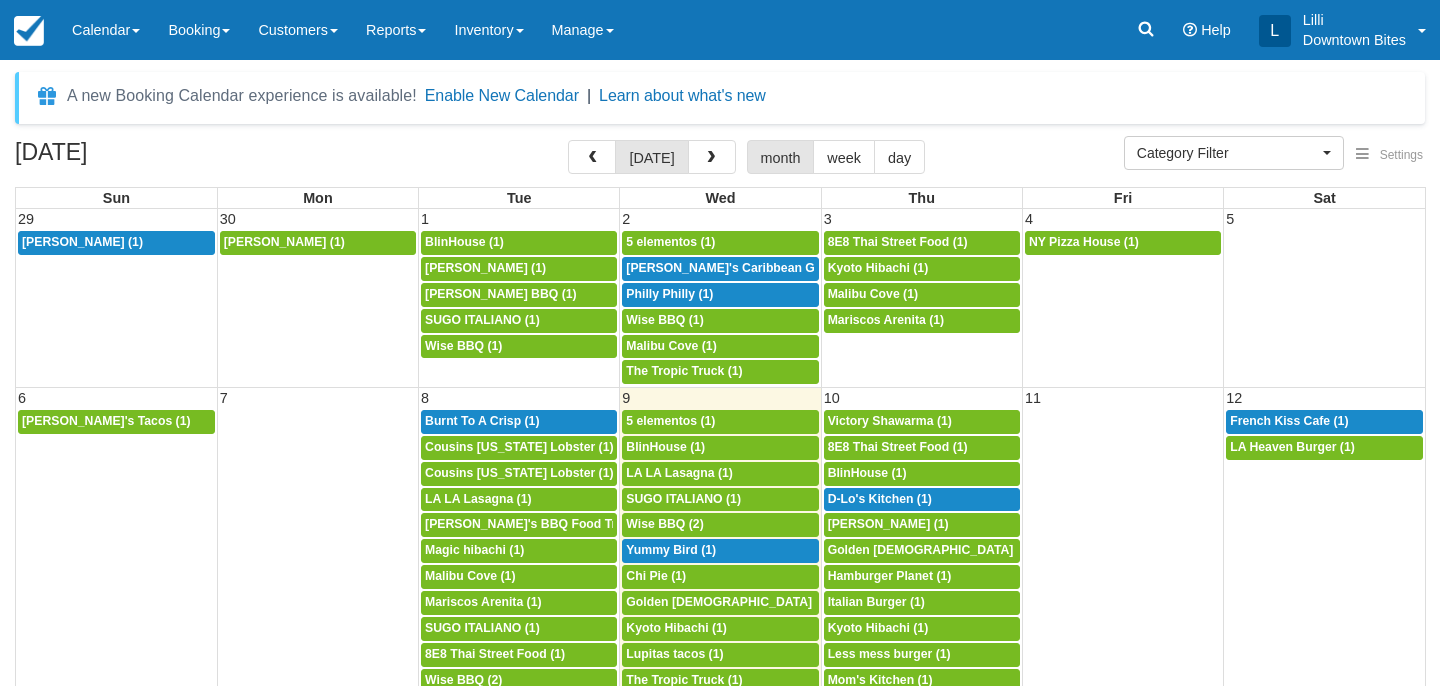 select 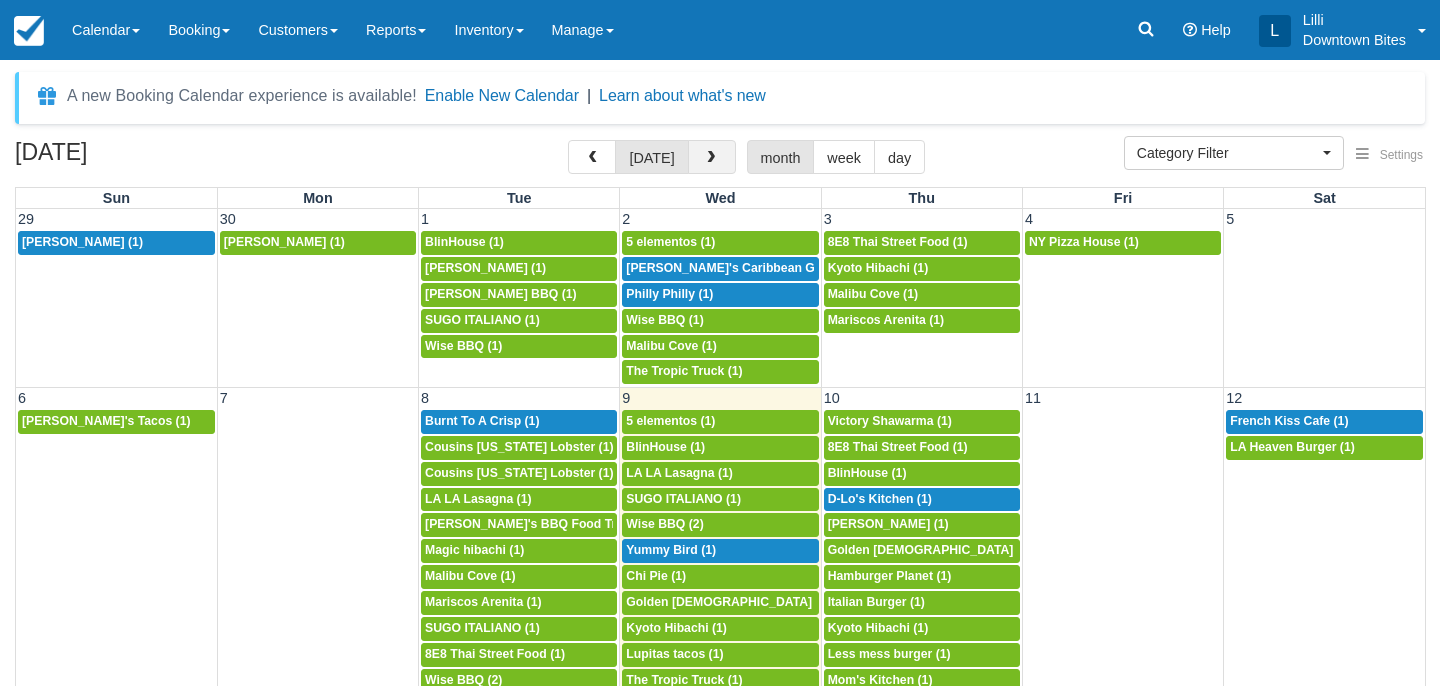 click at bounding box center (711, 158) 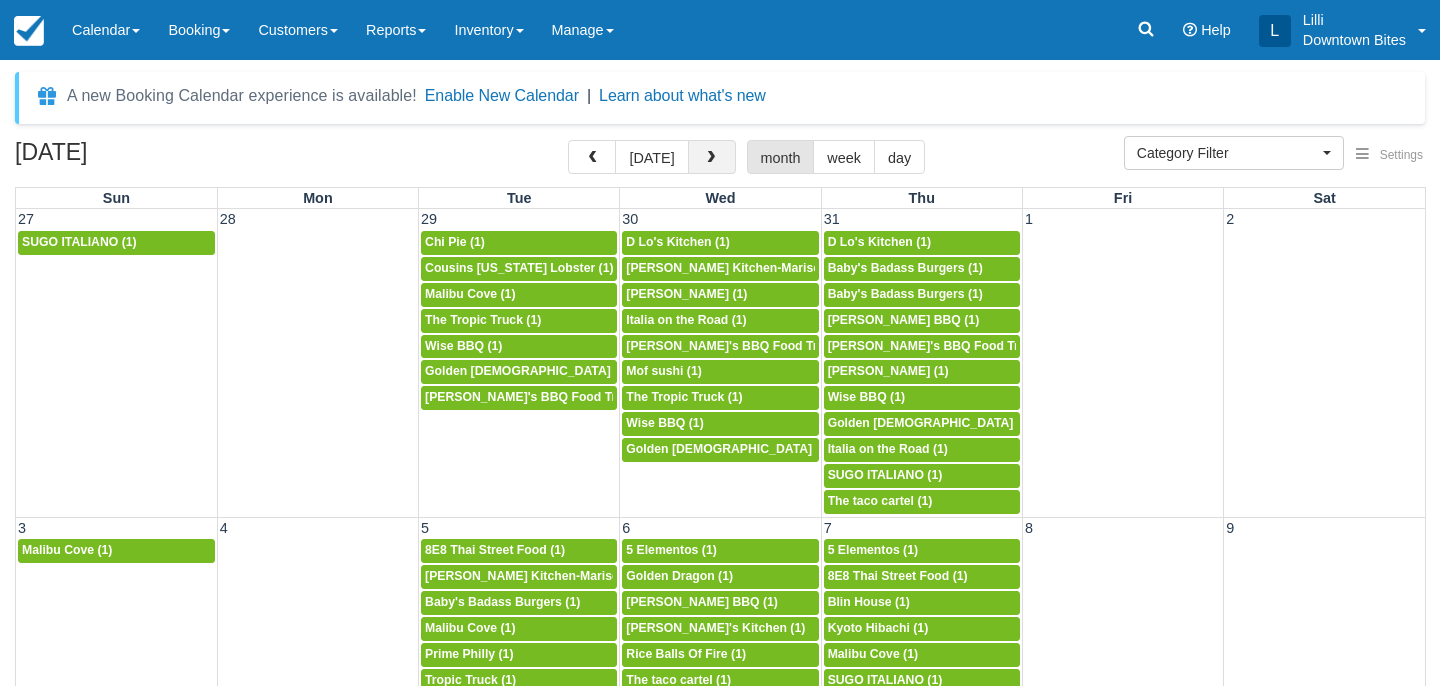 click at bounding box center [711, 158] 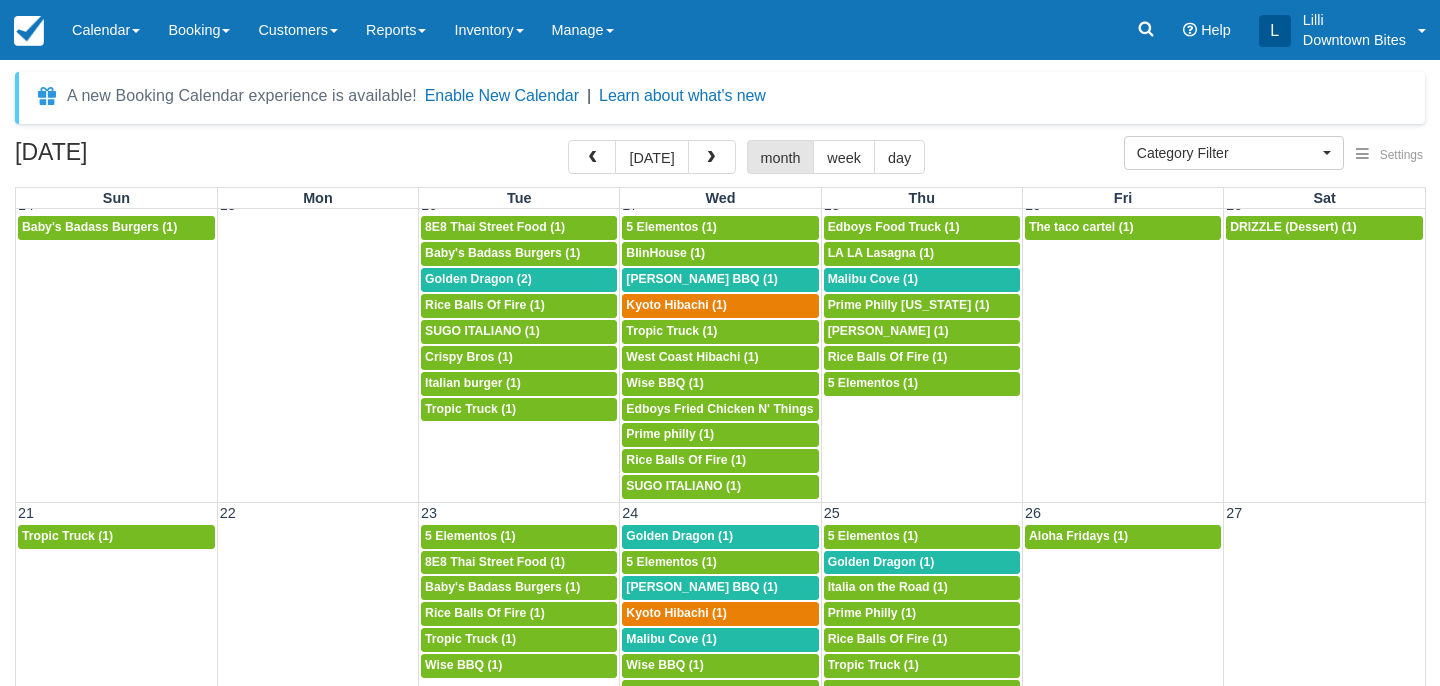 scroll, scrollTop: 508, scrollLeft: 0, axis: vertical 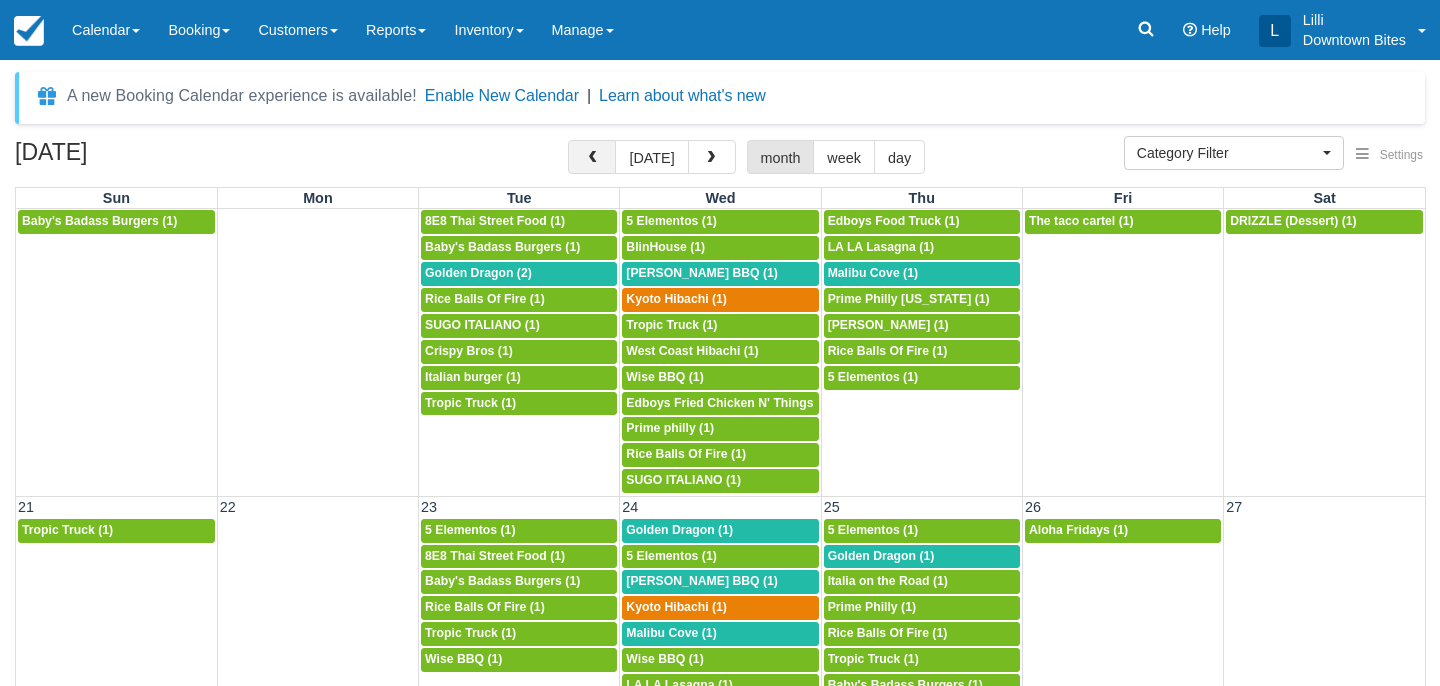 click at bounding box center [592, 158] 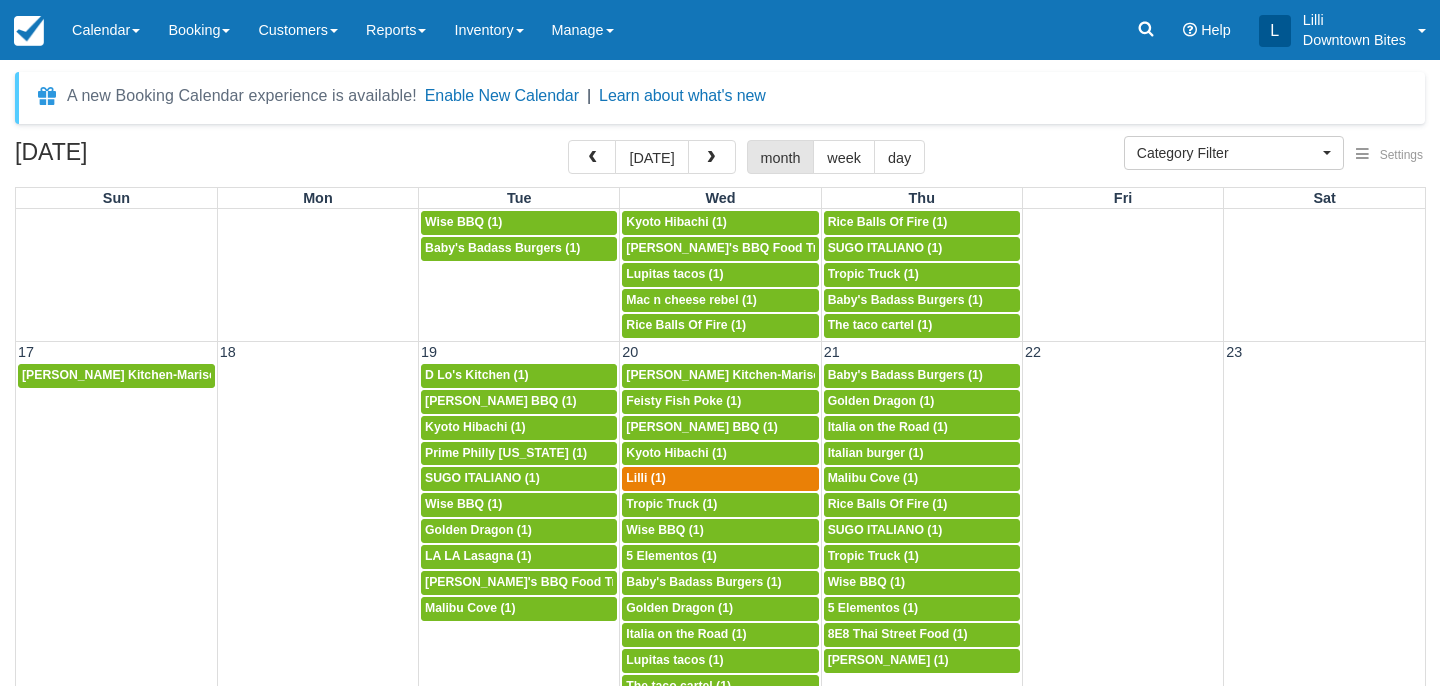 scroll, scrollTop: 864, scrollLeft: 0, axis: vertical 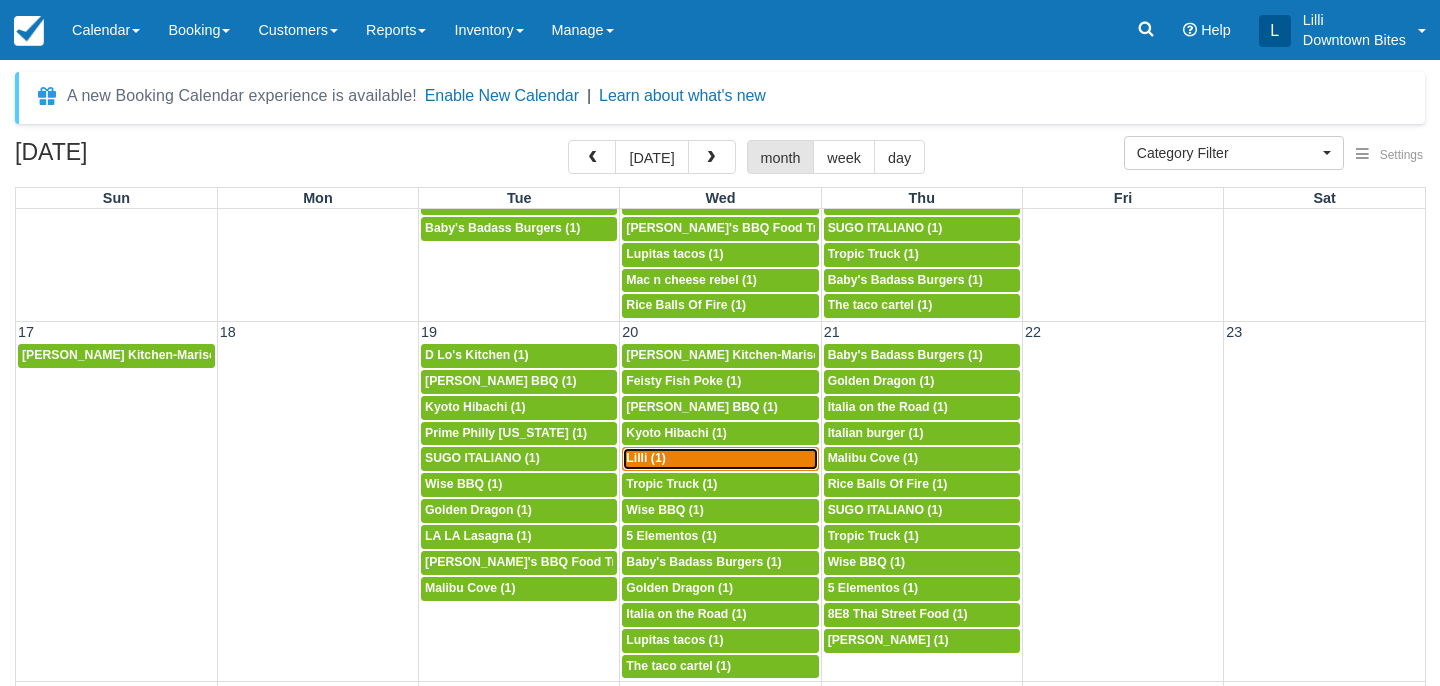 click on "5p   Lilli (1)" at bounding box center [720, 459] 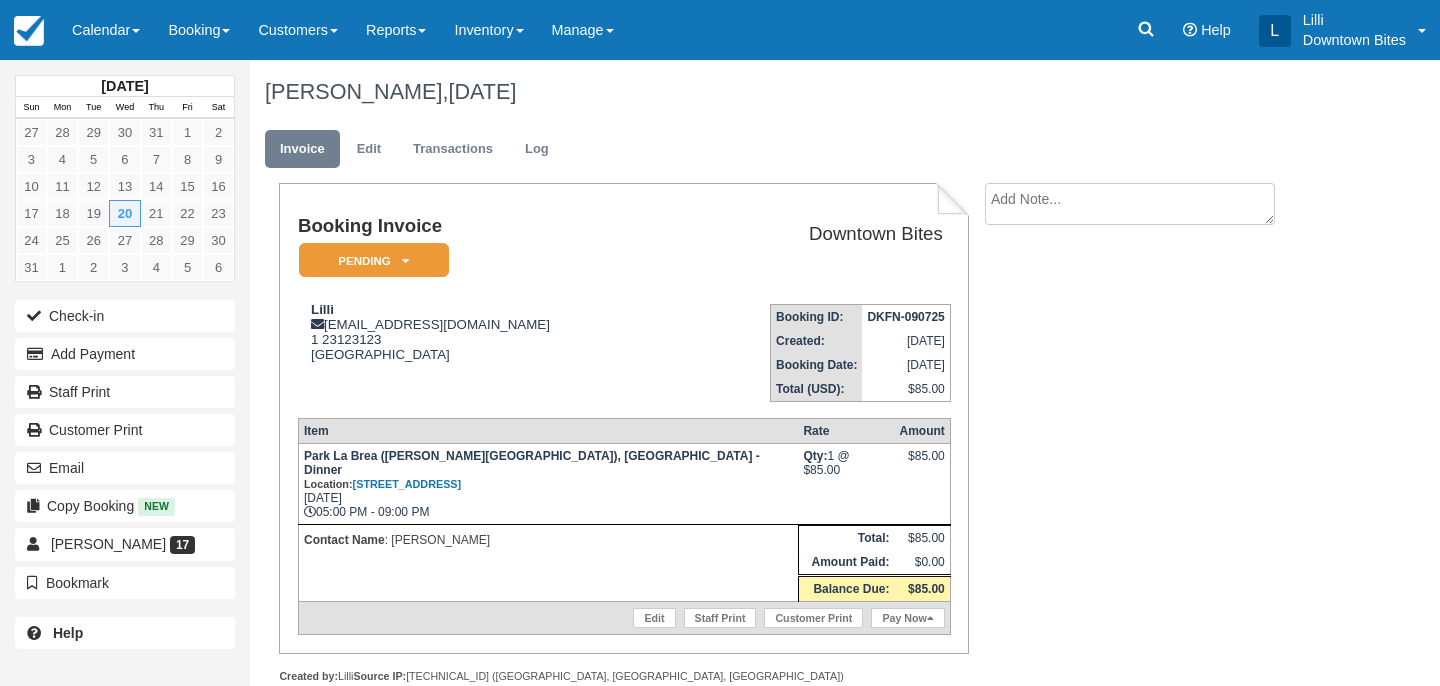 scroll, scrollTop: 0, scrollLeft: 0, axis: both 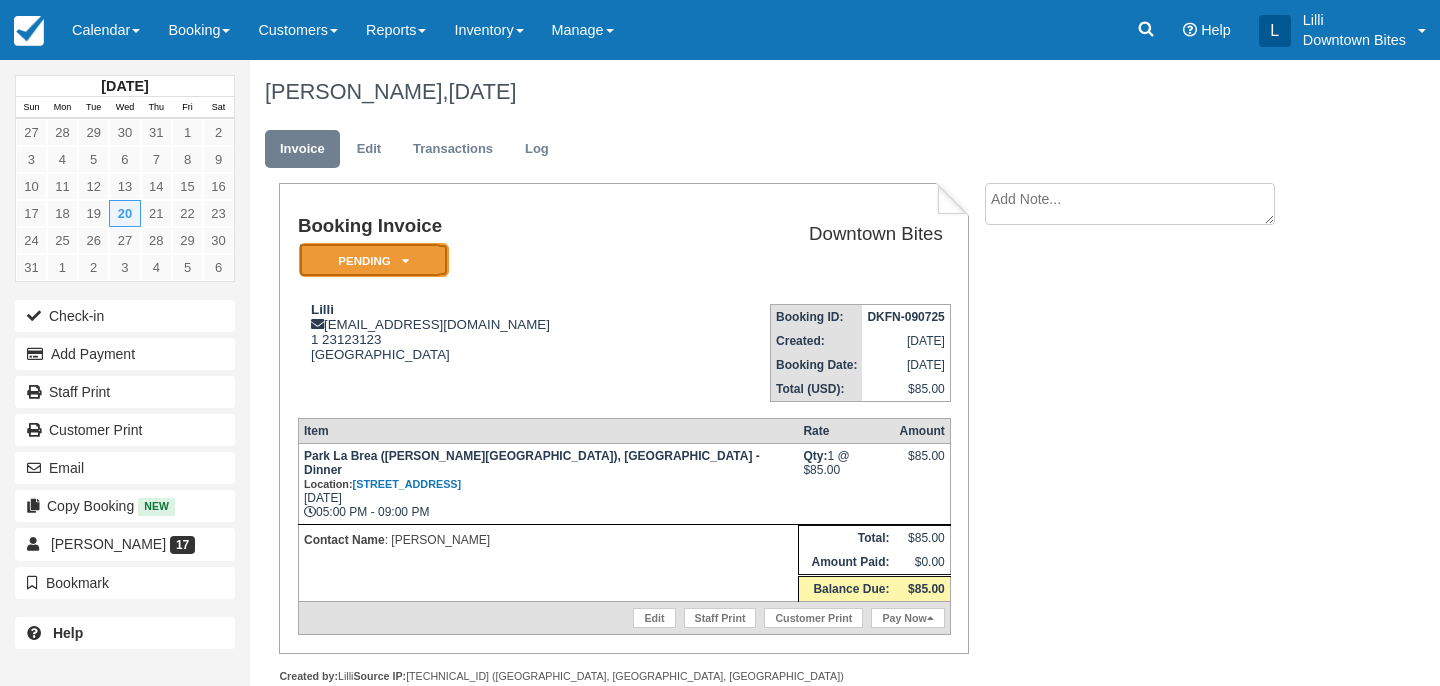 click on "Pending" at bounding box center [374, 260] 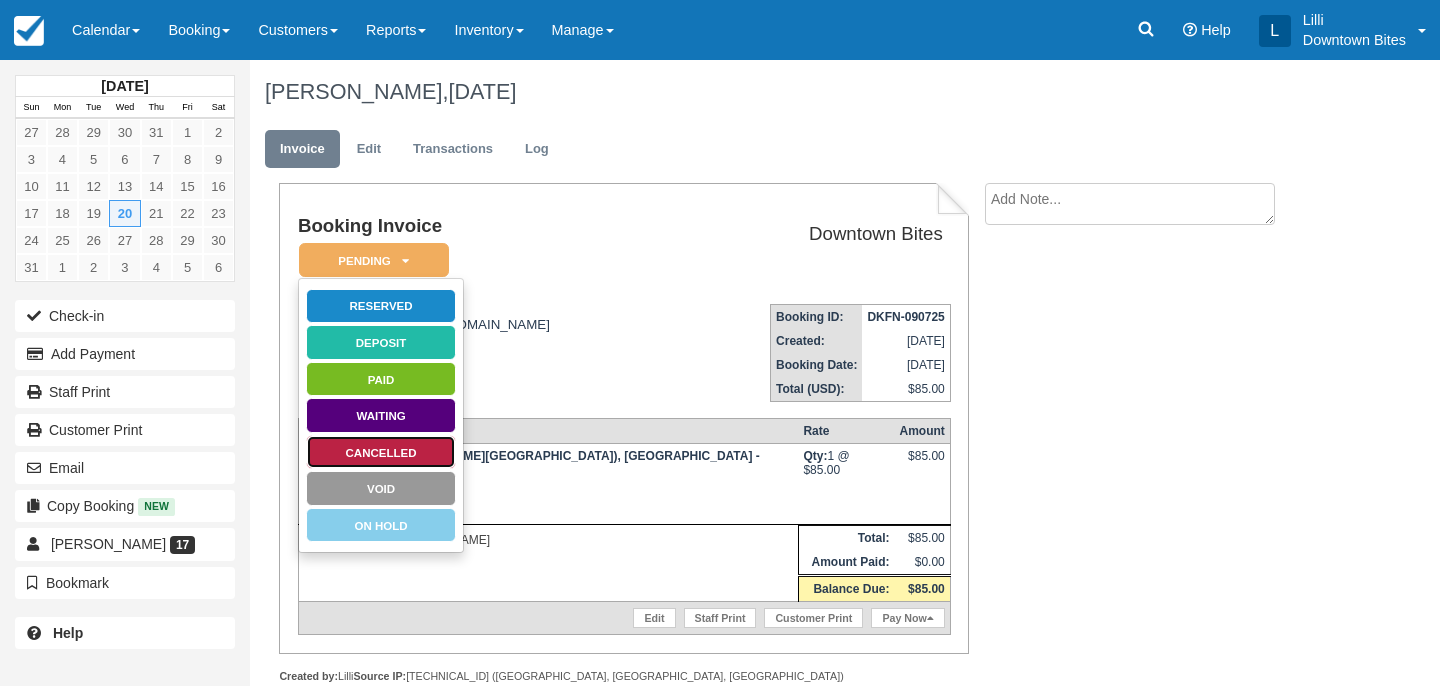 click on "Cancelled" at bounding box center [381, 452] 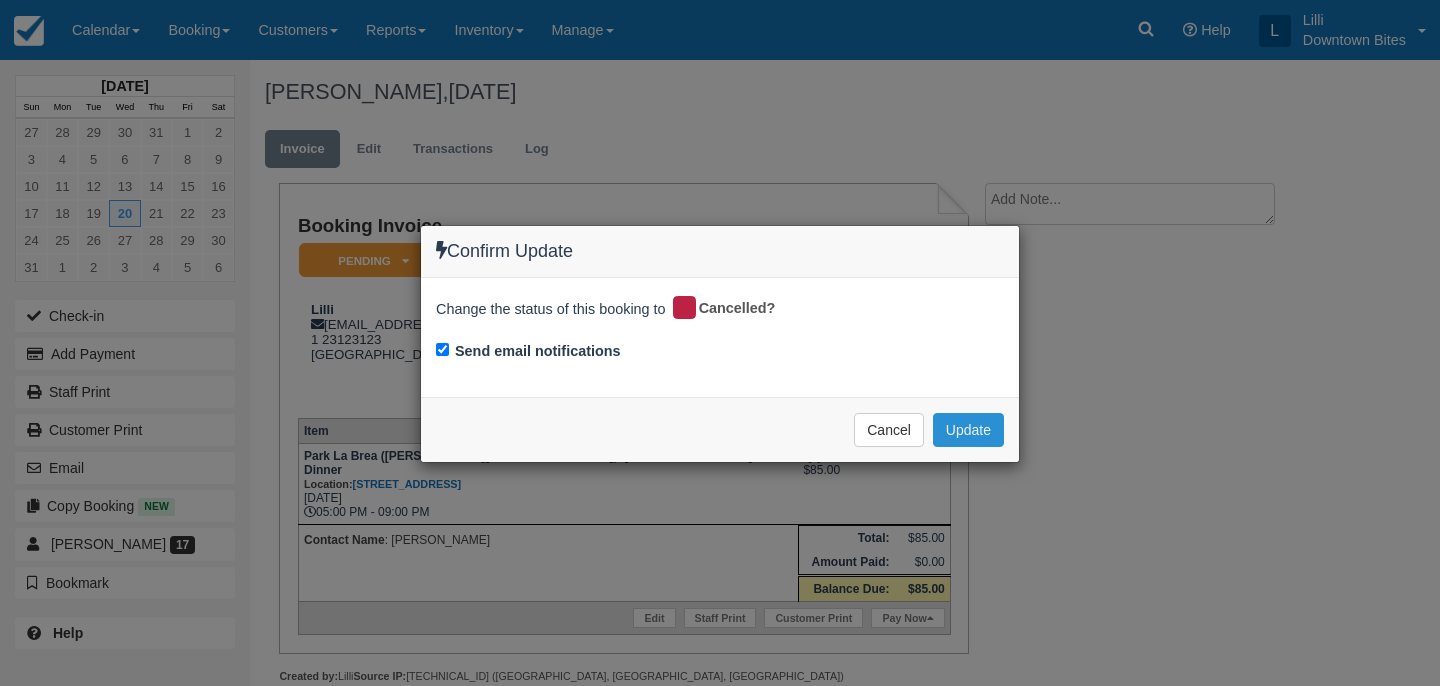 click on "Update" at bounding box center (968, 430) 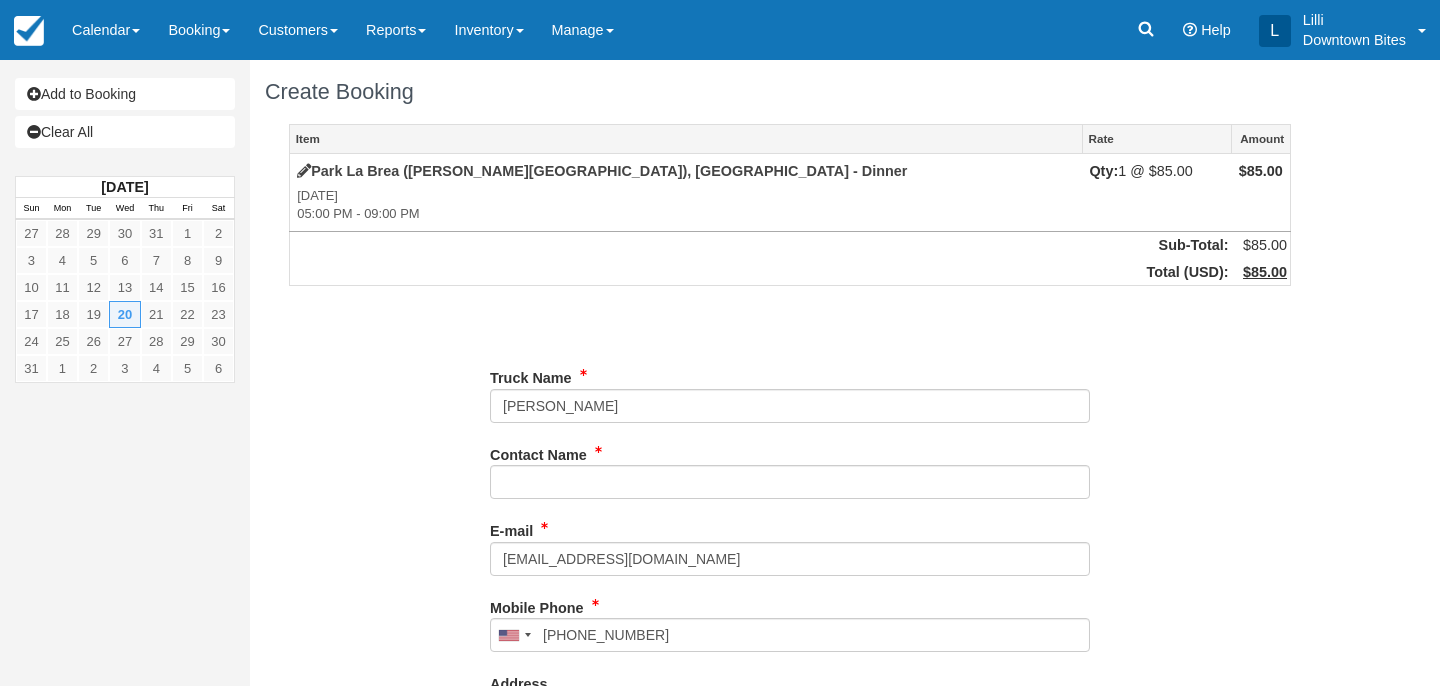 scroll, scrollTop: 0, scrollLeft: 0, axis: both 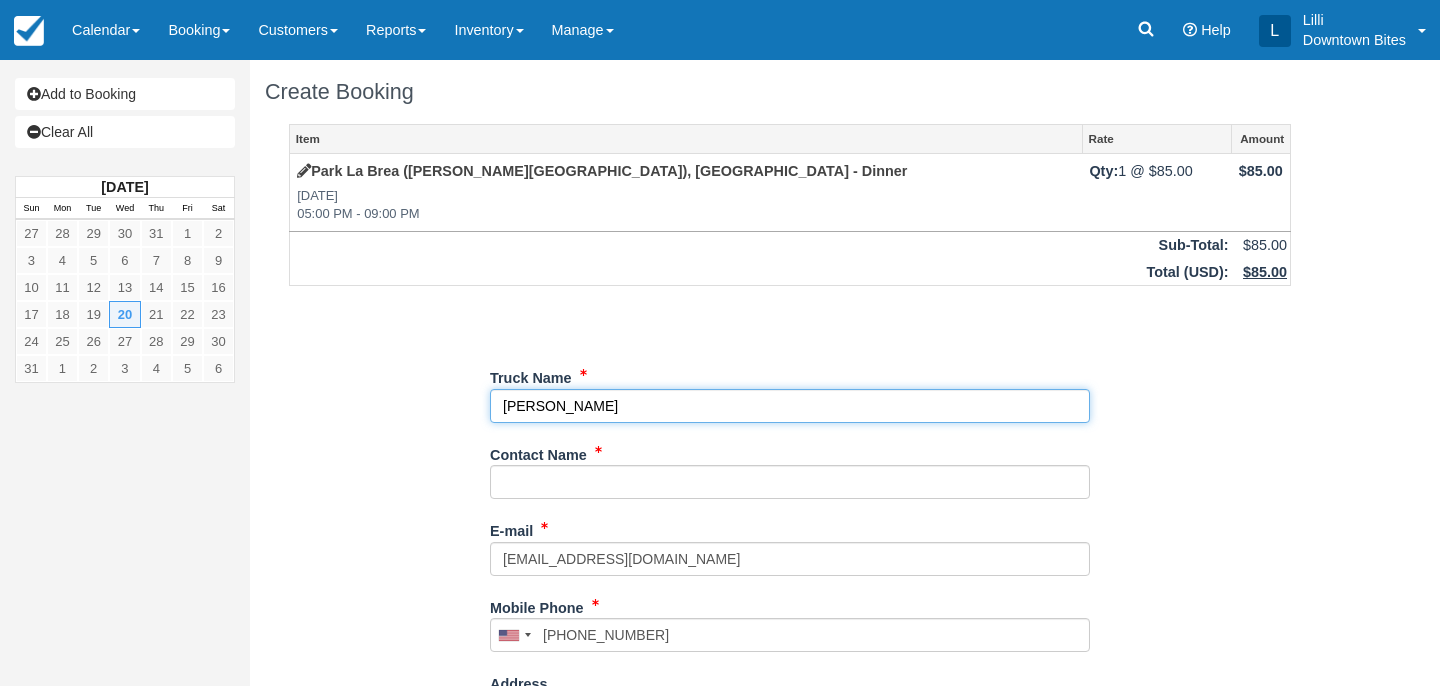 drag, startPoint x: 595, startPoint y: 409, endPoint x: 392, endPoint y: 399, distance: 203.24615 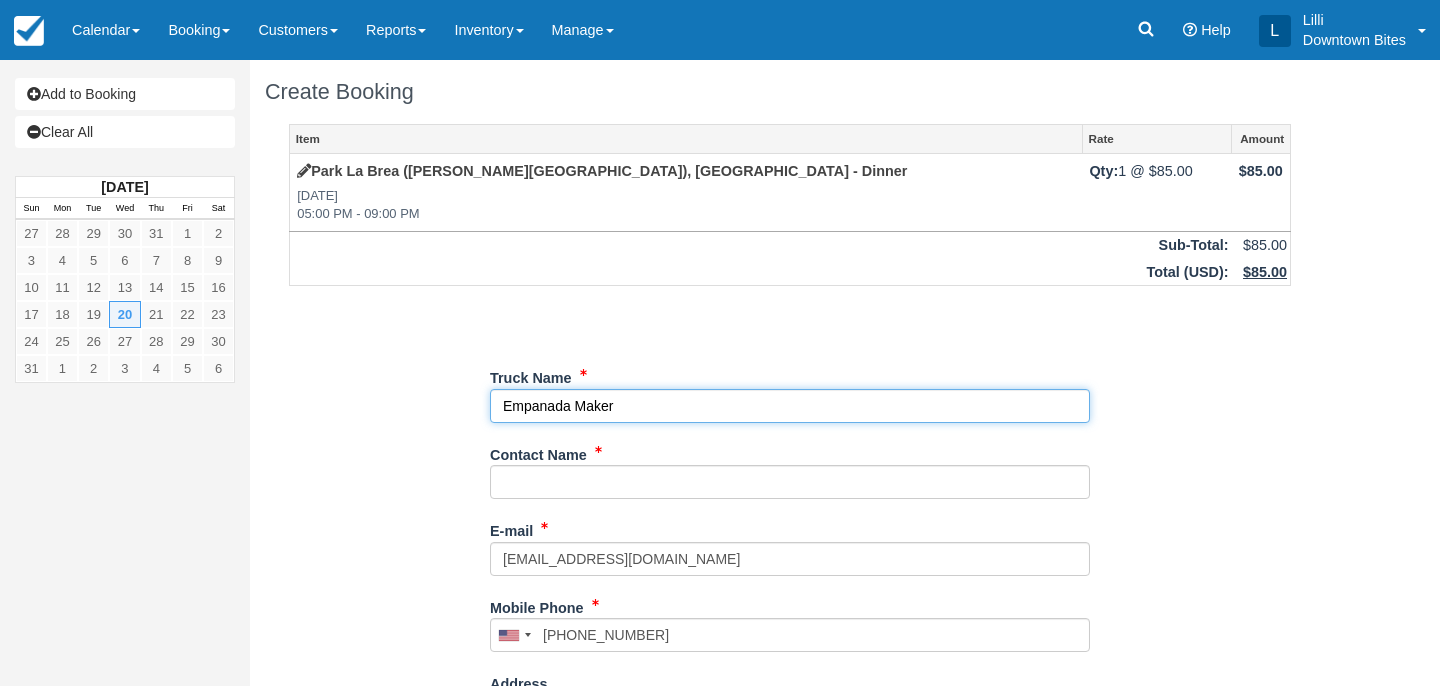 type on "Empanada Maker" 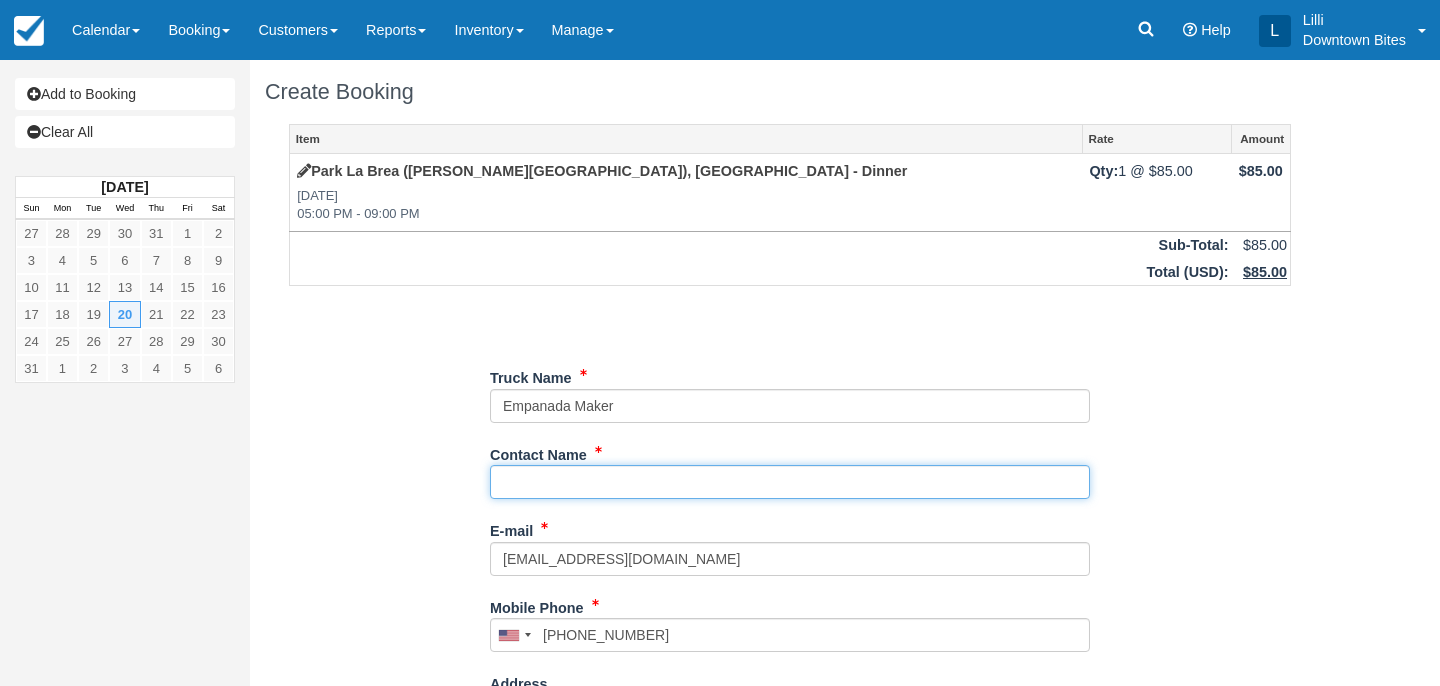 paste on "[PERSON_NAME]" 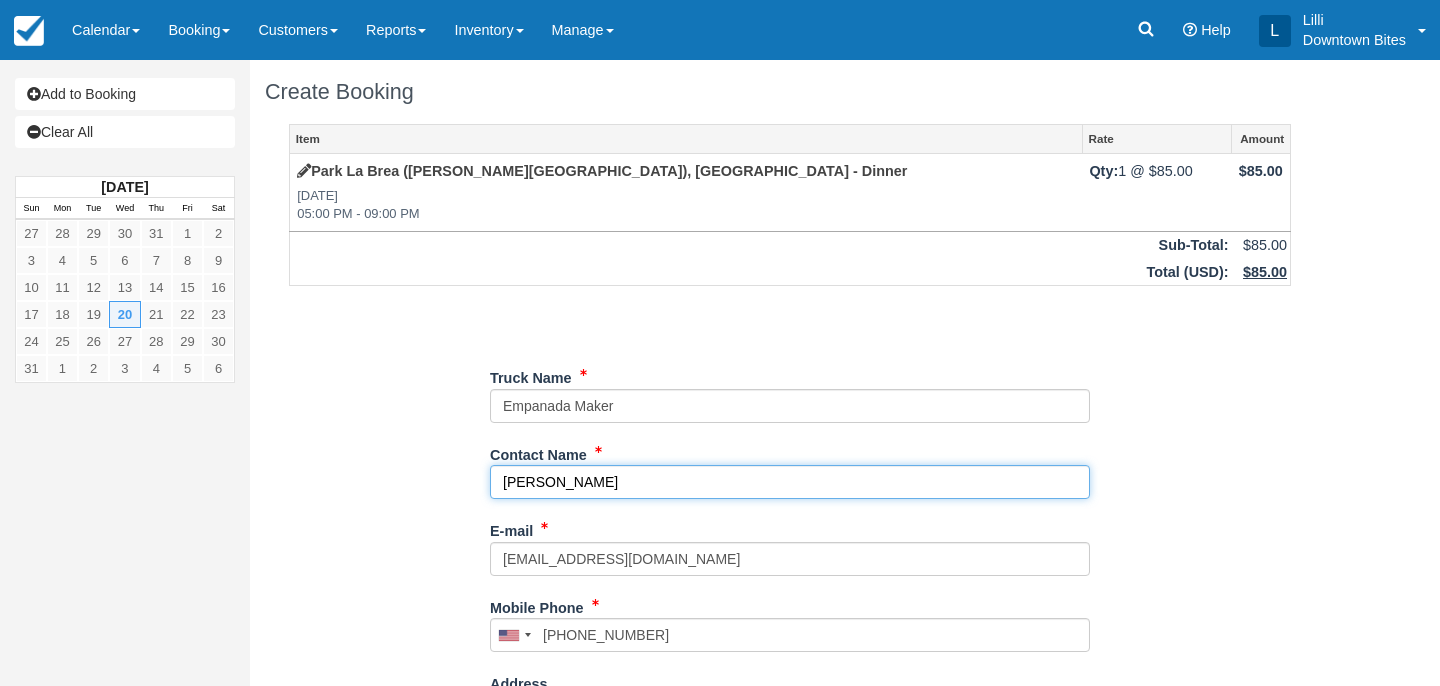 type on "[PERSON_NAME]" 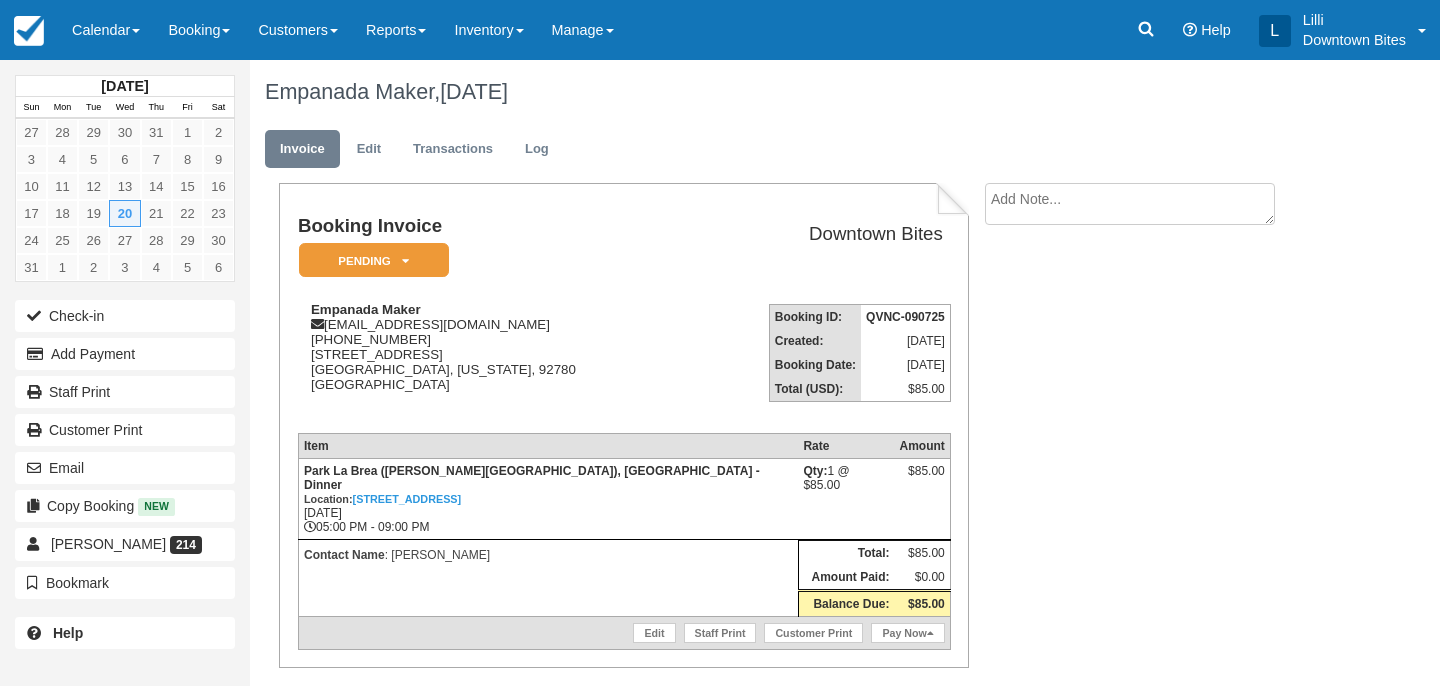 scroll, scrollTop: 0, scrollLeft: 0, axis: both 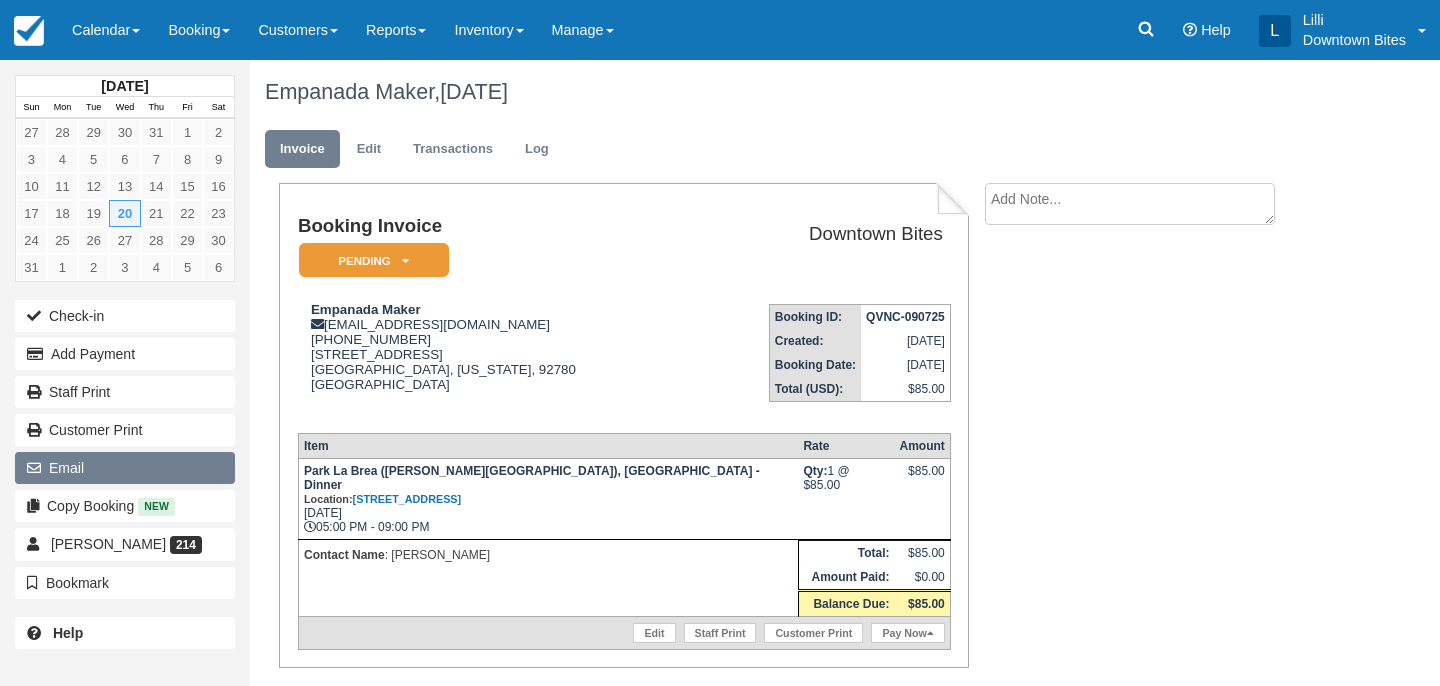 click on "Email" at bounding box center (125, 468) 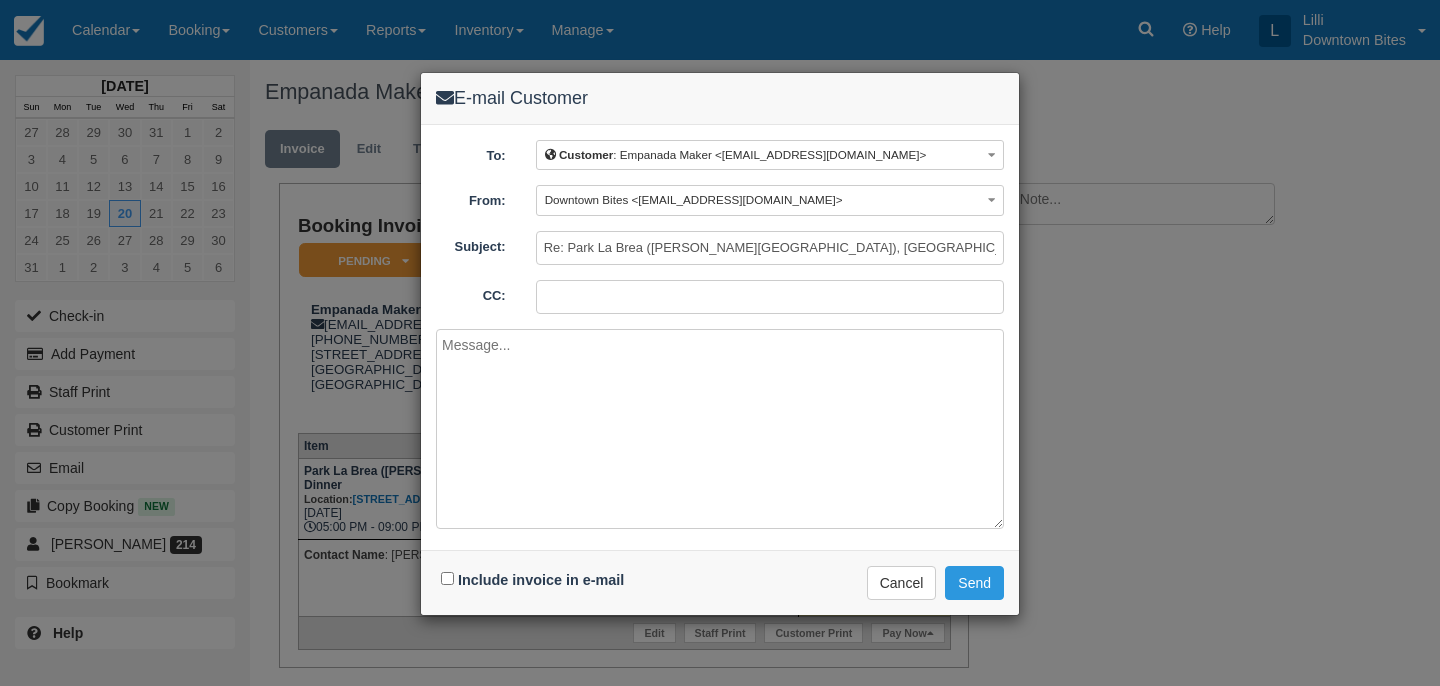 click on "CC:" at bounding box center (770, 297) 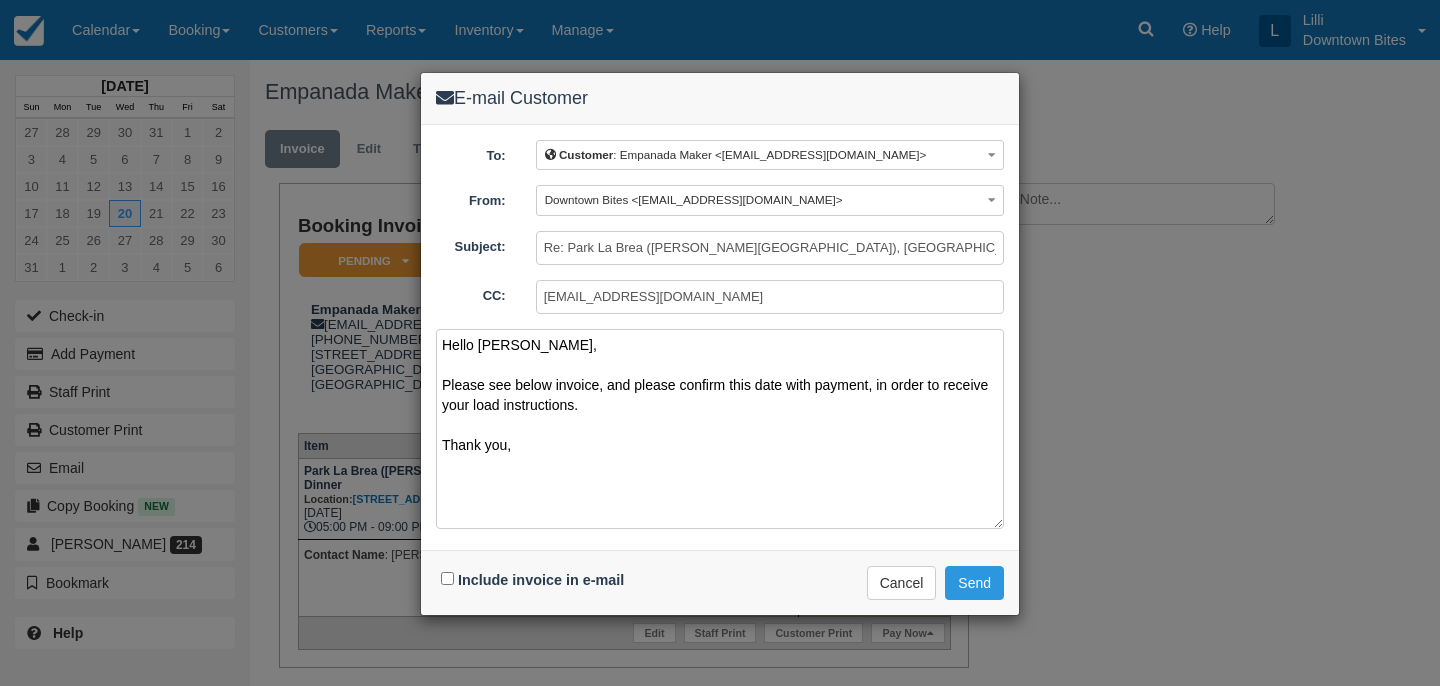 type on "Hello Ali,
Please see below invoice, and please confirm this date with payment, in order to receive your load instructions.
Thank you," 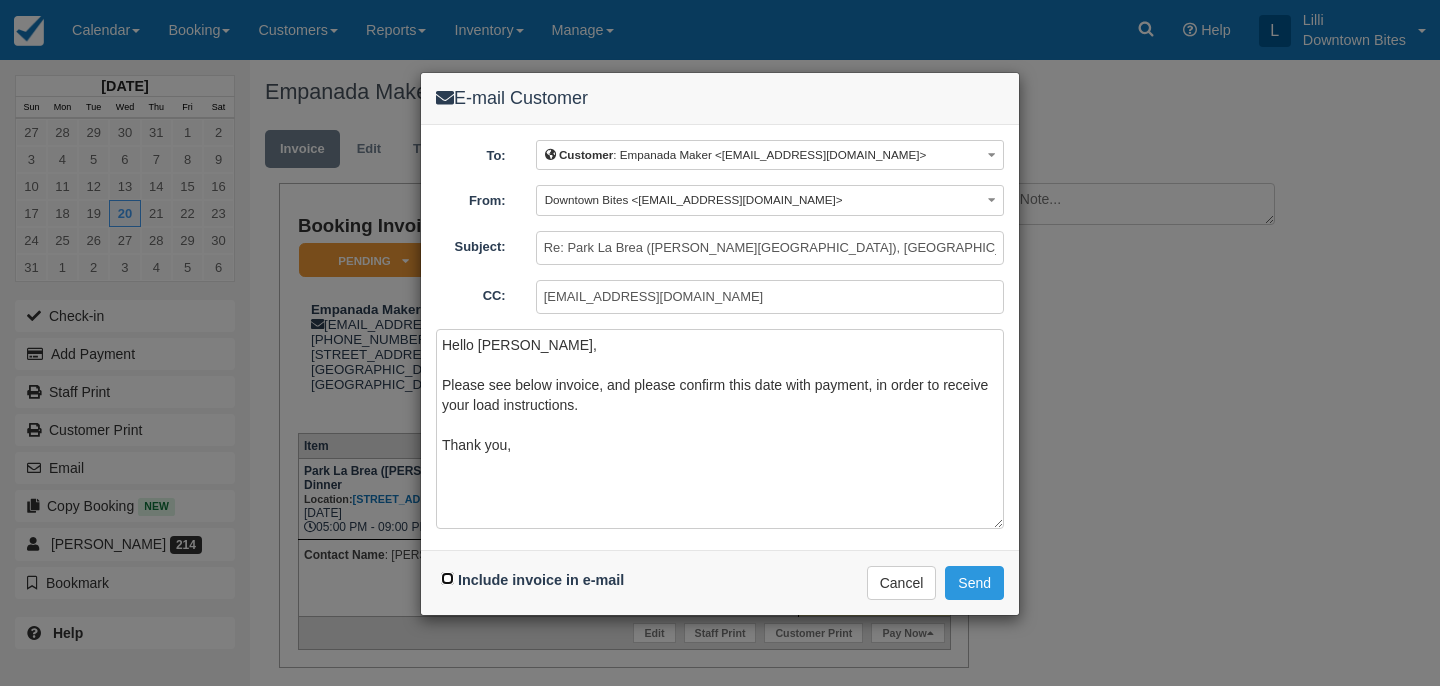 click on "Include invoice in e-mail" at bounding box center (447, 578) 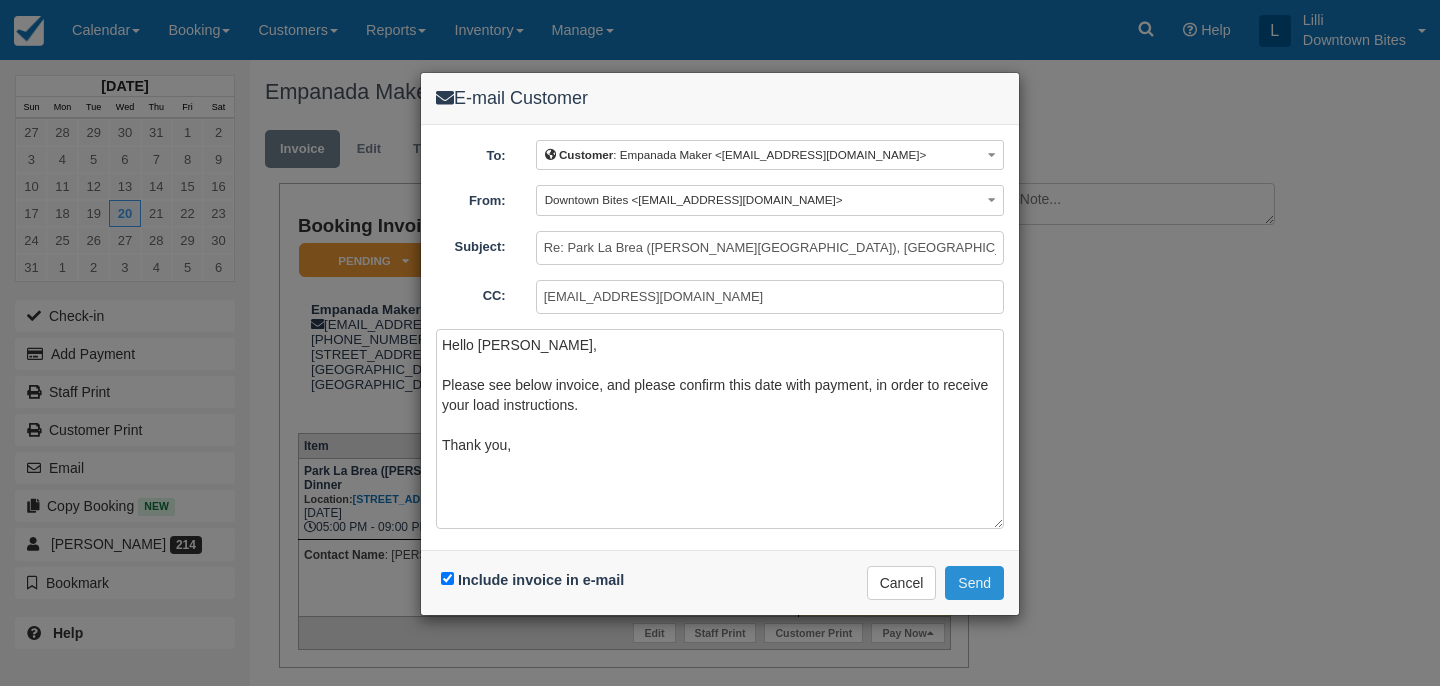 click on "Send" at bounding box center [974, 583] 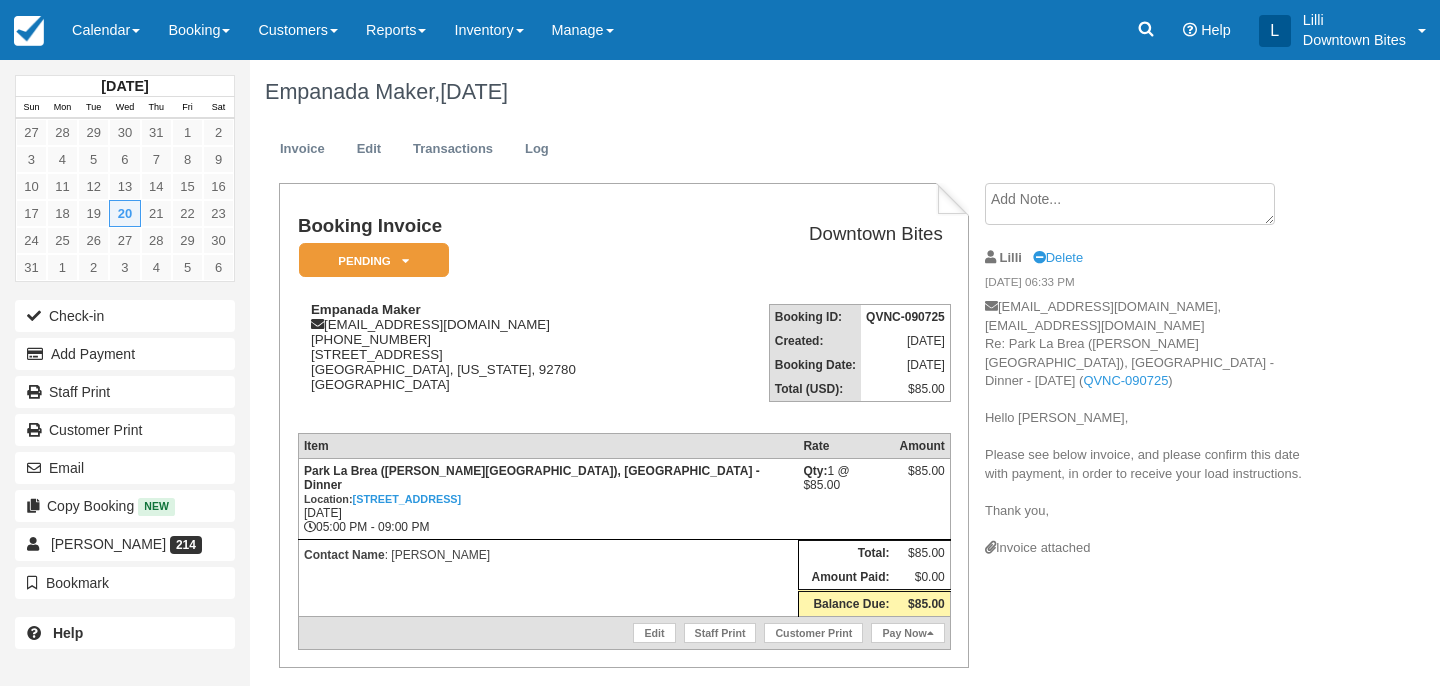 scroll, scrollTop: 0, scrollLeft: 0, axis: both 